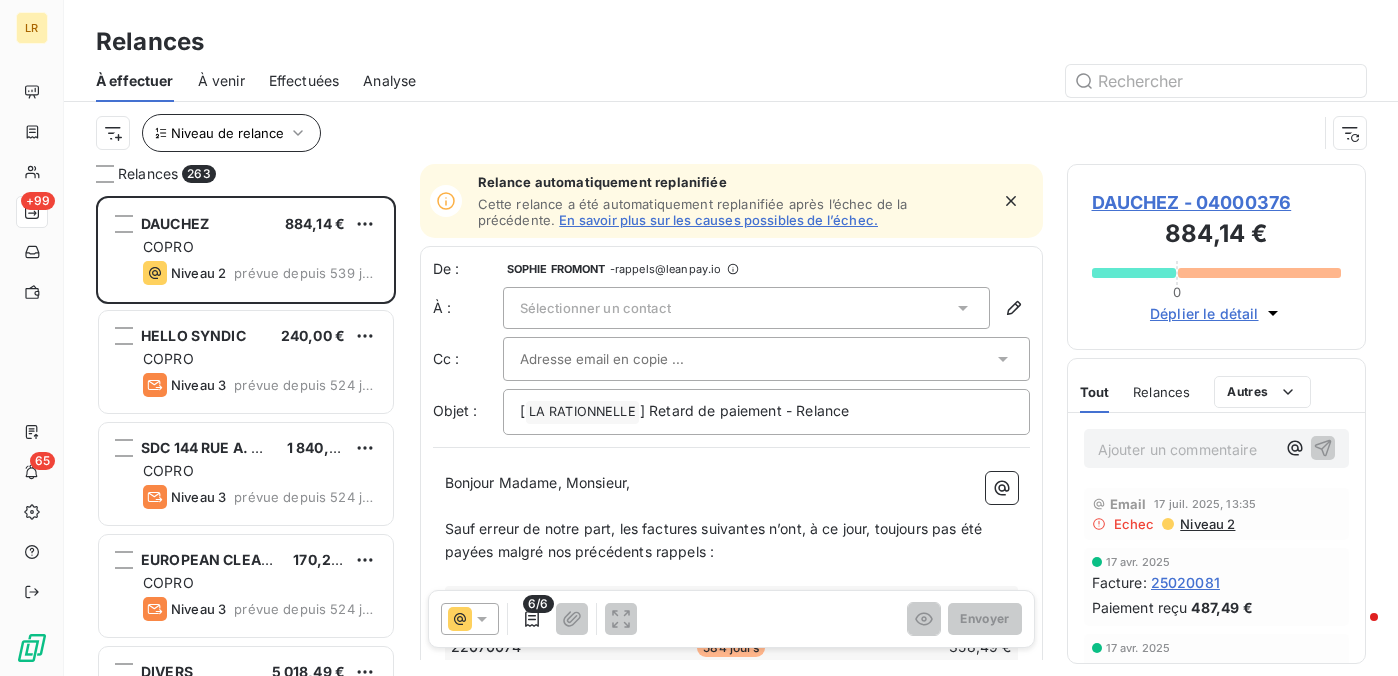 scroll, scrollTop: 0, scrollLeft: 0, axis: both 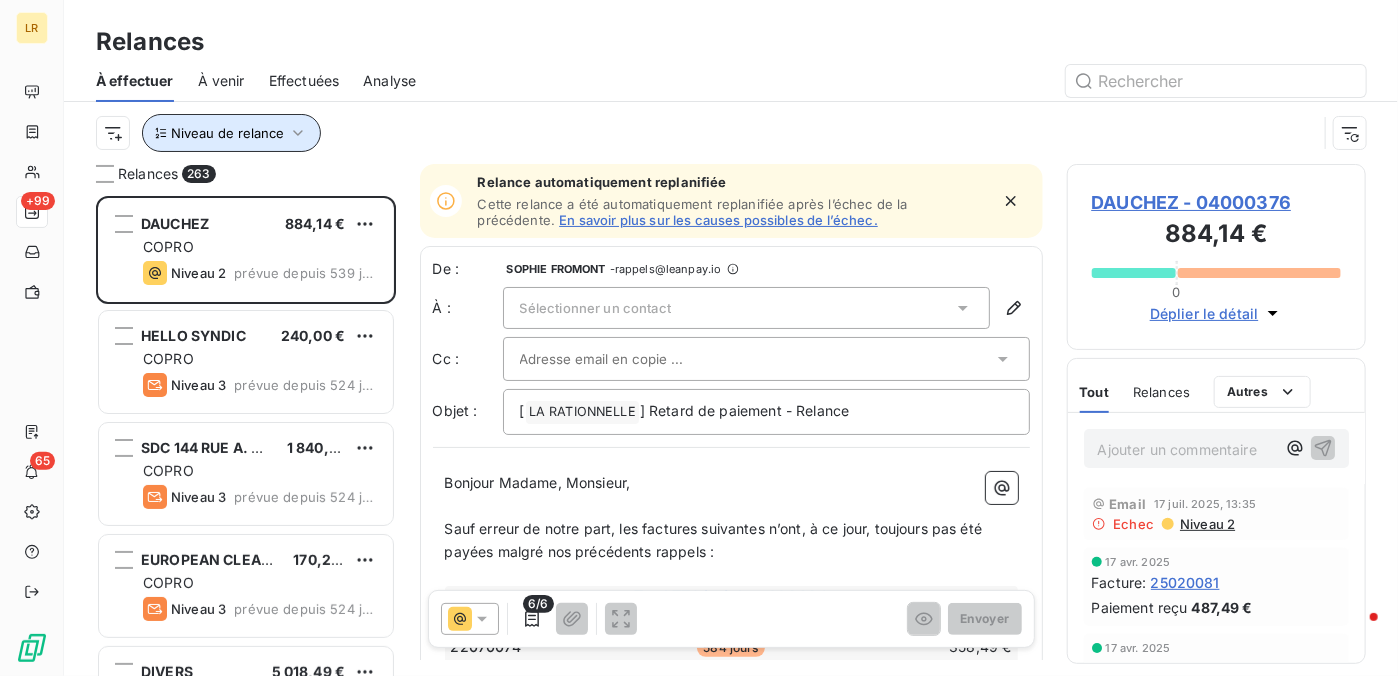 click 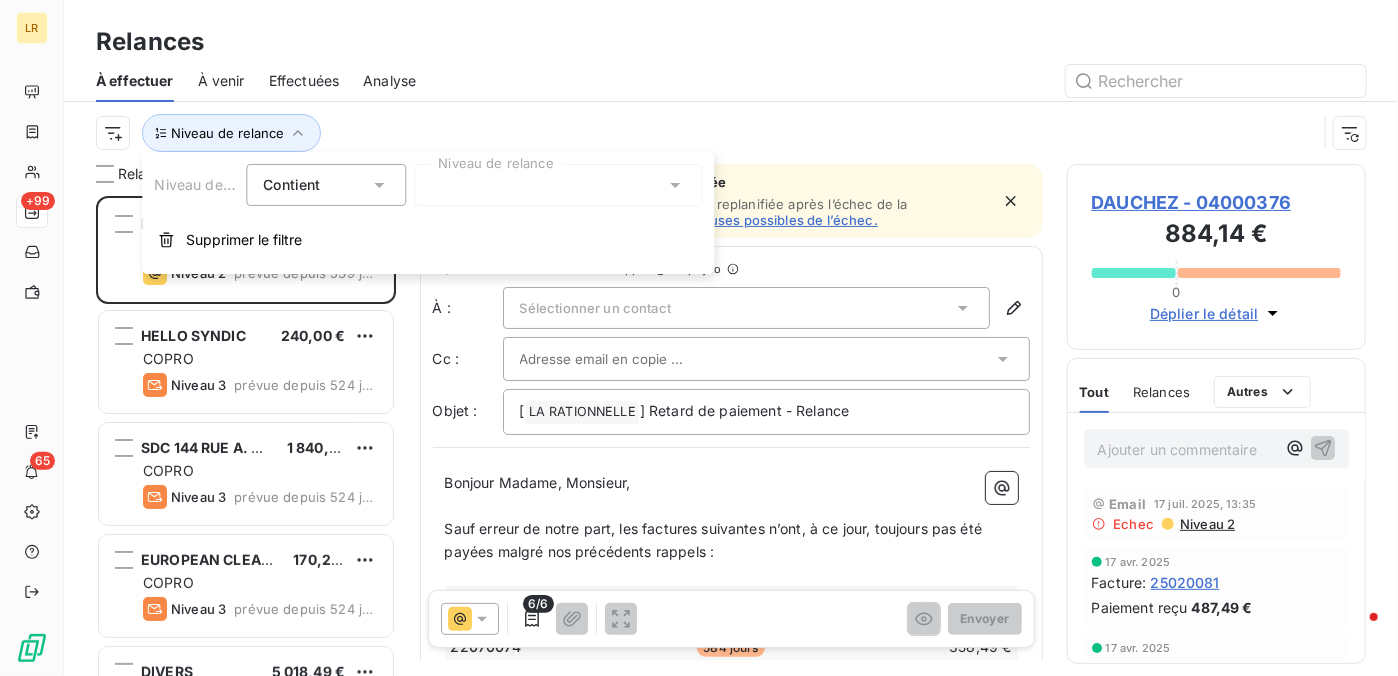 click at bounding box center (558, 185) 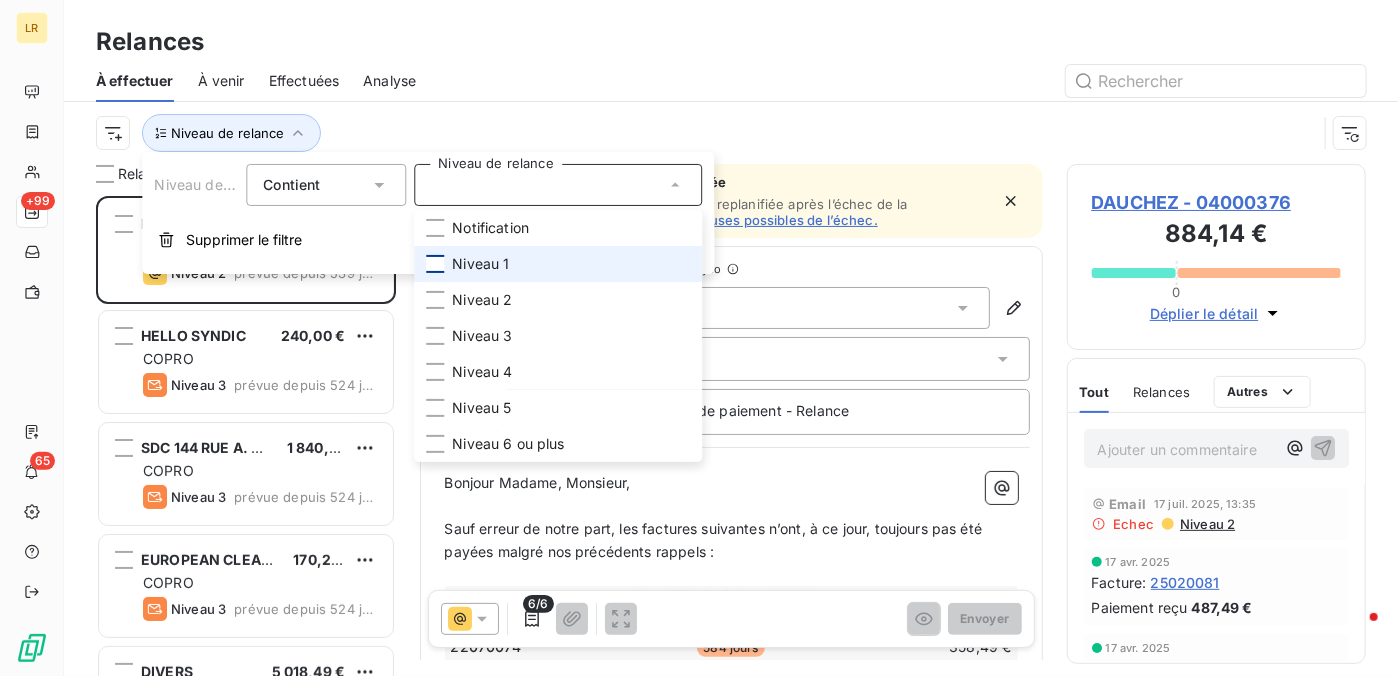 click at bounding box center [435, 264] 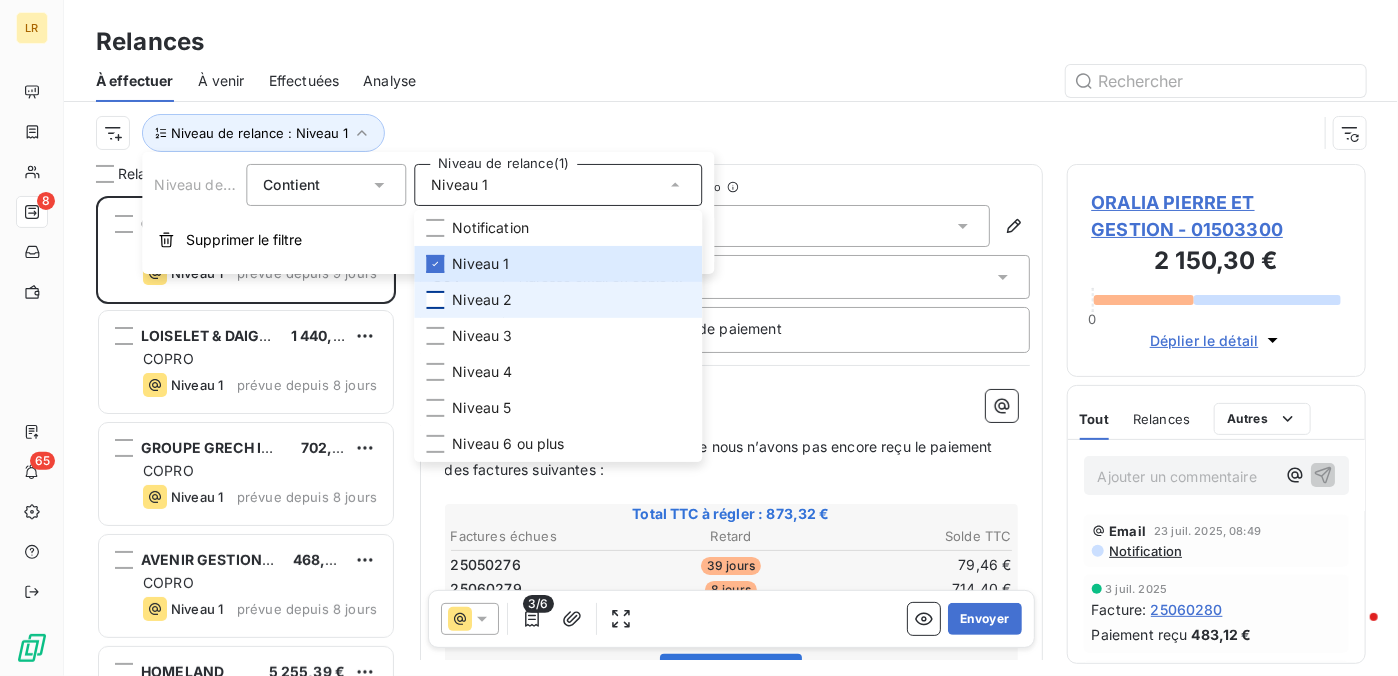 scroll, scrollTop: 16, scrollLeft: 16, axis: both 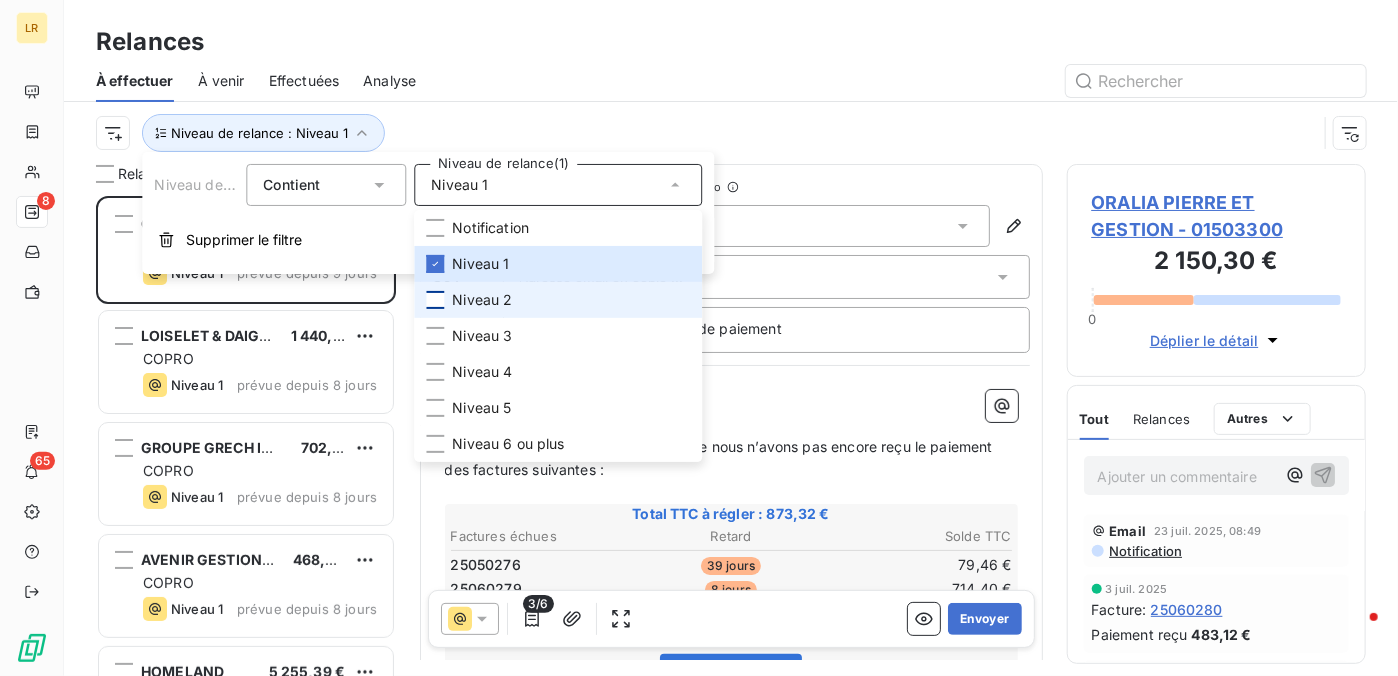 click at bounding box center [435, 300] 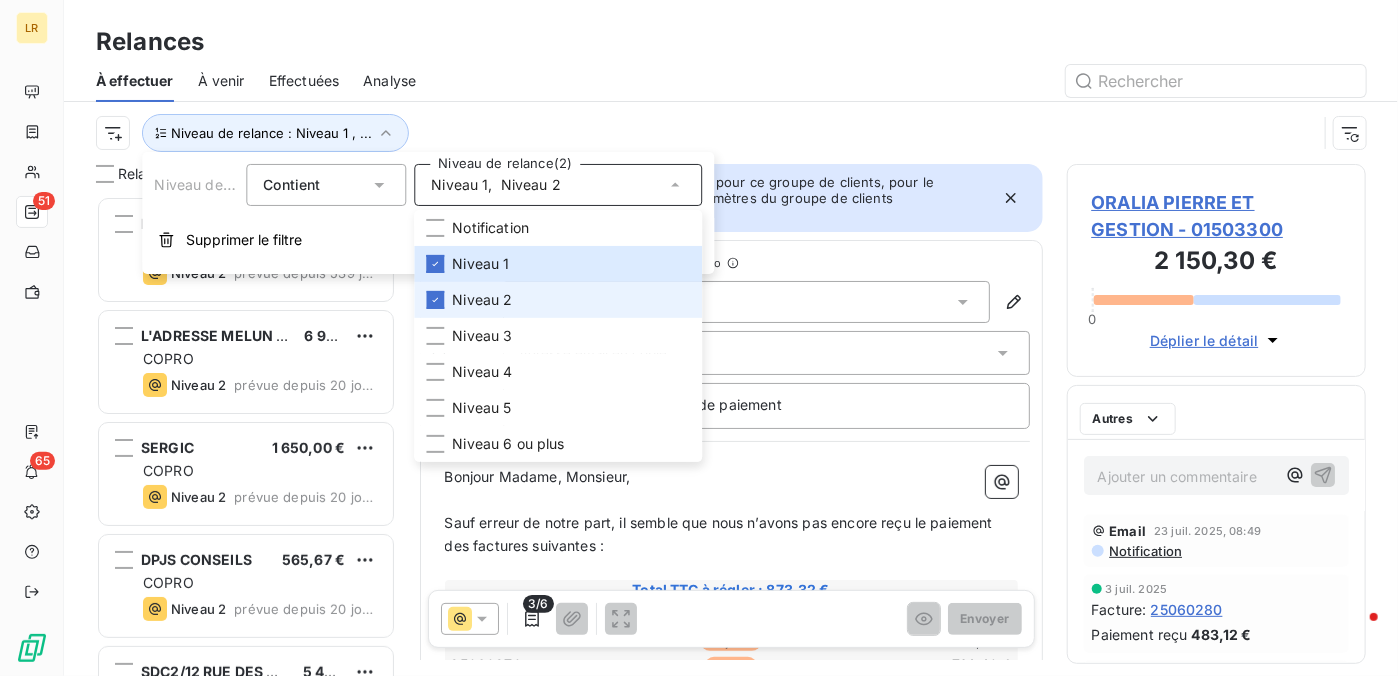 scroll, scrollTop: 16, scrollLeft: 16, axis: both 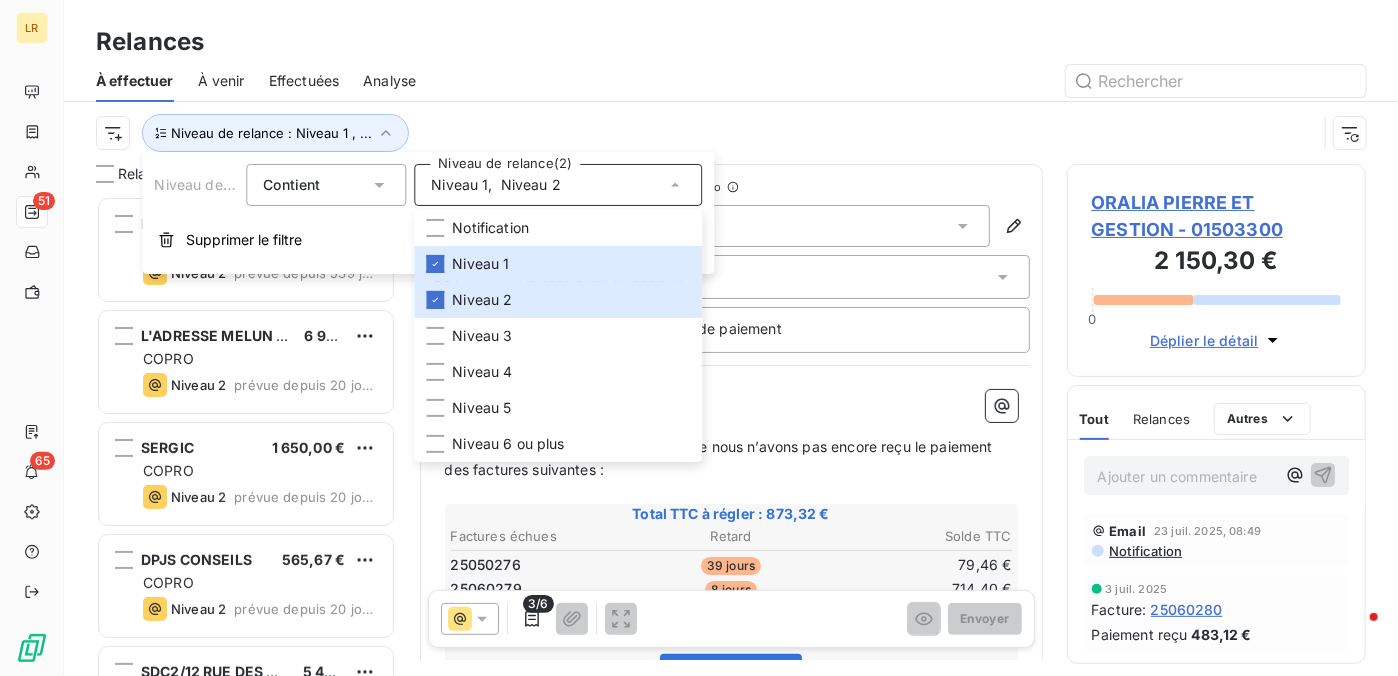 click at bounding box center [903, 81] 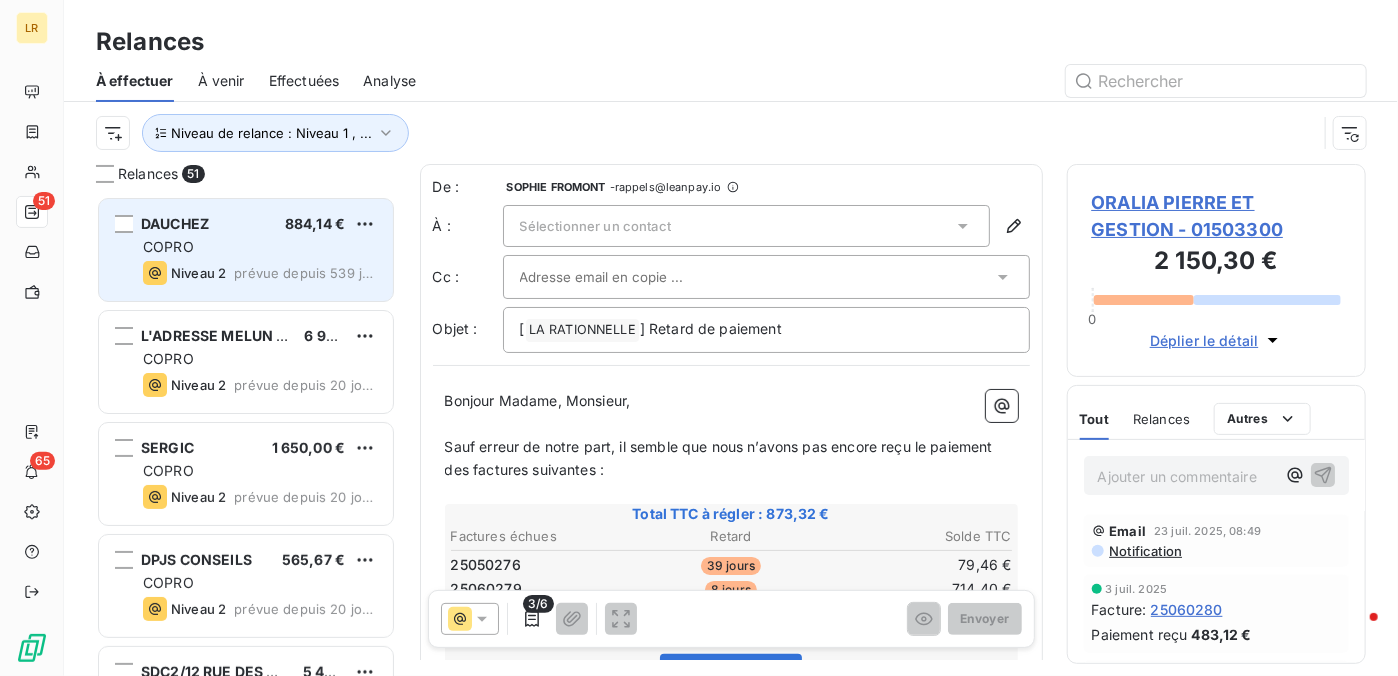 click on "COPRO" at bounding box center [260, 247] 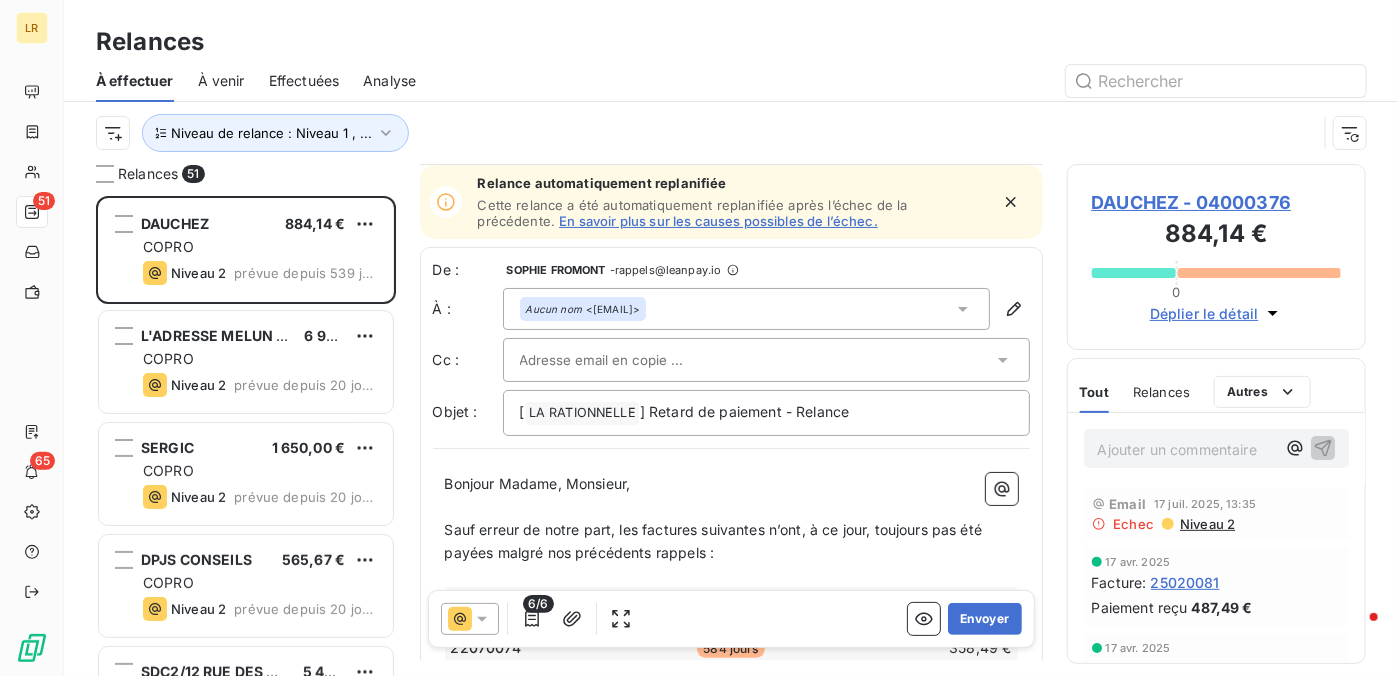 scroll, scrollTop: 200, scrollLeft: 0, axis: vertical 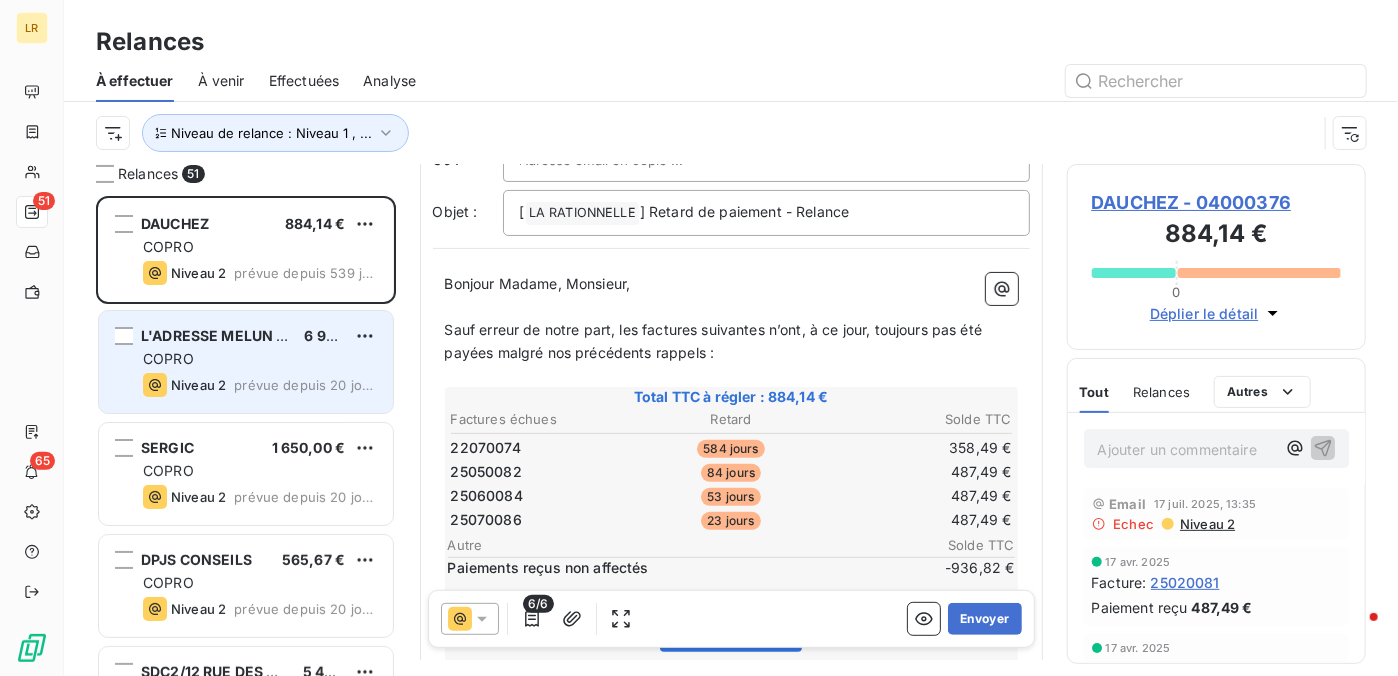 click on "COPRO" at bounding box center (260, 359) 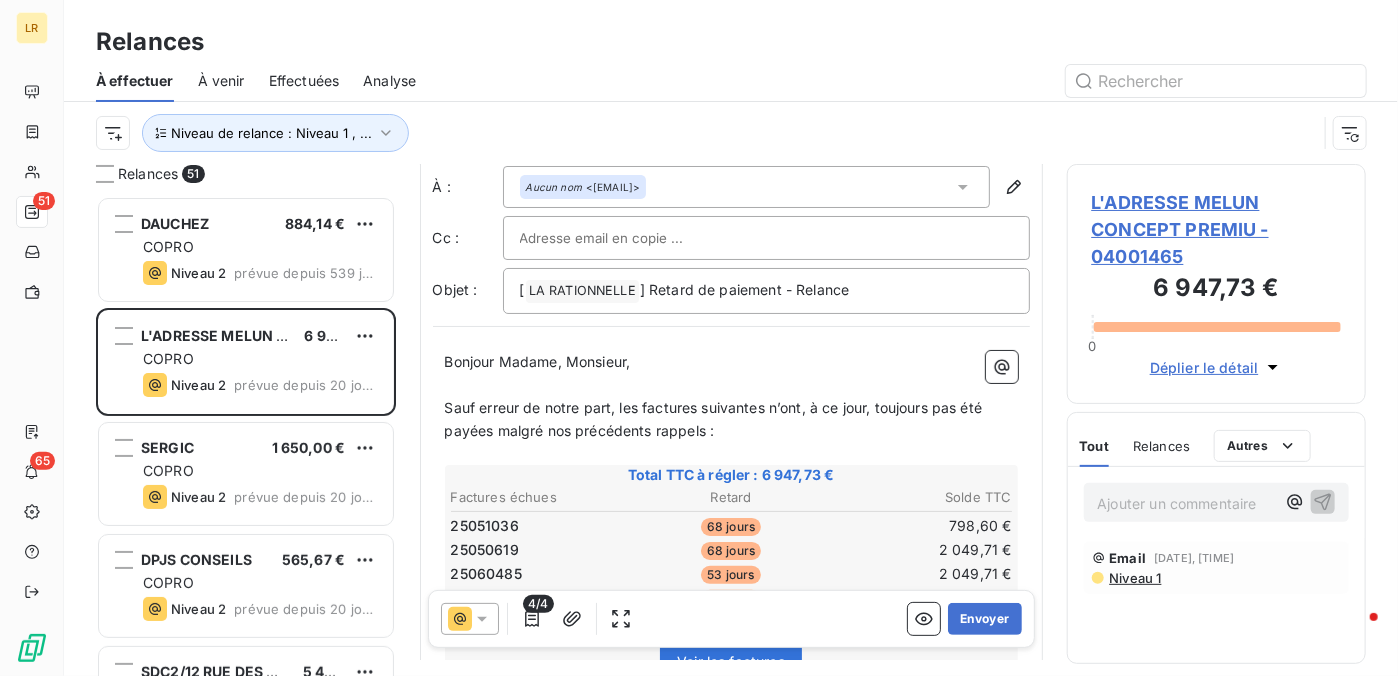 scroll, scrollTop: 100, scrollLeft: 0, axis: vertical 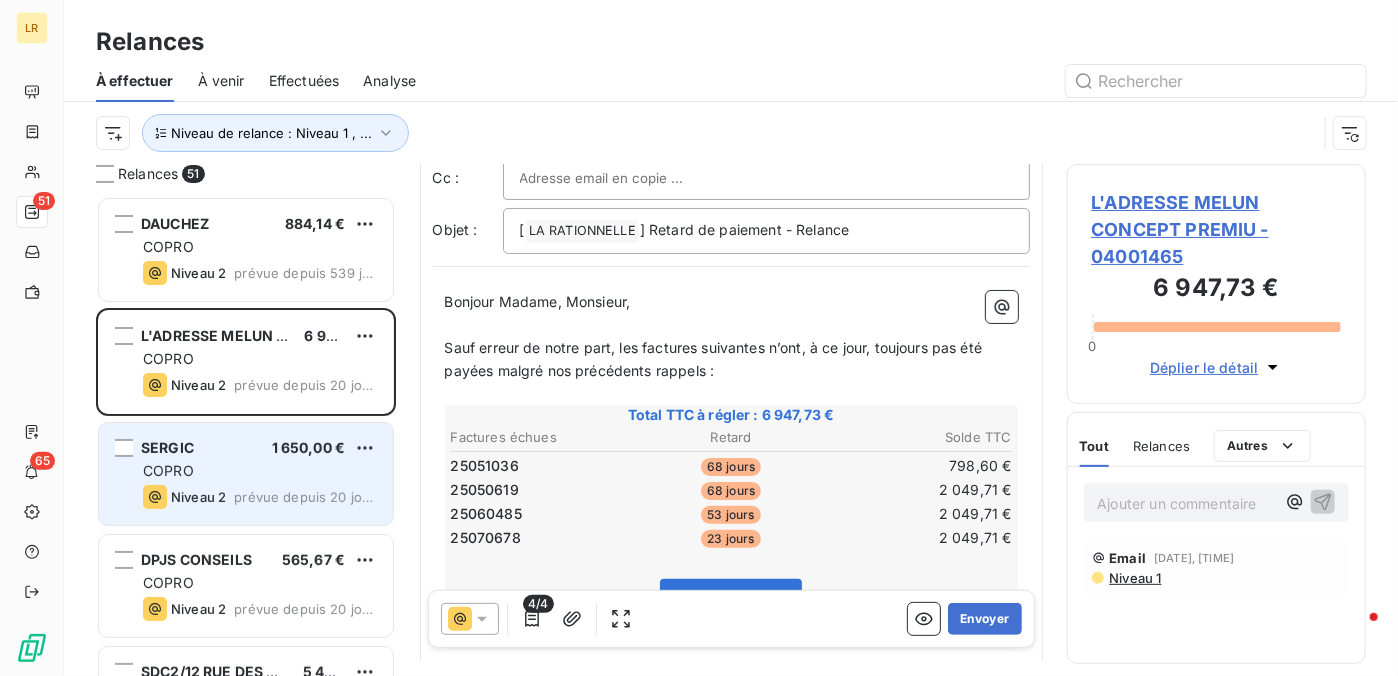 click on "COPRO" at bounding box center (260, 471) 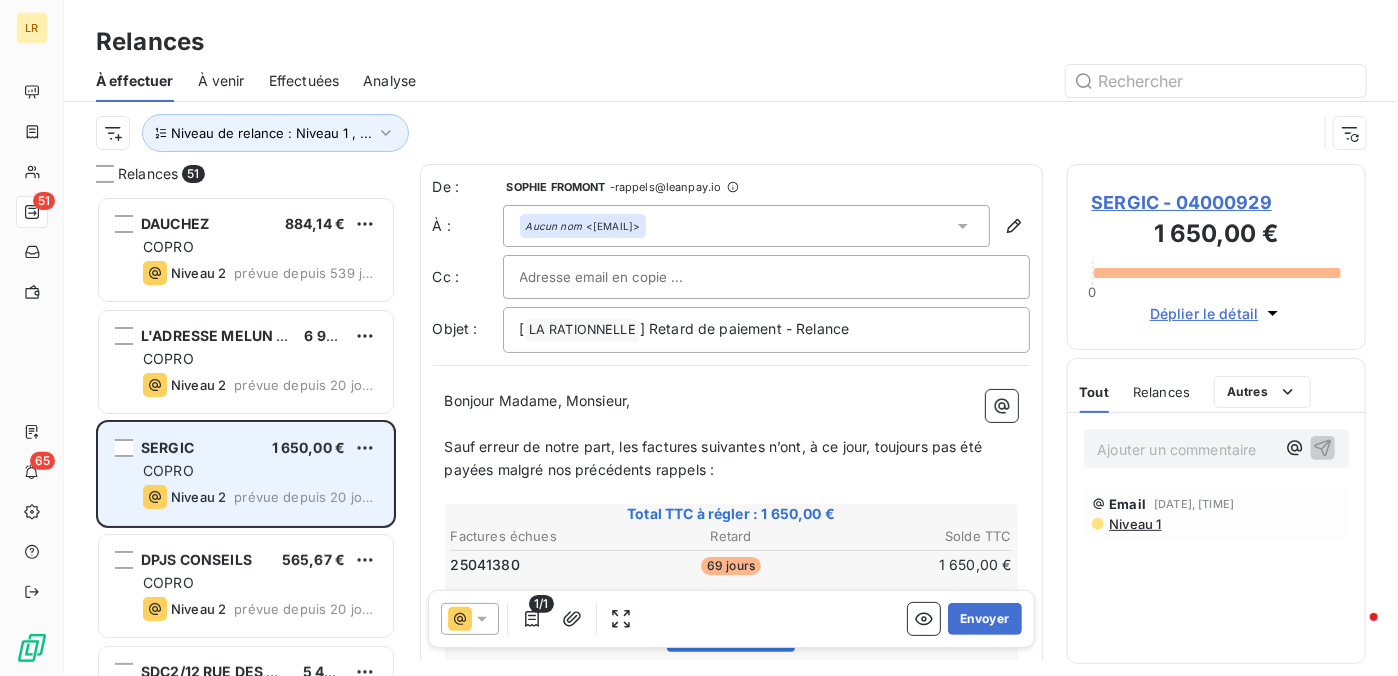 scroll, scrollTop: 200, scrollLeft: 0, axis: vertical 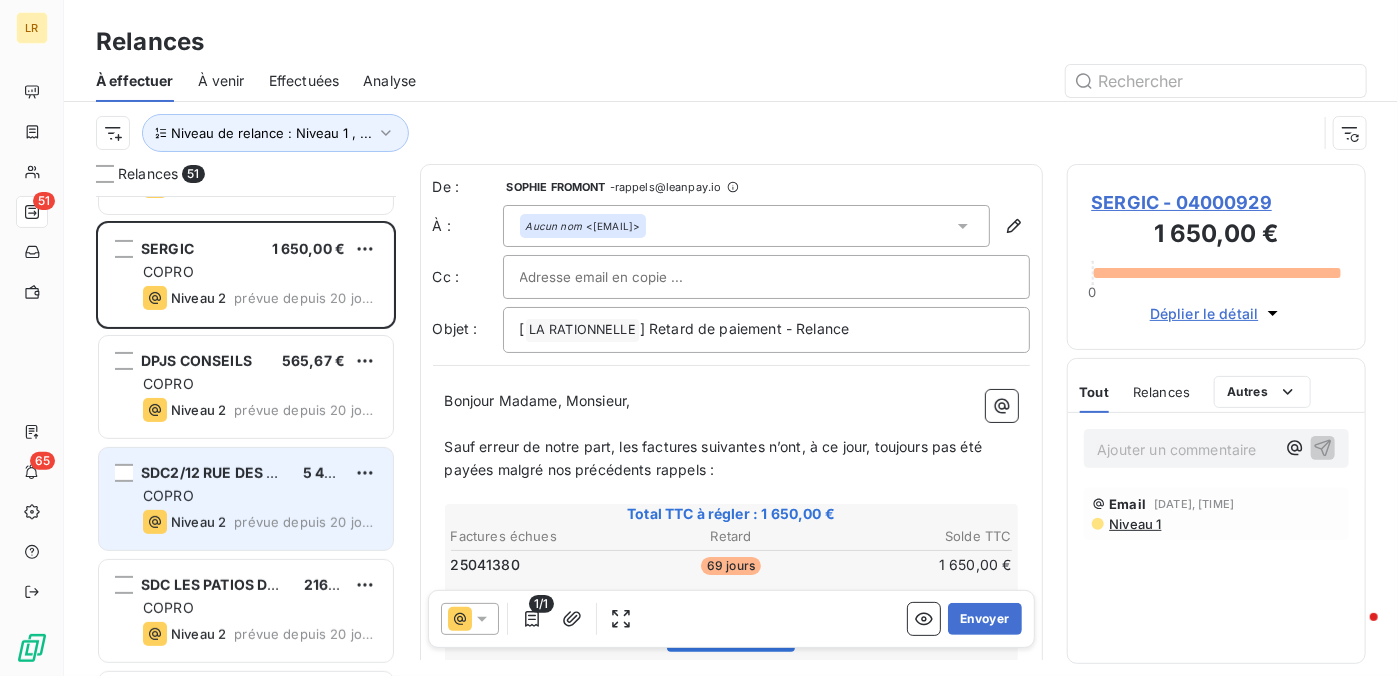 click on "SDC2/12 [STREET] [POSTAL_CODE] € COPRO Niveau 2 prévue depuis 20 jours" at bounding box center (246, 499) 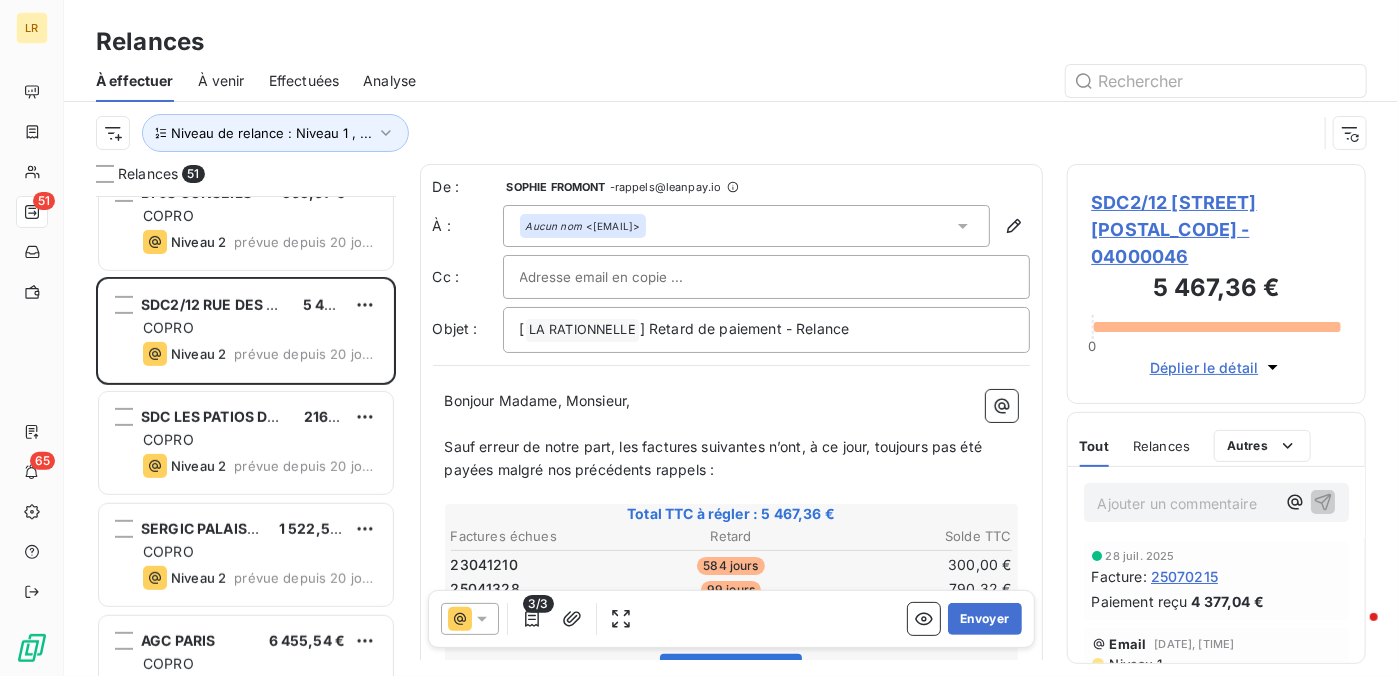 scroll, scrollTop: 400, scrollLeft: 0, axis: vertical 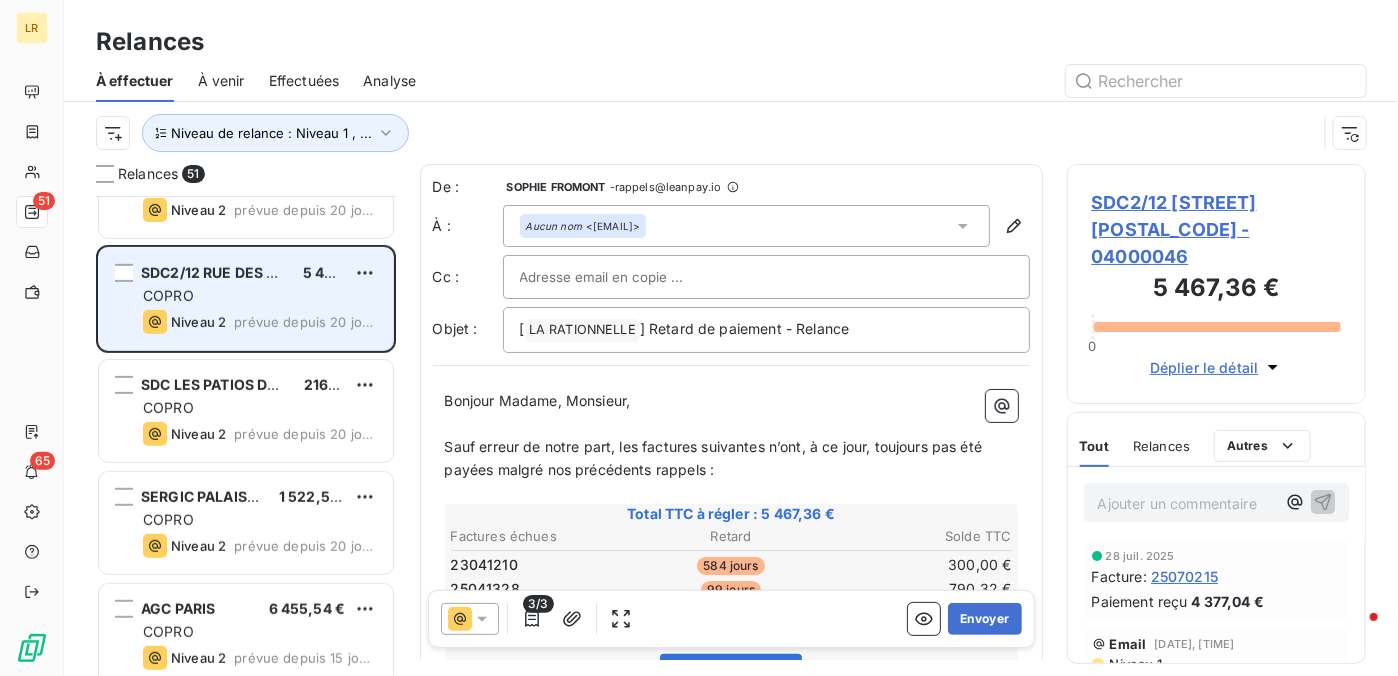 click on "Niveau 2 prévue depuis 20 jours" at bounding box center [260, 322] 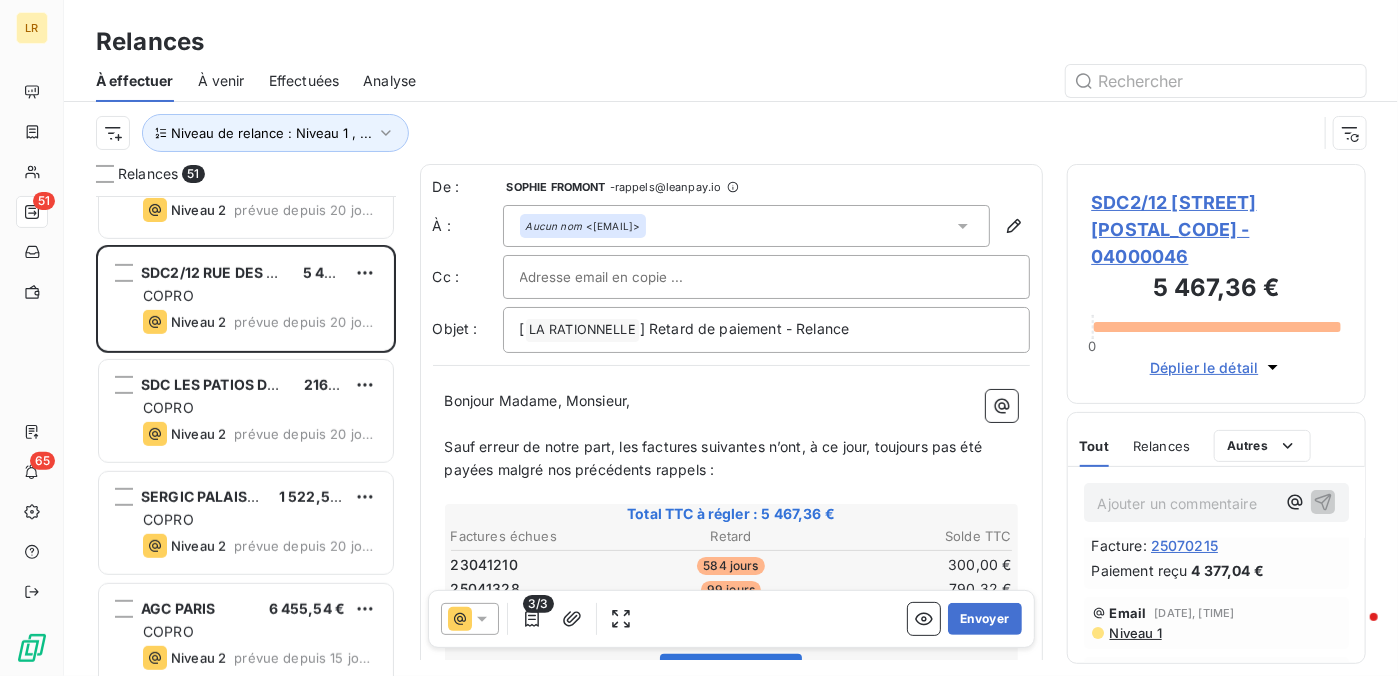 scroll, scrollTop: 0, scrollLeft: 0, axis: both 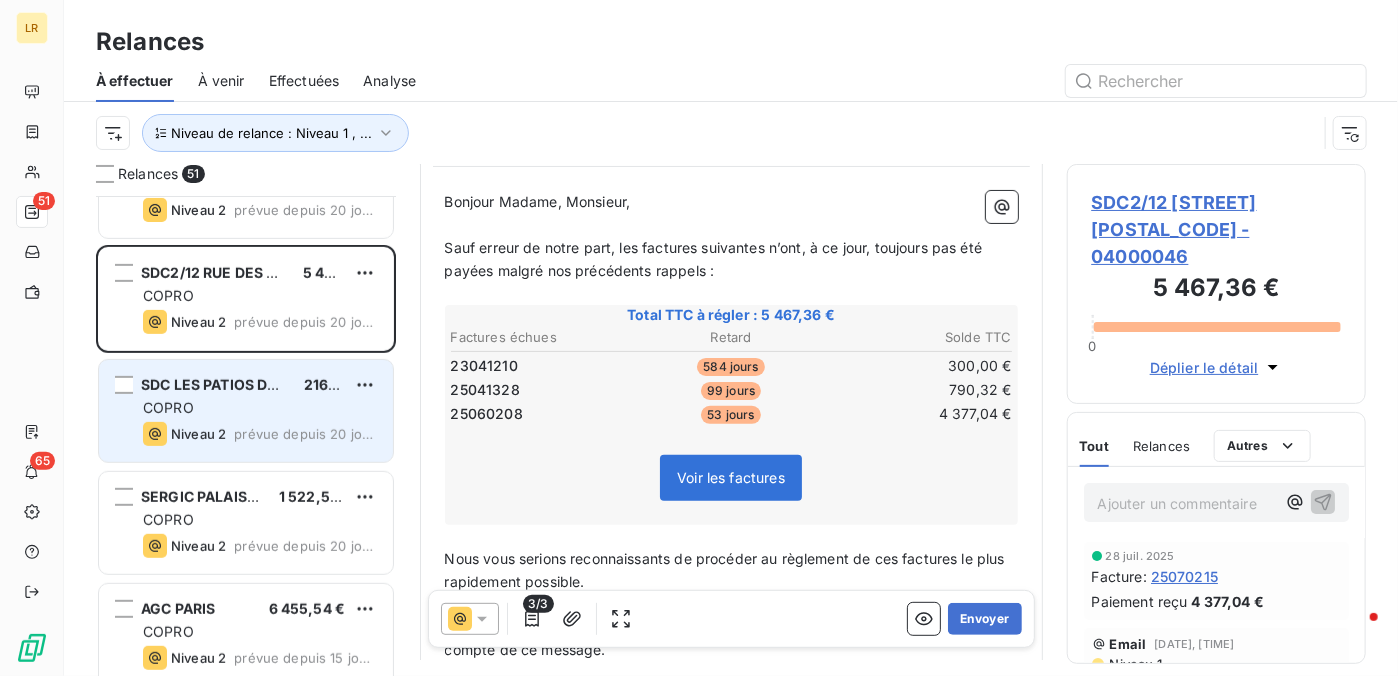 click on "COPRO" at bounding box center [260, 408] 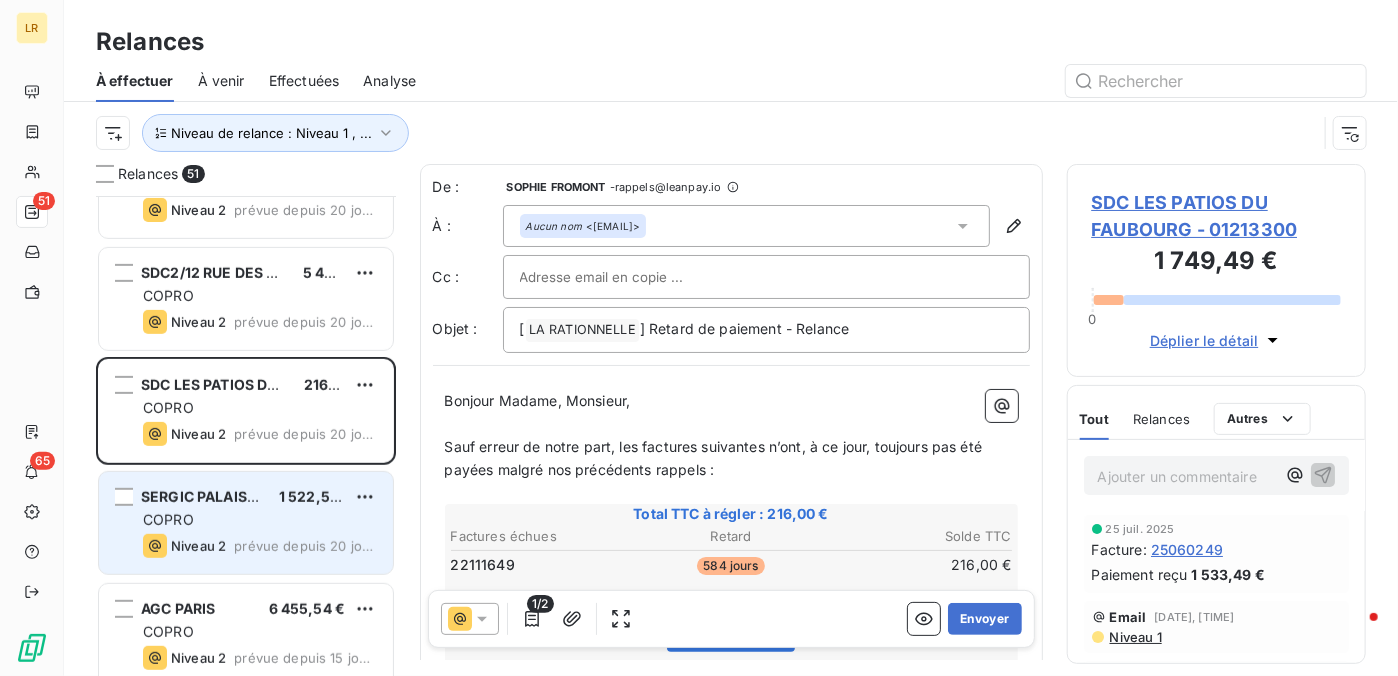 click on "SERGIC PALAISEAU € COPRO Niveau 2 prévue depuis 20 jours" at bounding box center (246, 523) 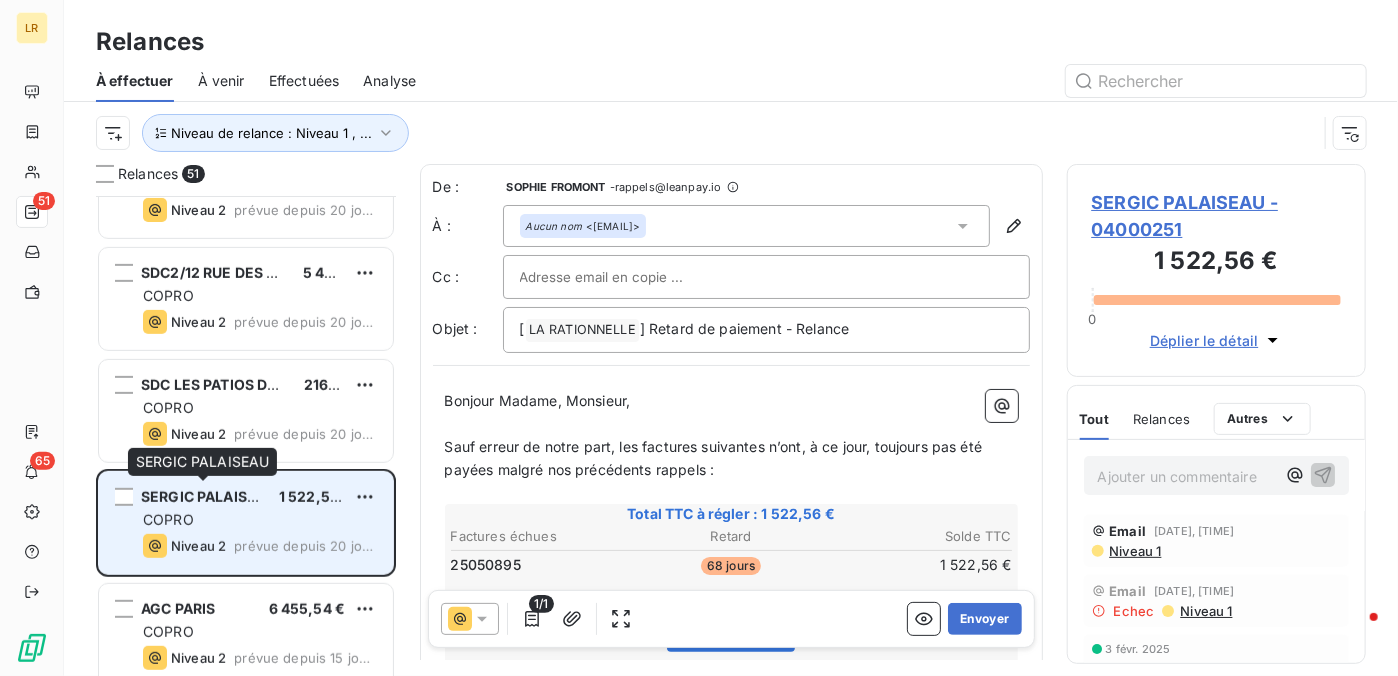 click on "SERGIC PALAISEAU" at bounding box center [208, 496] 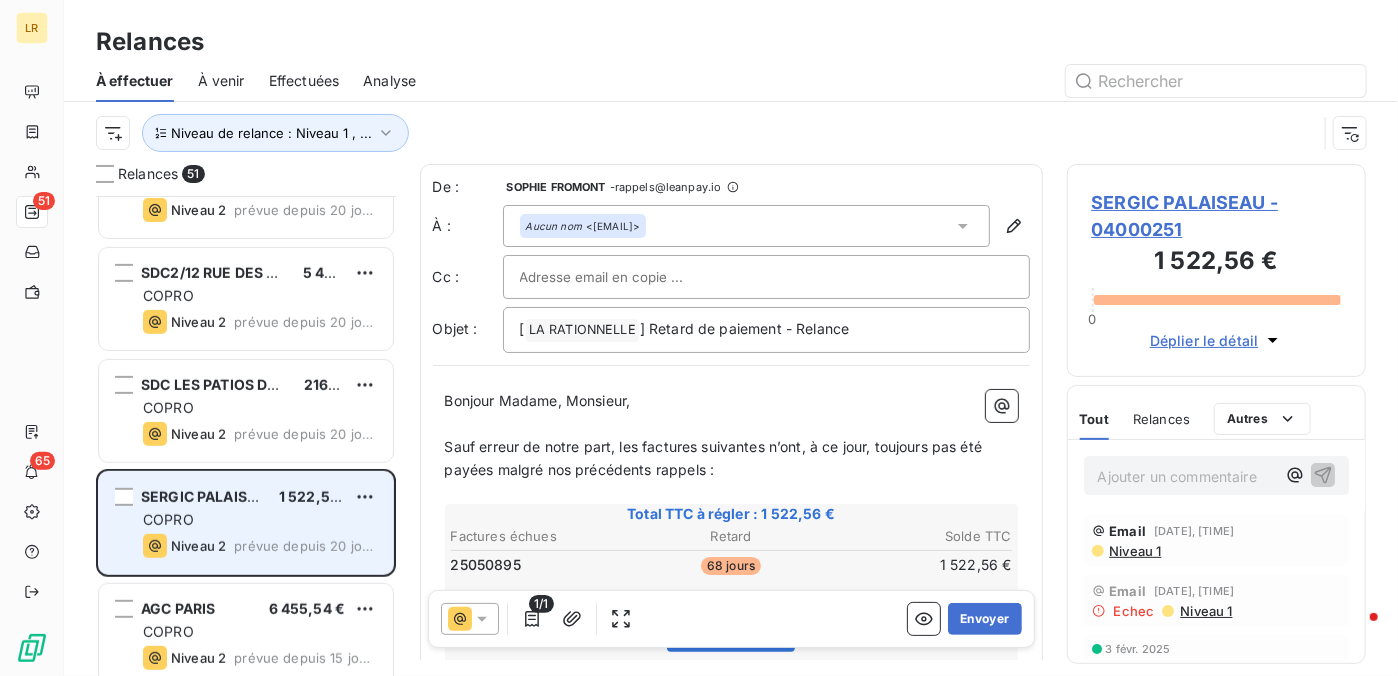 scroll, scrollTop: 500, scrollLeft: 0, axis: vertical 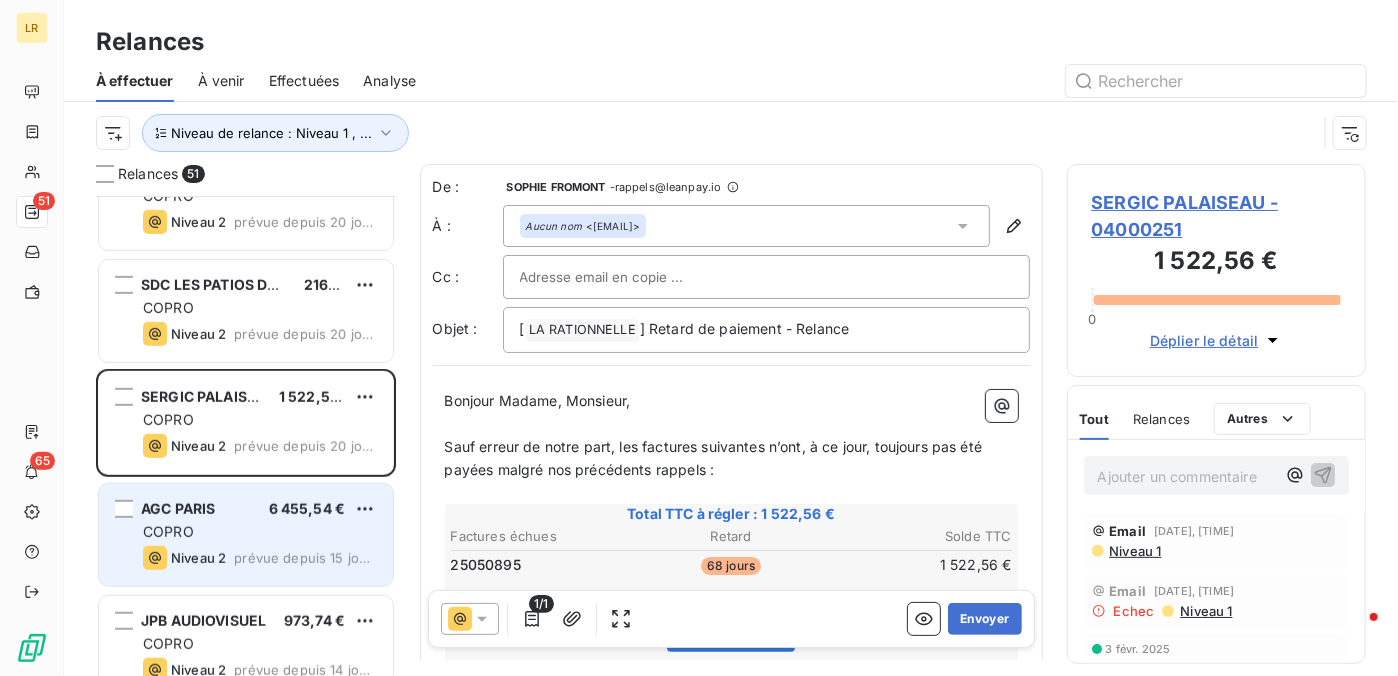 click on "AGC PARIS" at bounding box center (178, 508) 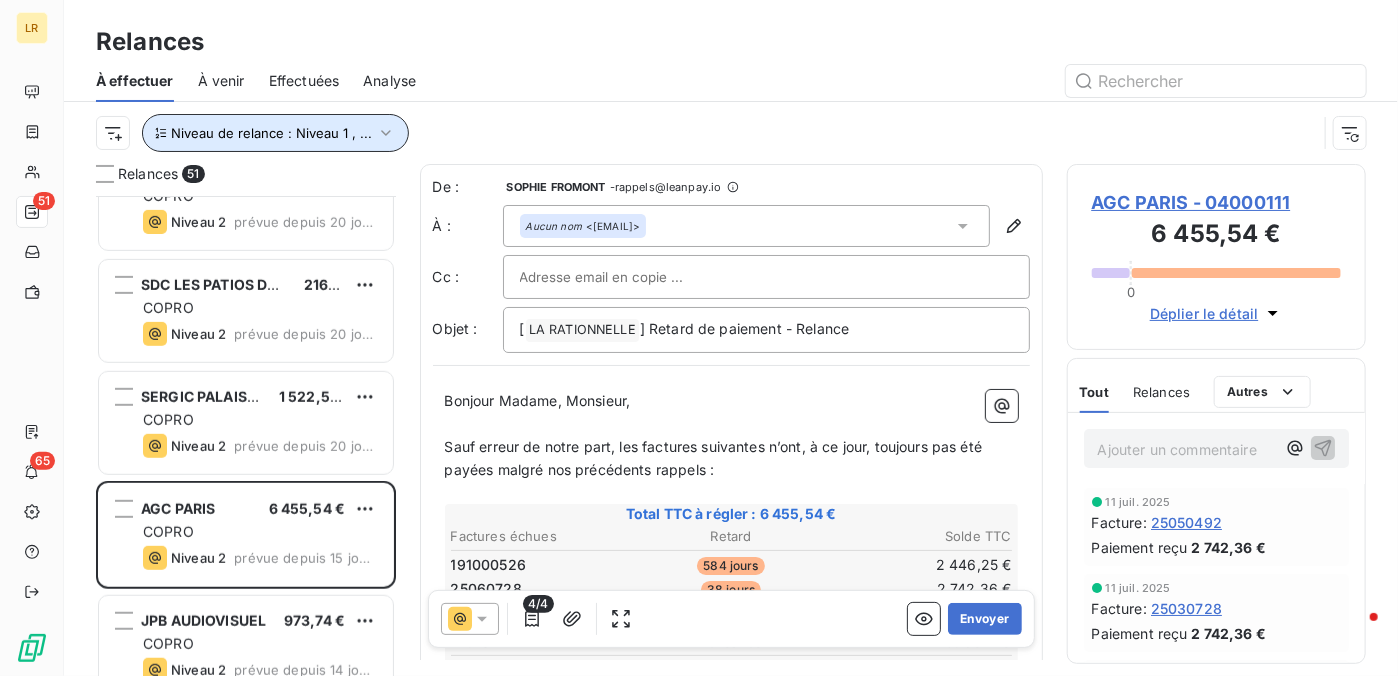 click 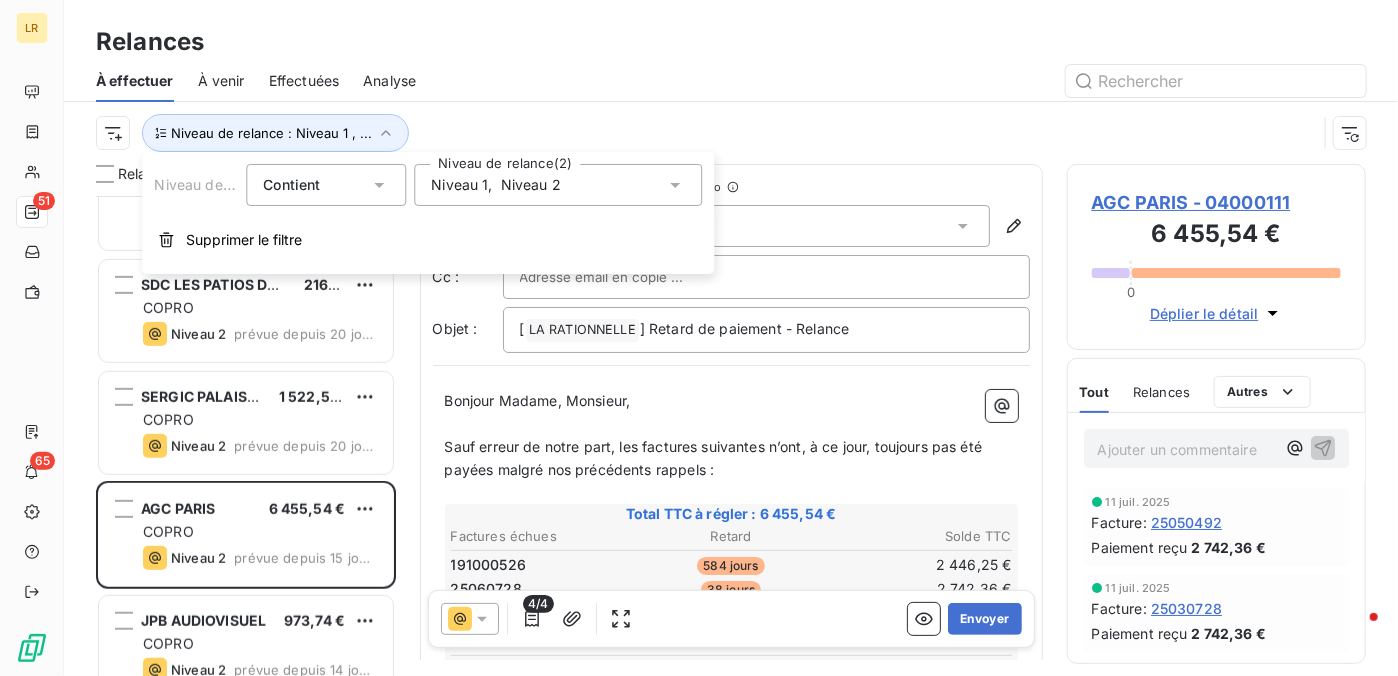 click 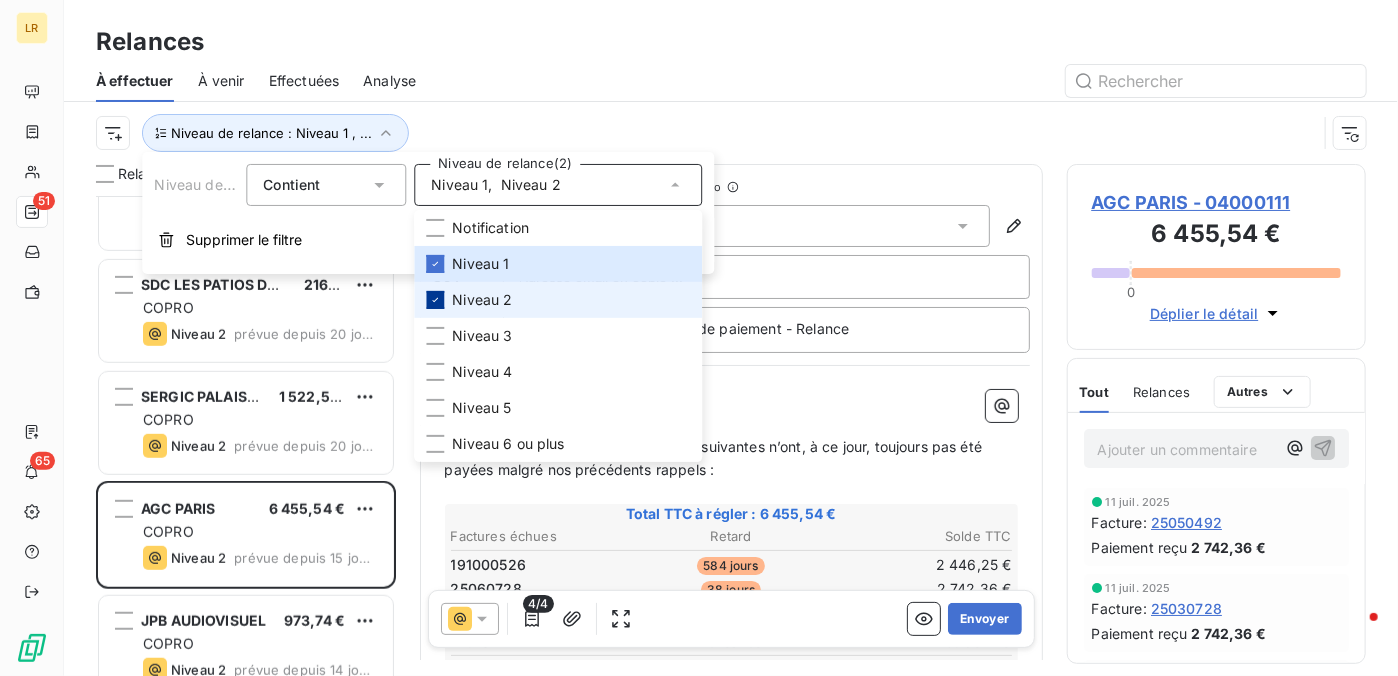 click 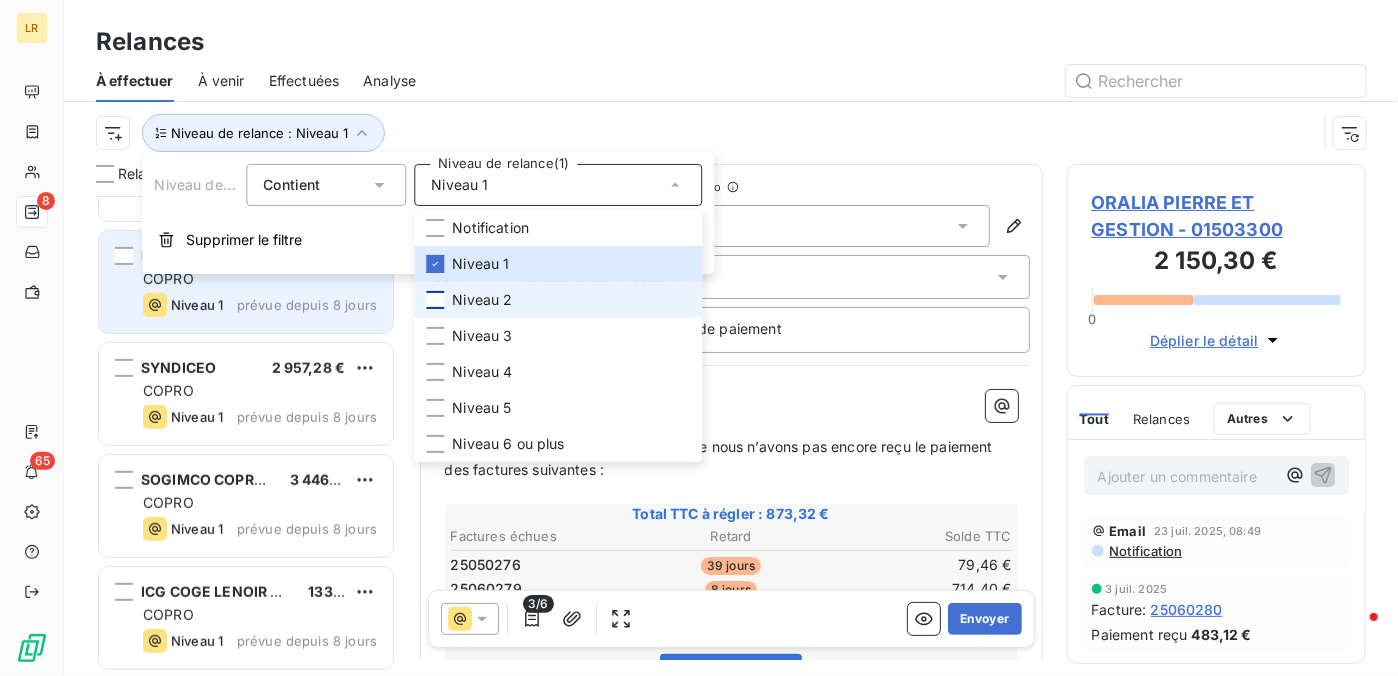 scroll, scrollTop: 416, scrollLeft: 0, axis: vertical 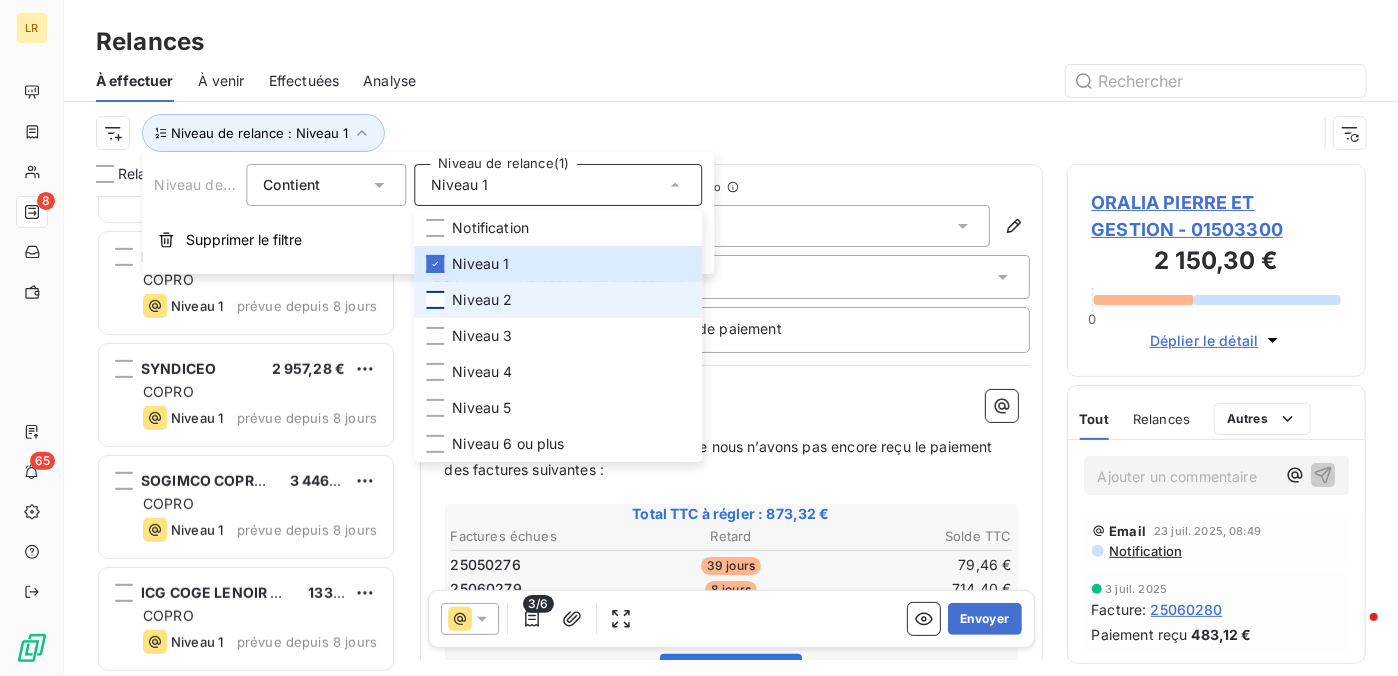 click on "Relances" at bounding box center [731, 42] 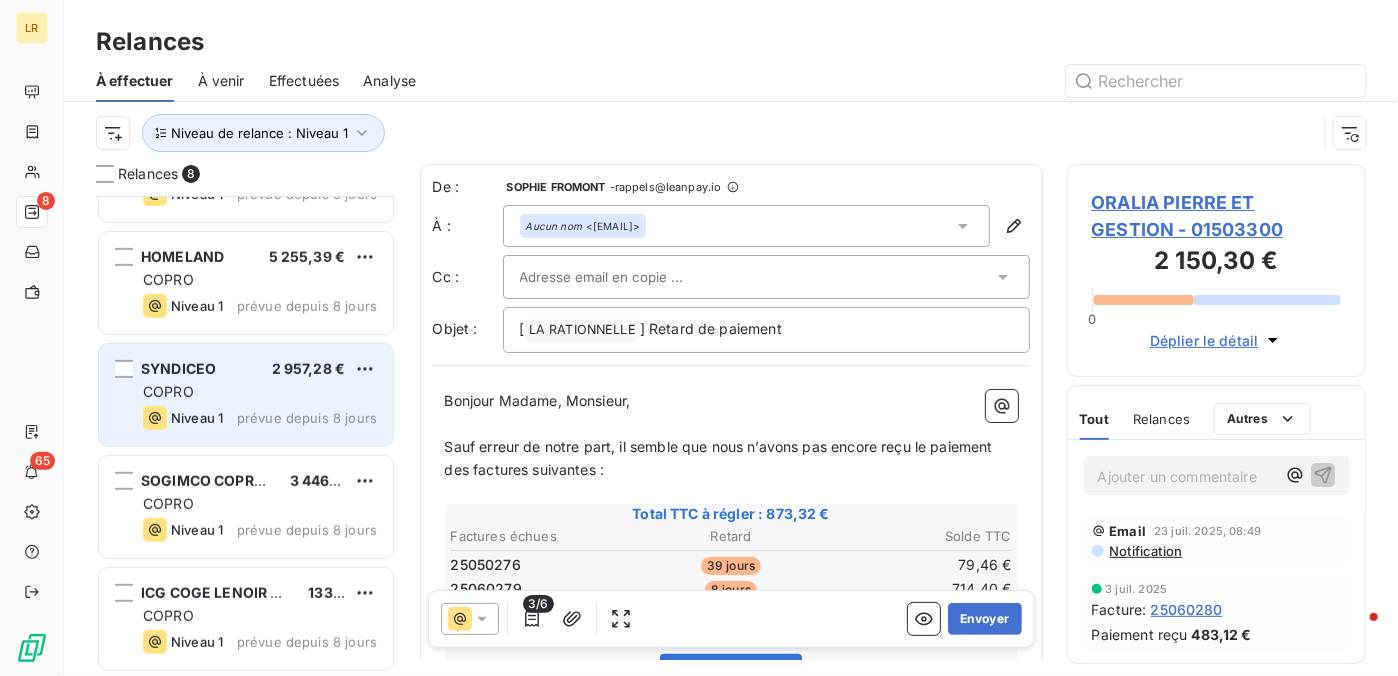 scroll, scrollTop: 416, scrollLeft: 0, axis: vertical 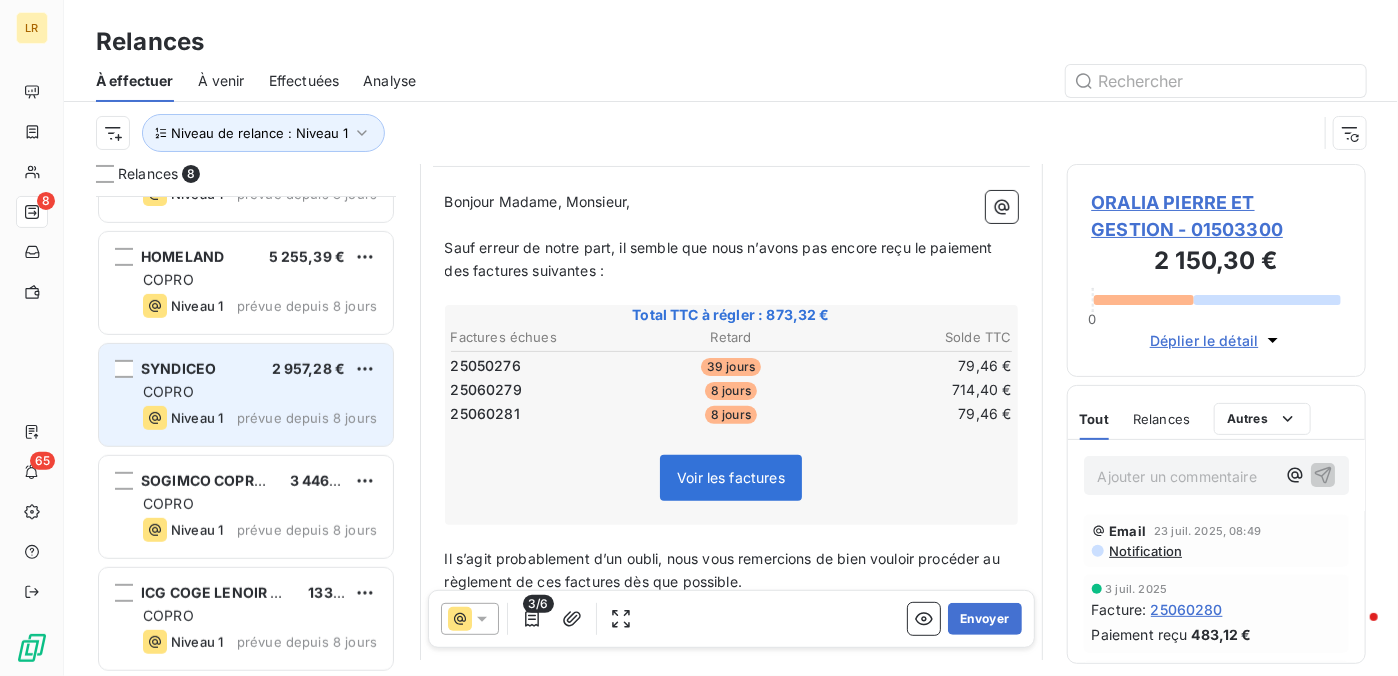 click on "SYNDICEO €" at bounding box center [260, 369] 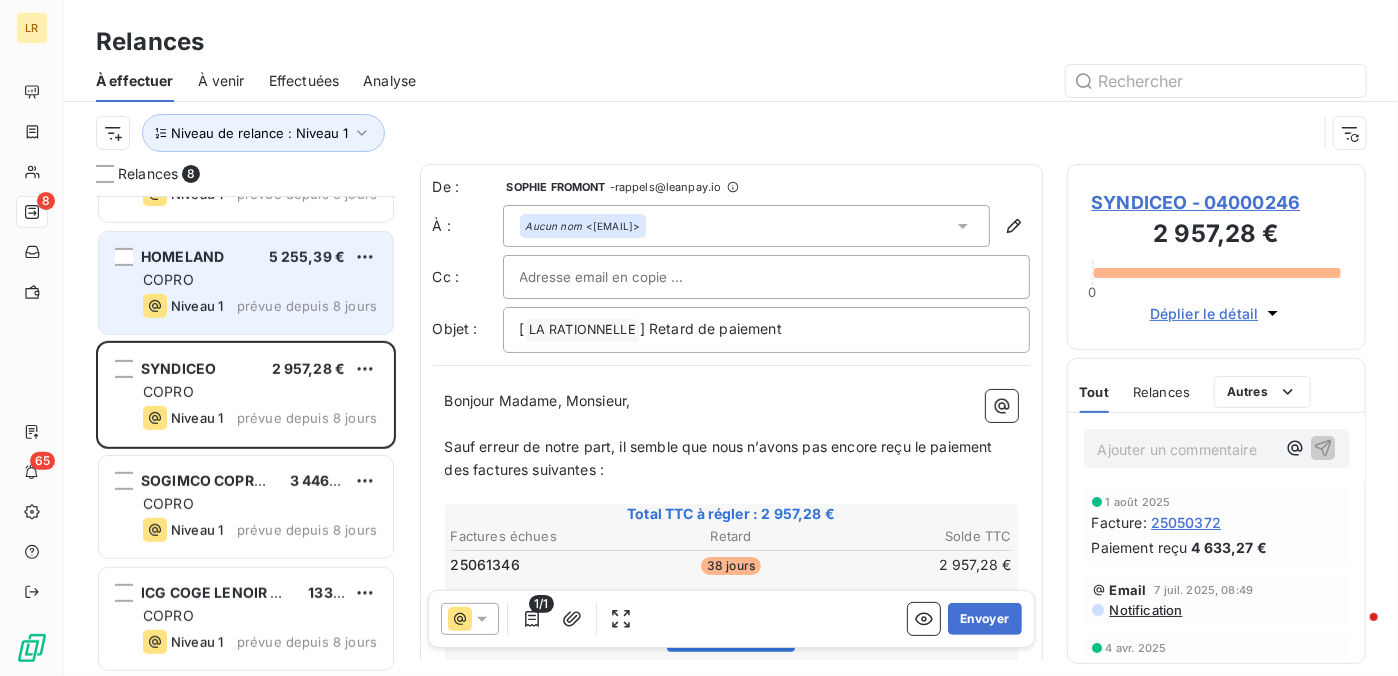click on "5 255,39 €" at bounding box center (307, 256) 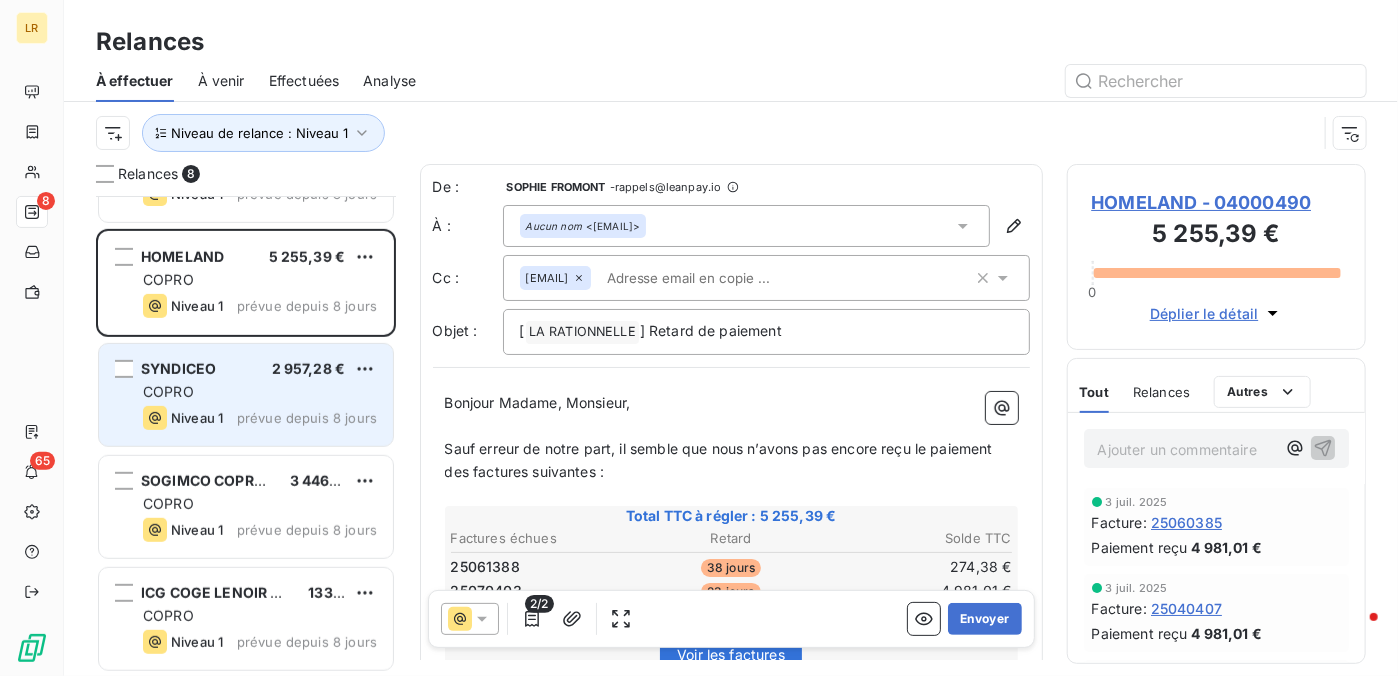 click on "COPRO" at bounding box center (260, 392) 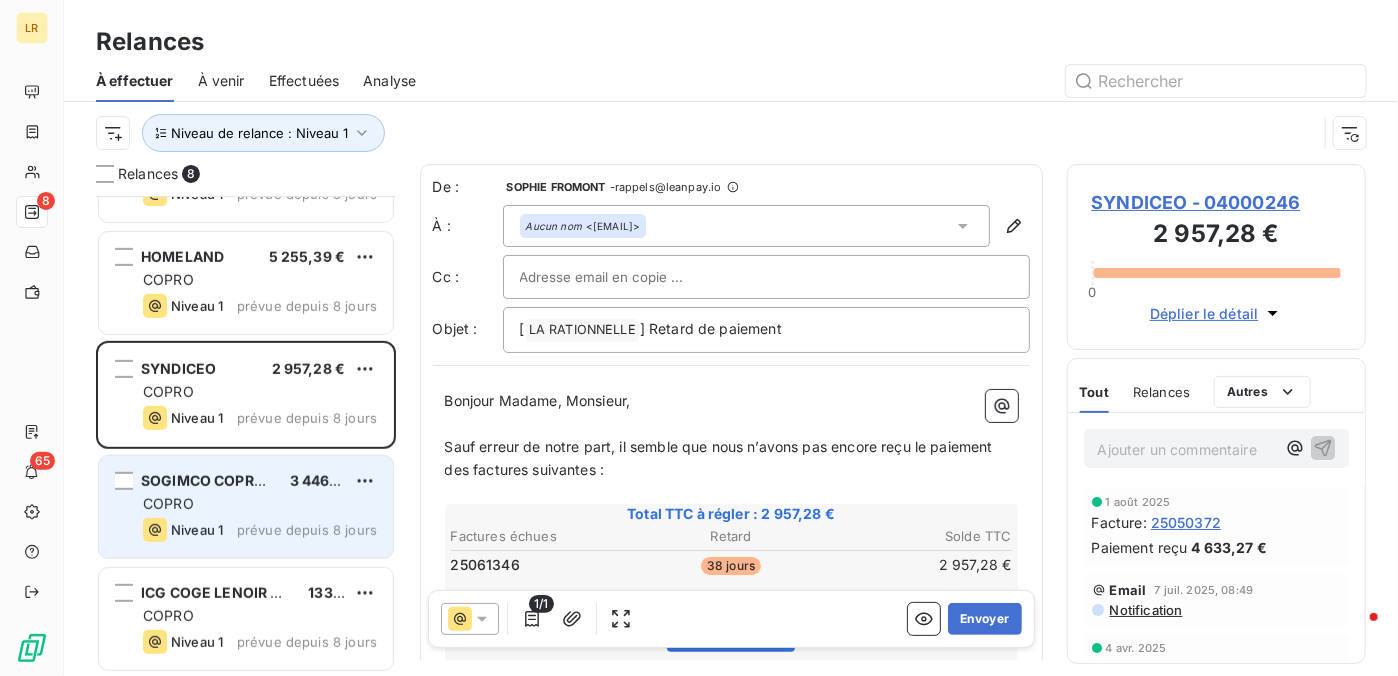 click on "COPRO" at bounding box center (260, 504) 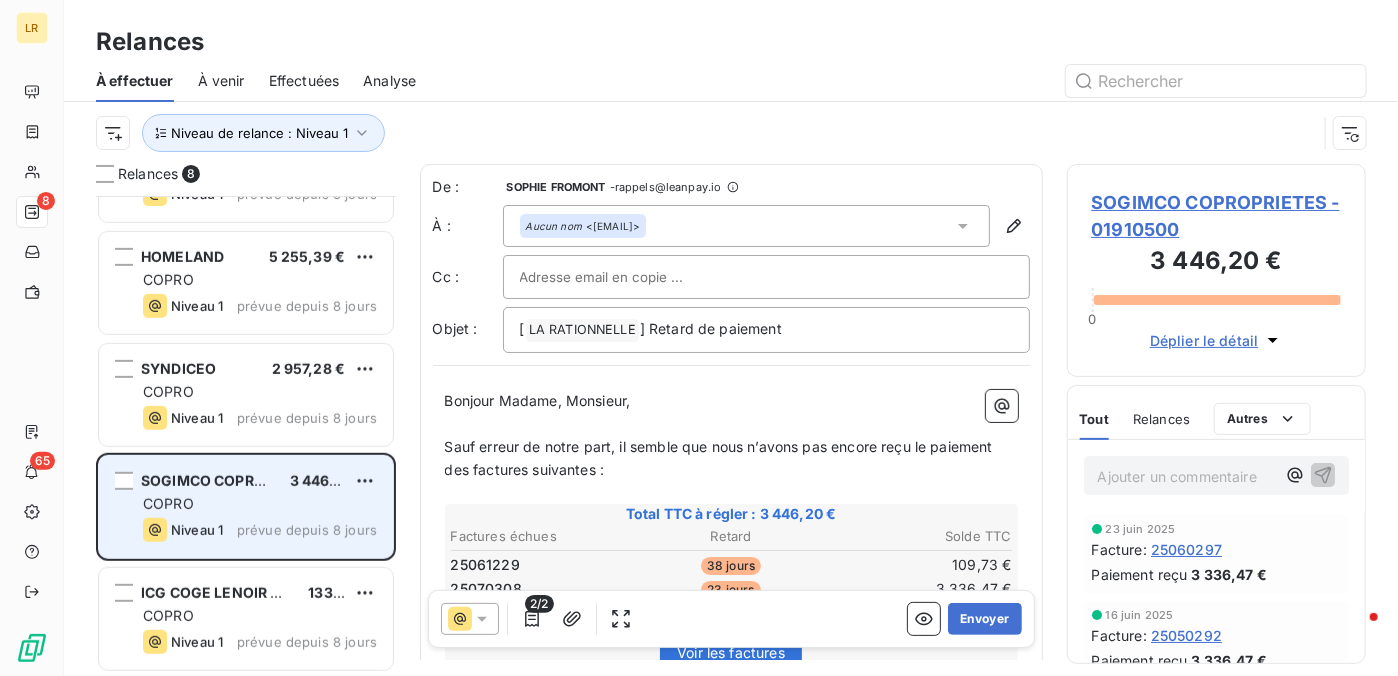 click on "COPRO" at bounding box center [260, 504] 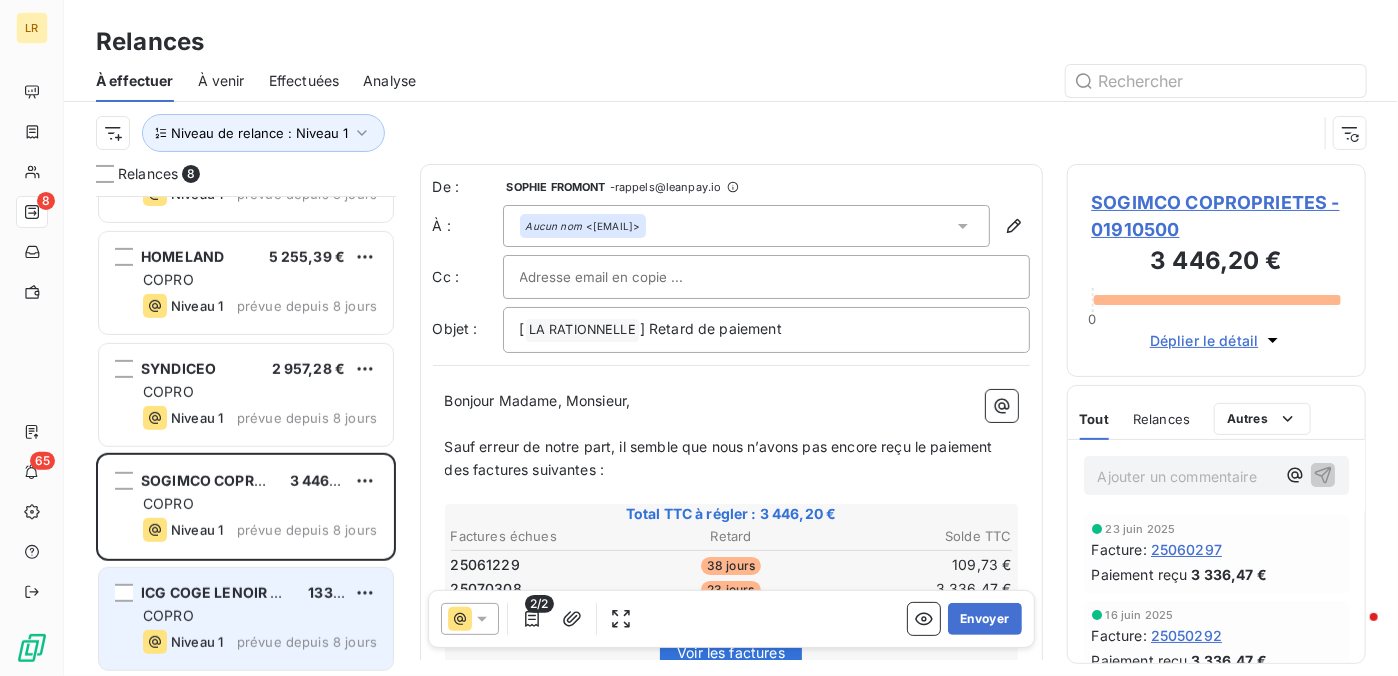 click on "ICG COGE LENOIR GESTION IMMOBI" at bounding box center [267, 592] 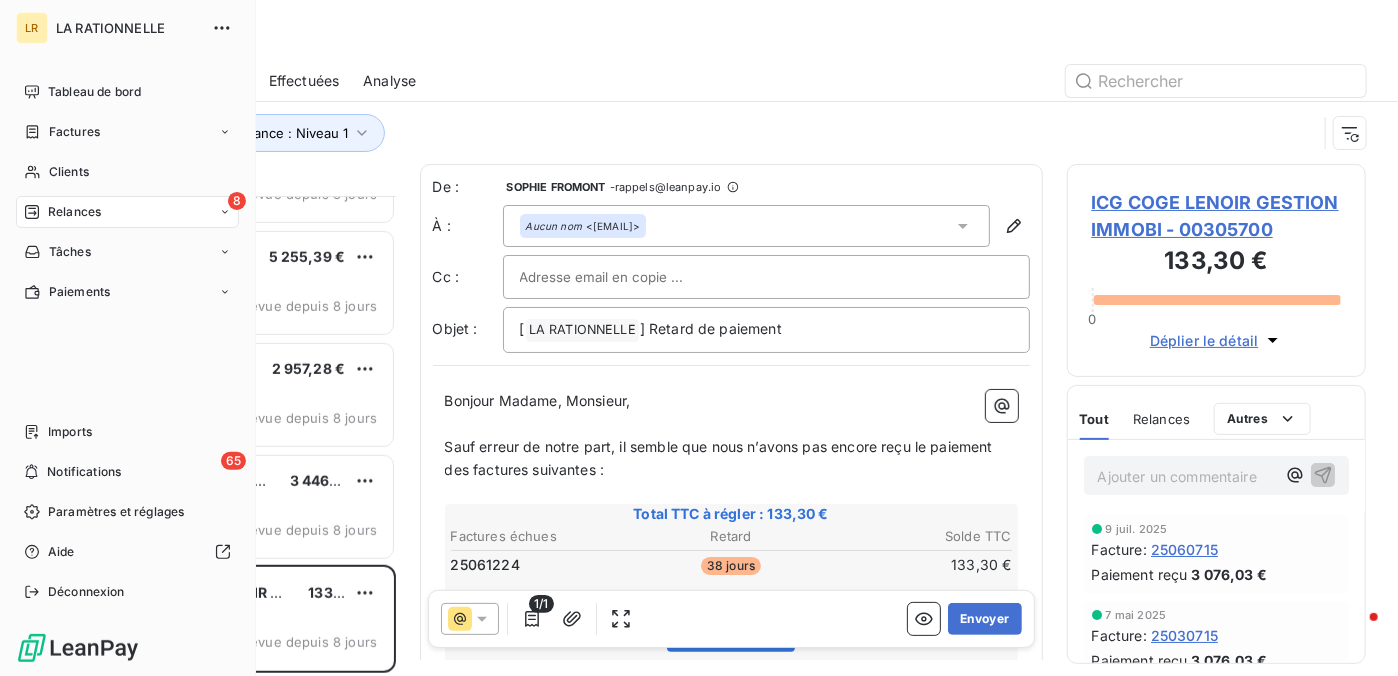 click on "Relances" at bounding box center (74, 212) 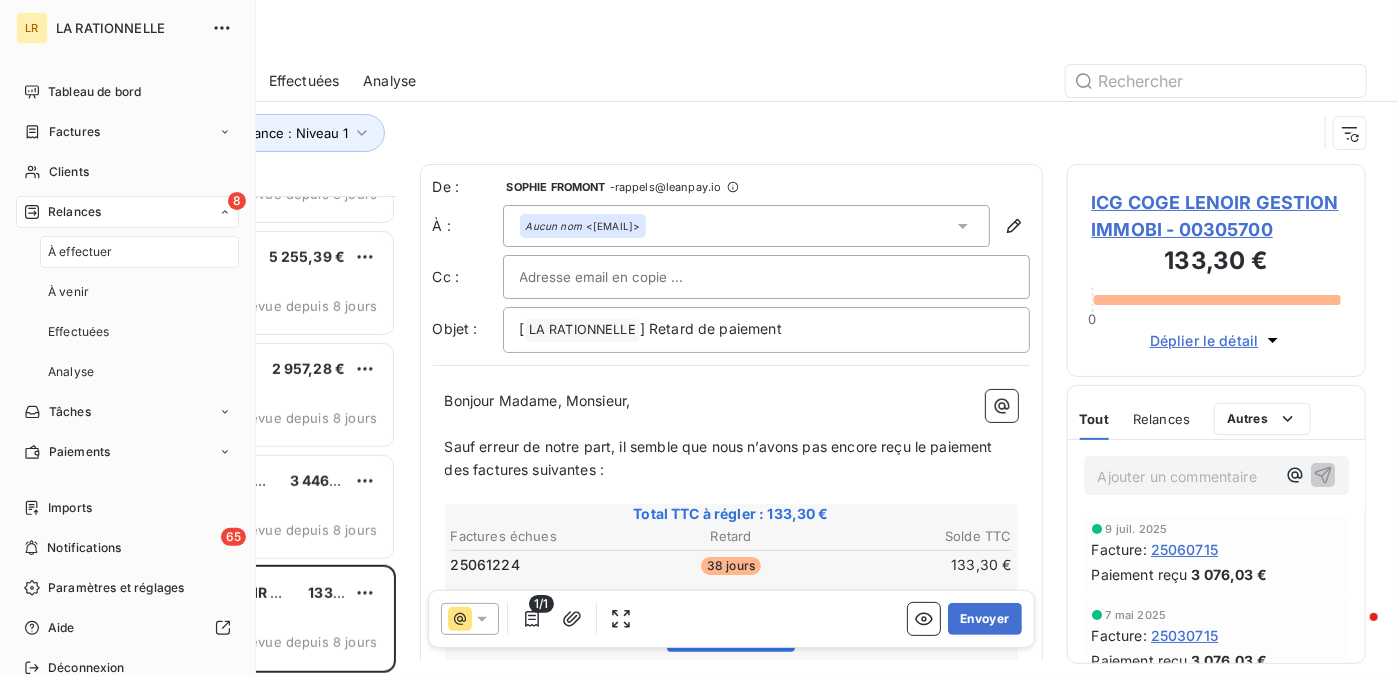 click on "Relances" at bounding box center (74, 212) 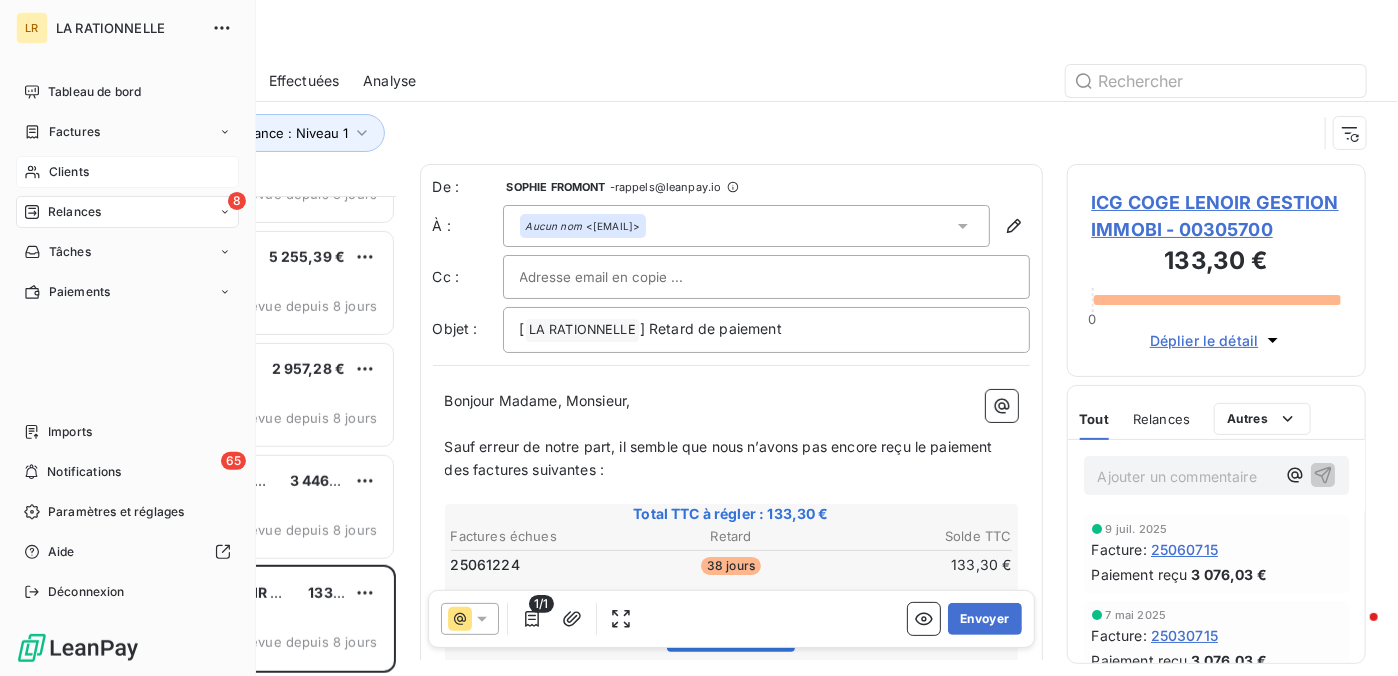 drag, startPoint x: 99, startPoint y: 171, endPoint x: 102, endPoint y: 185, distance: 14.3178215 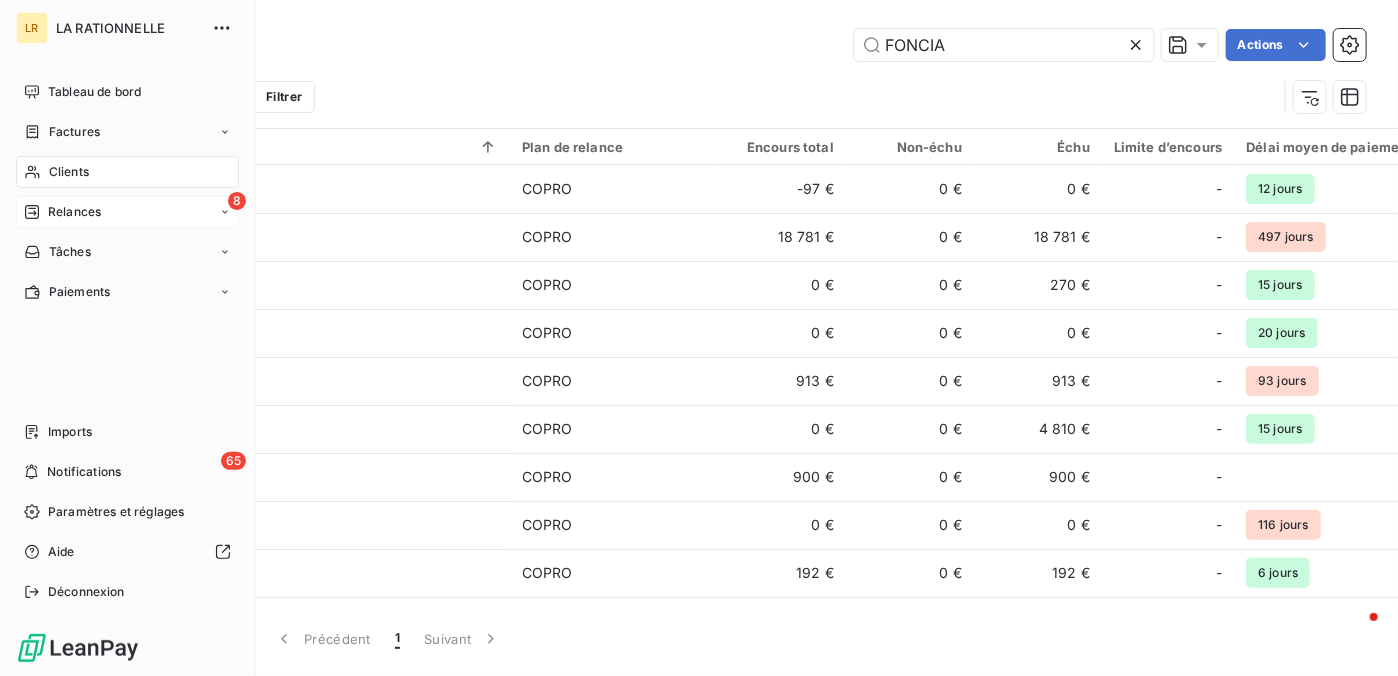 click on "Relances" at bounding box center [74, 212] 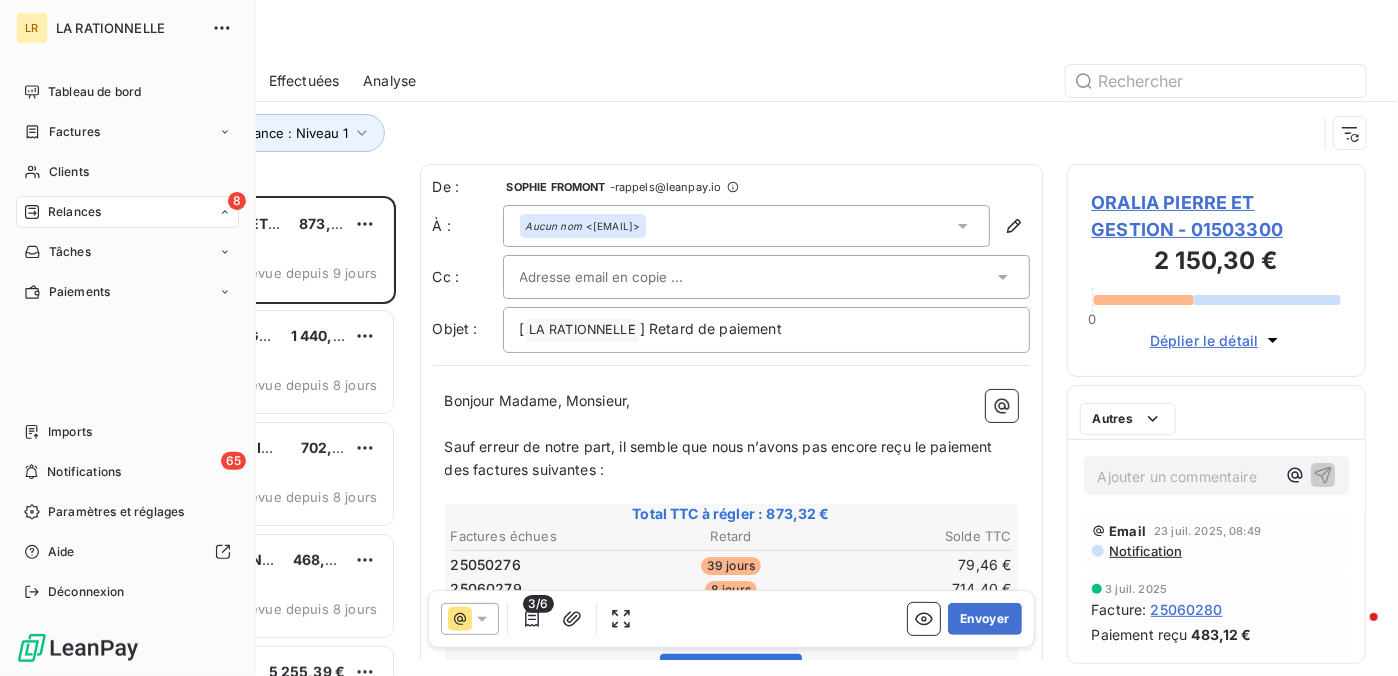 scroll, scrollTop: 16, scrollLeft: 16, axis: both 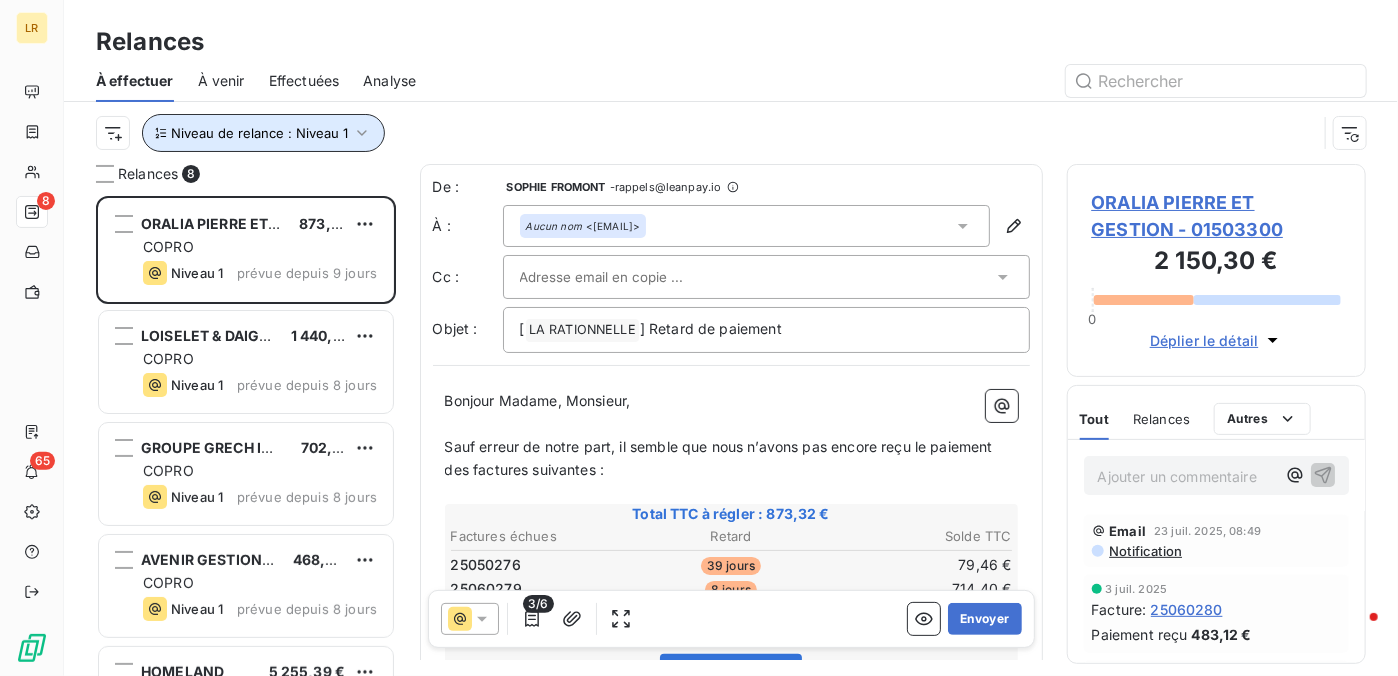 click 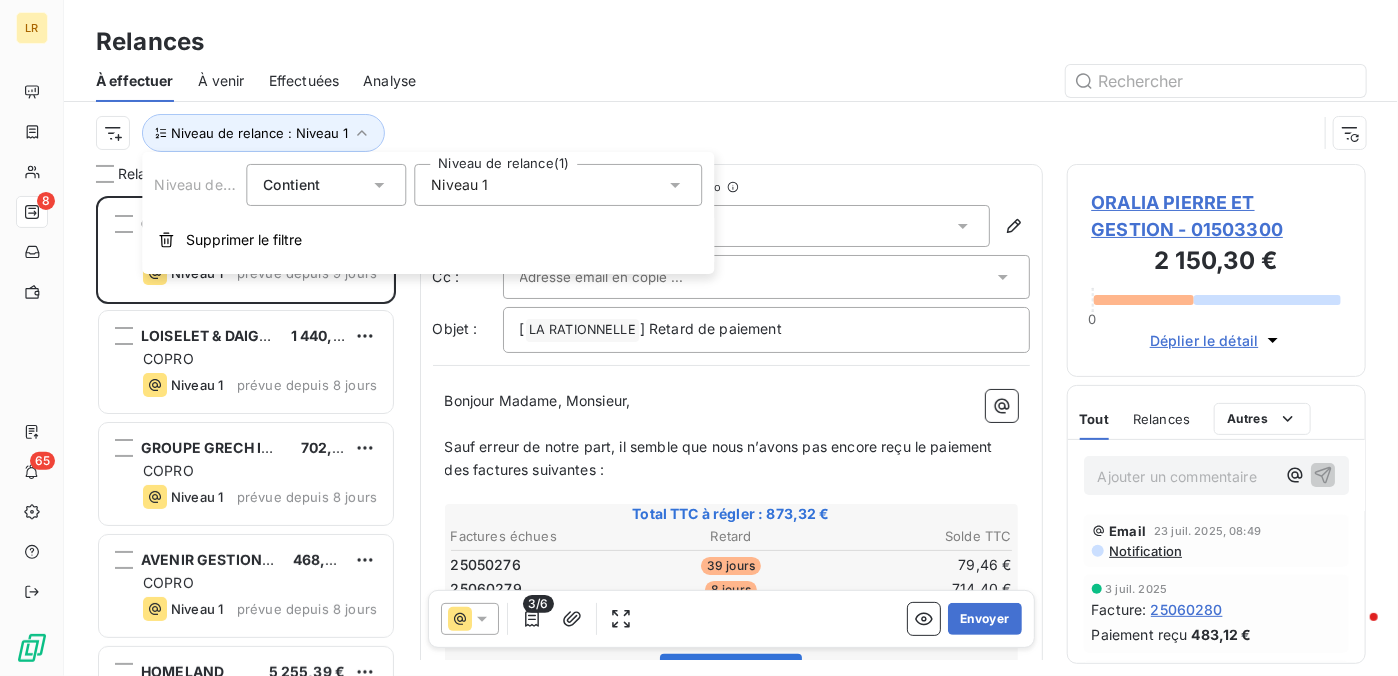 click 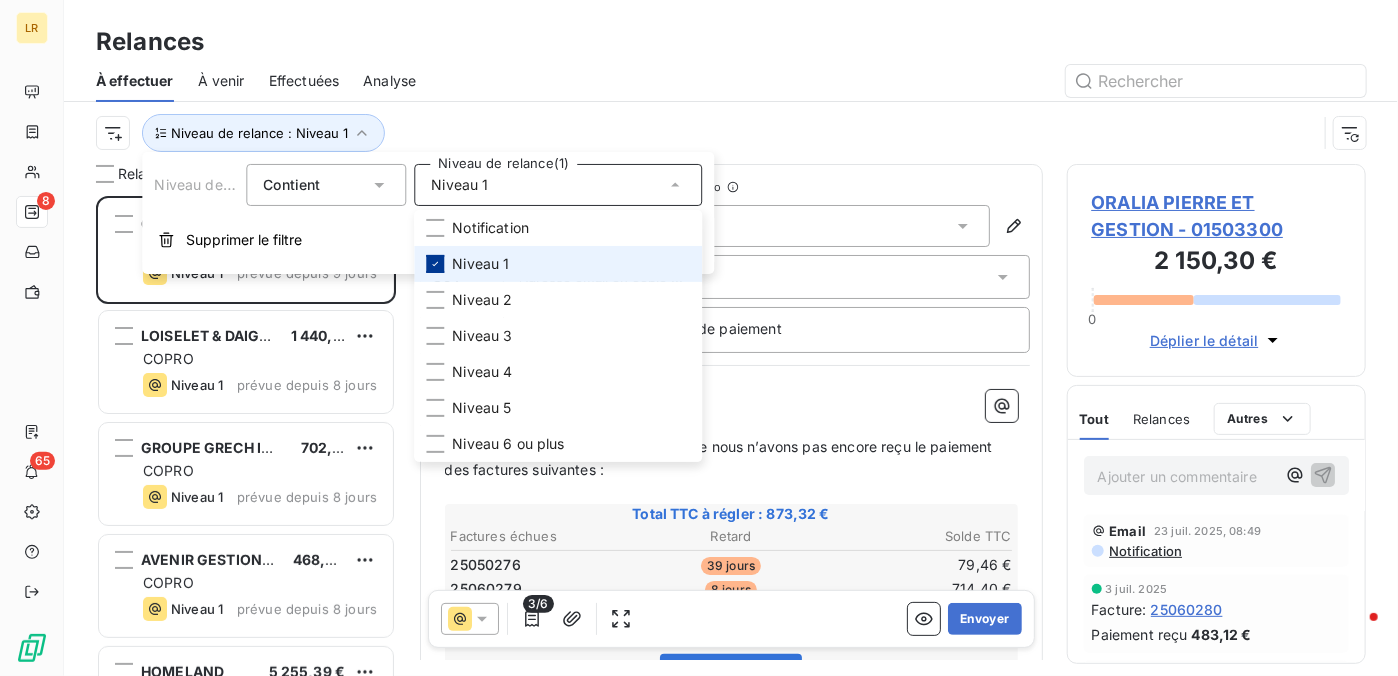 click 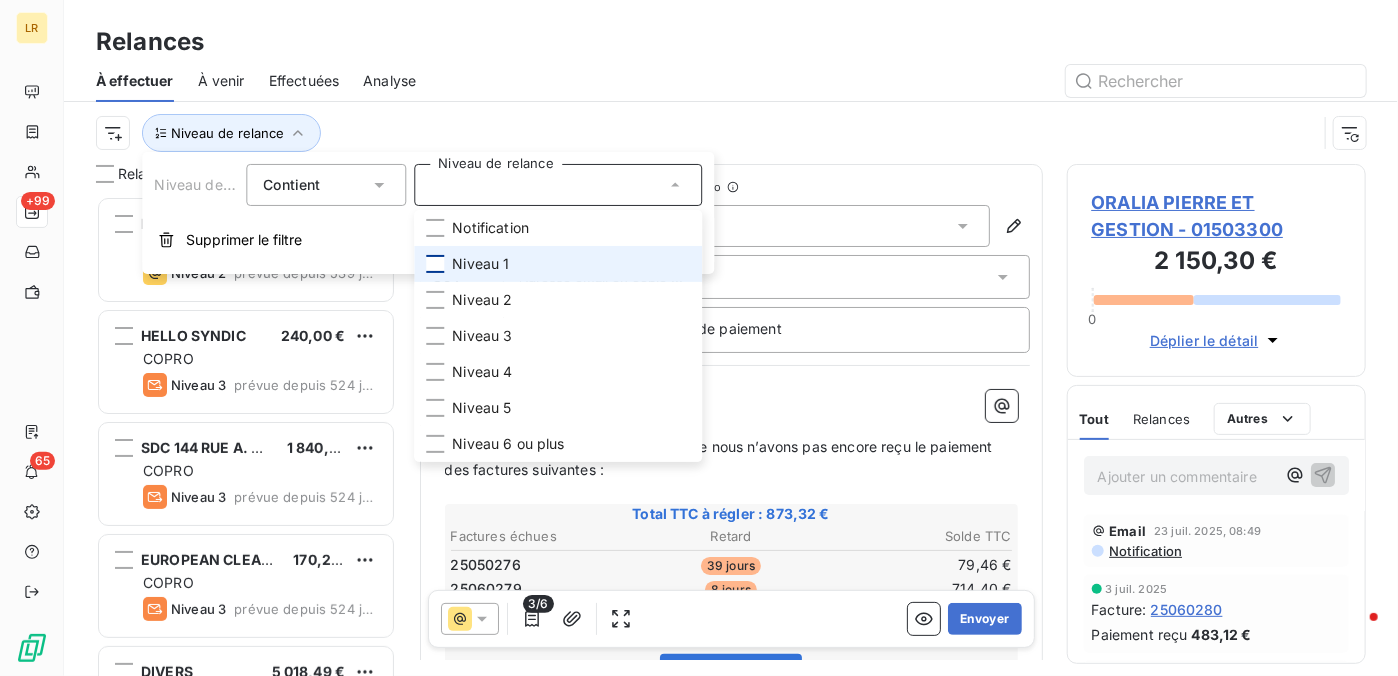 click at bounding box center (435, 264) 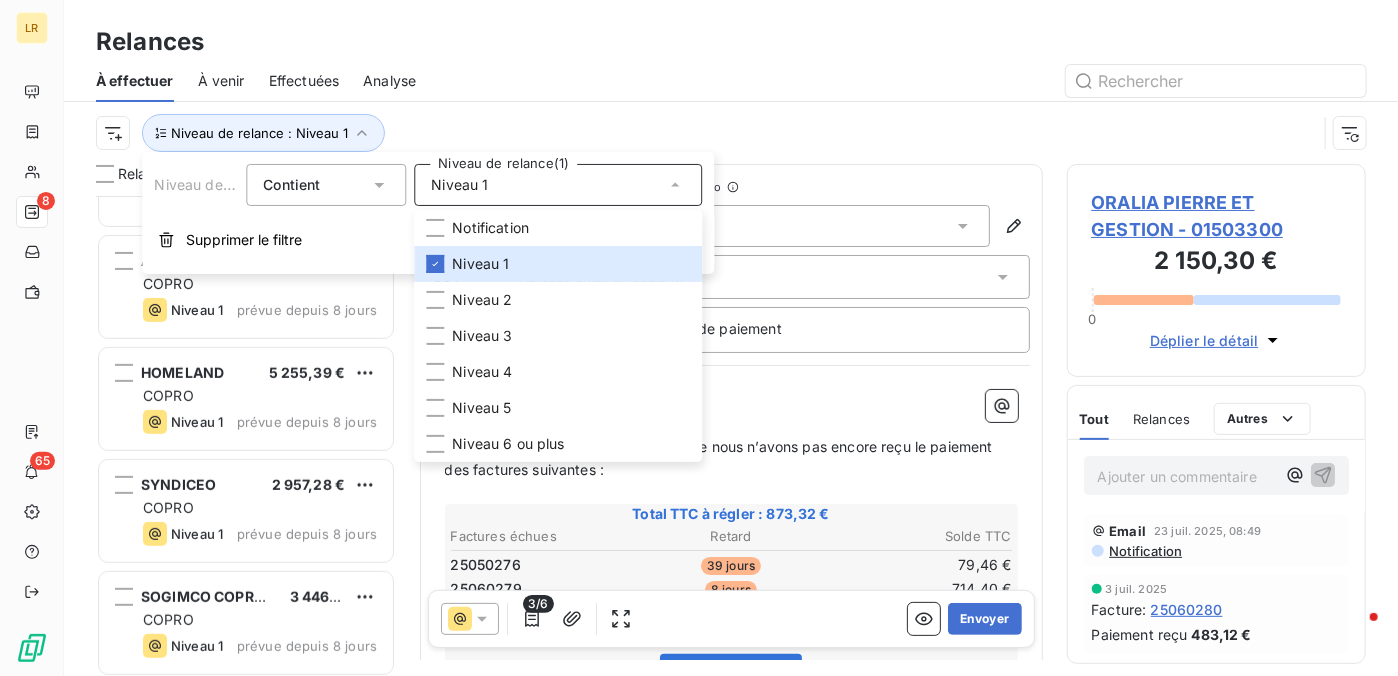 click at bounding box center [903, 81] 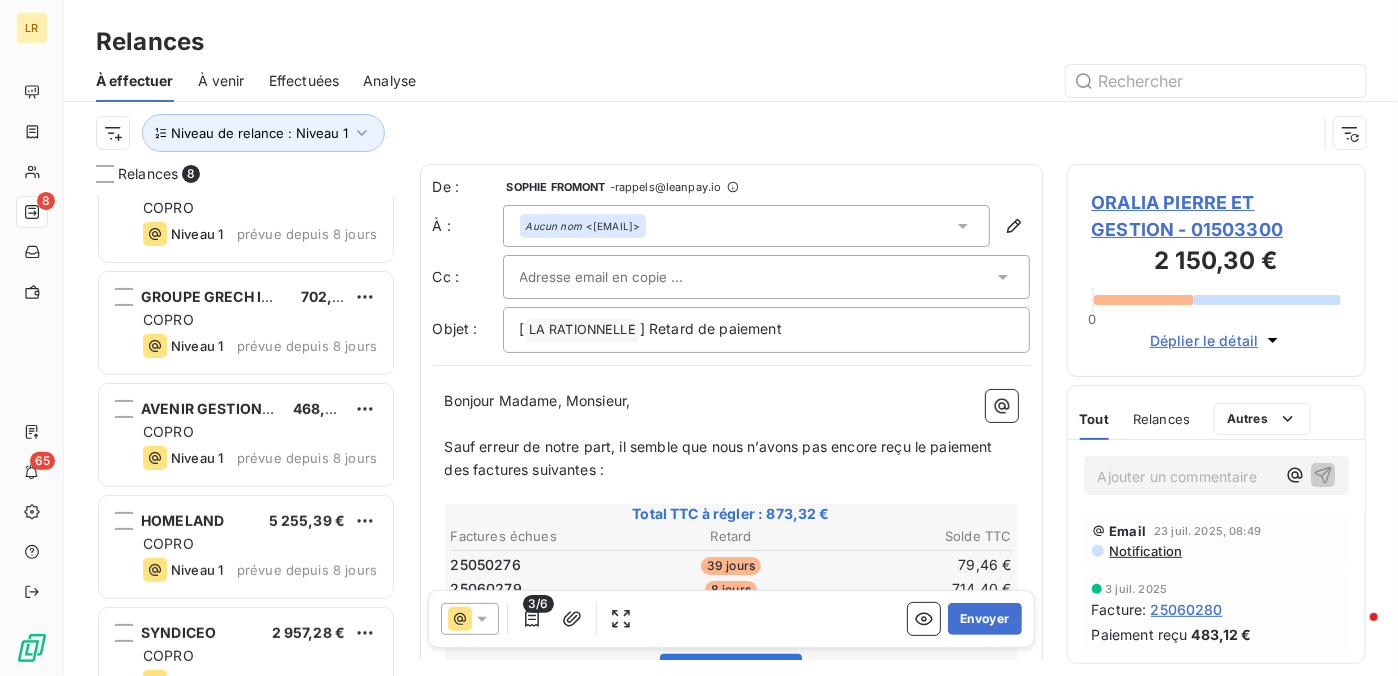 scroll, scrollTop: 0, scrollLeft: 0, axis: both 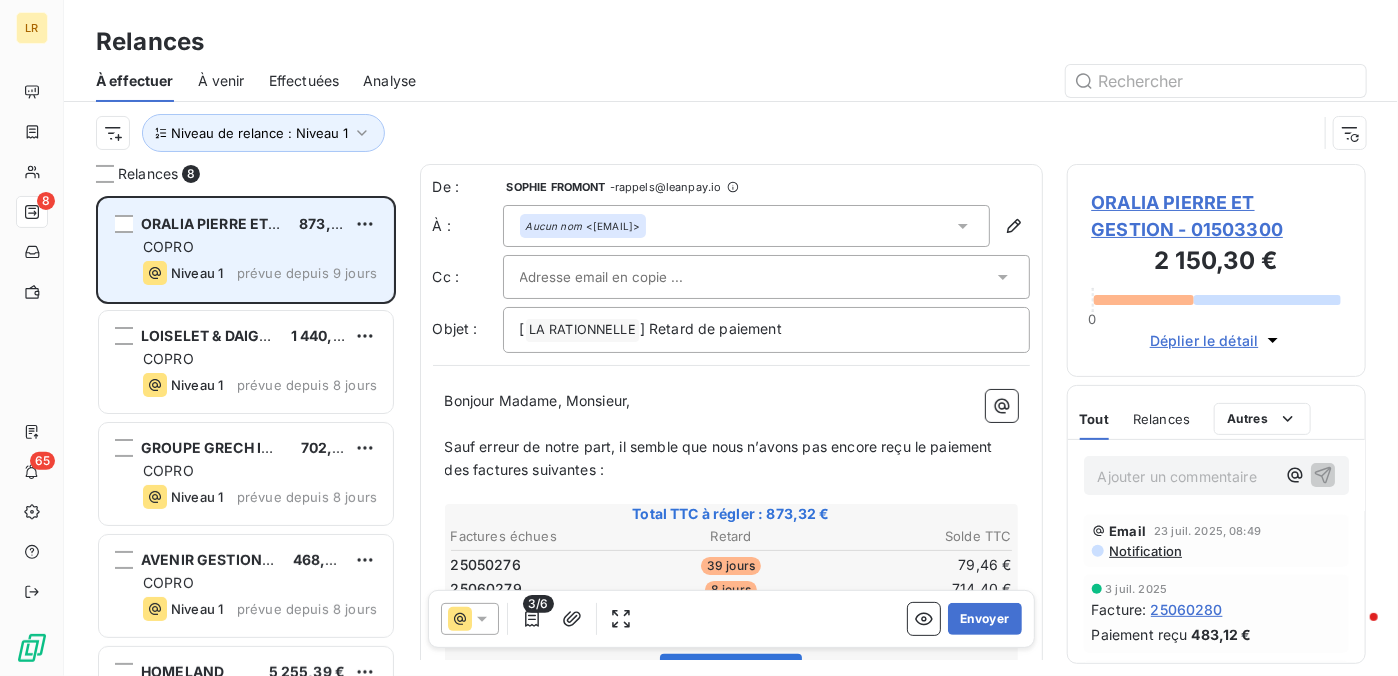 click on "Niveau 1" at bounding box center (197, 273) 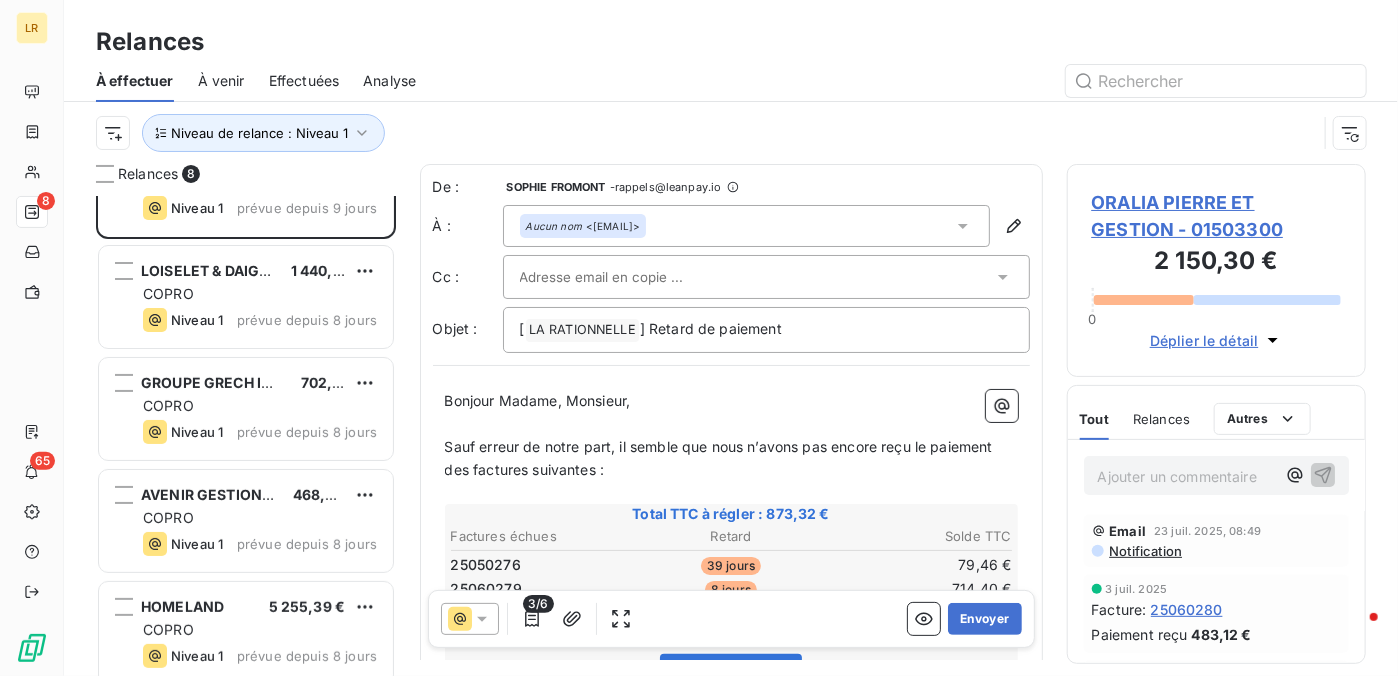 scroll, scrollTop: 100, scrollLeft: 0, axis: vertical 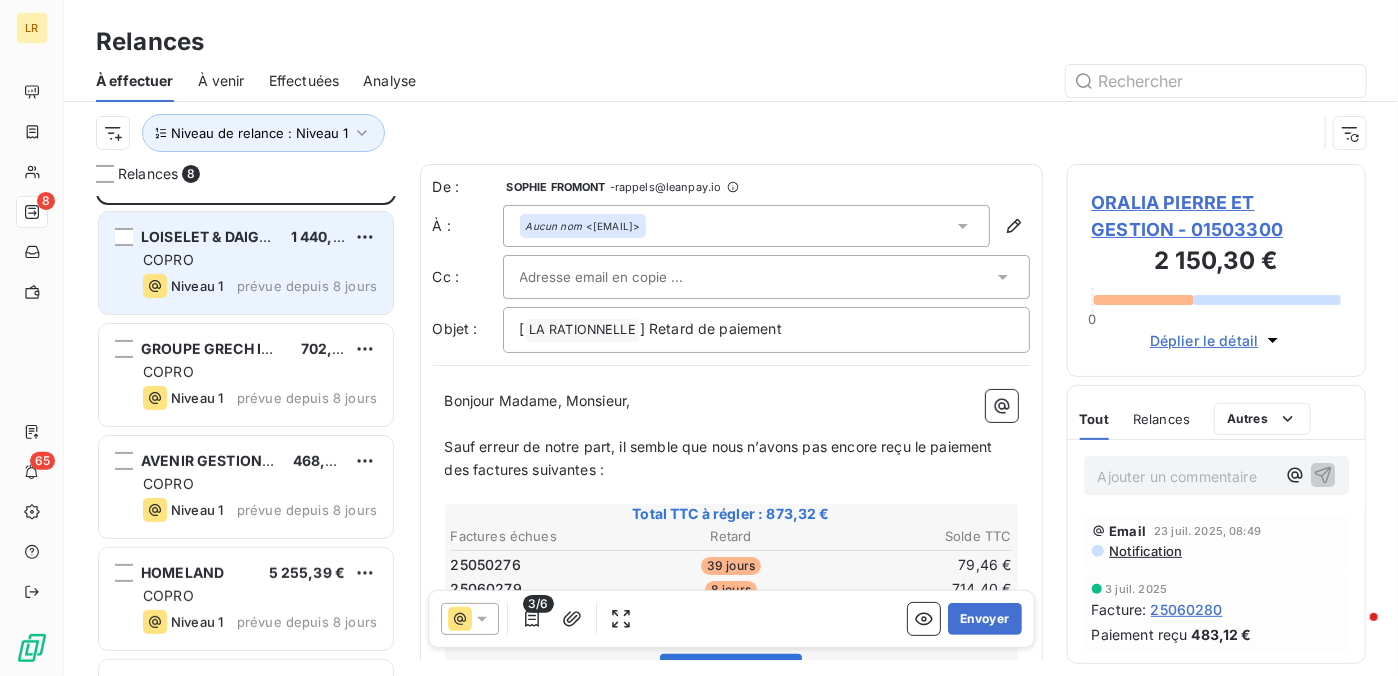 click on "Niveau 1 prévue depuis 8 jours" at bounding box center (260, 286) 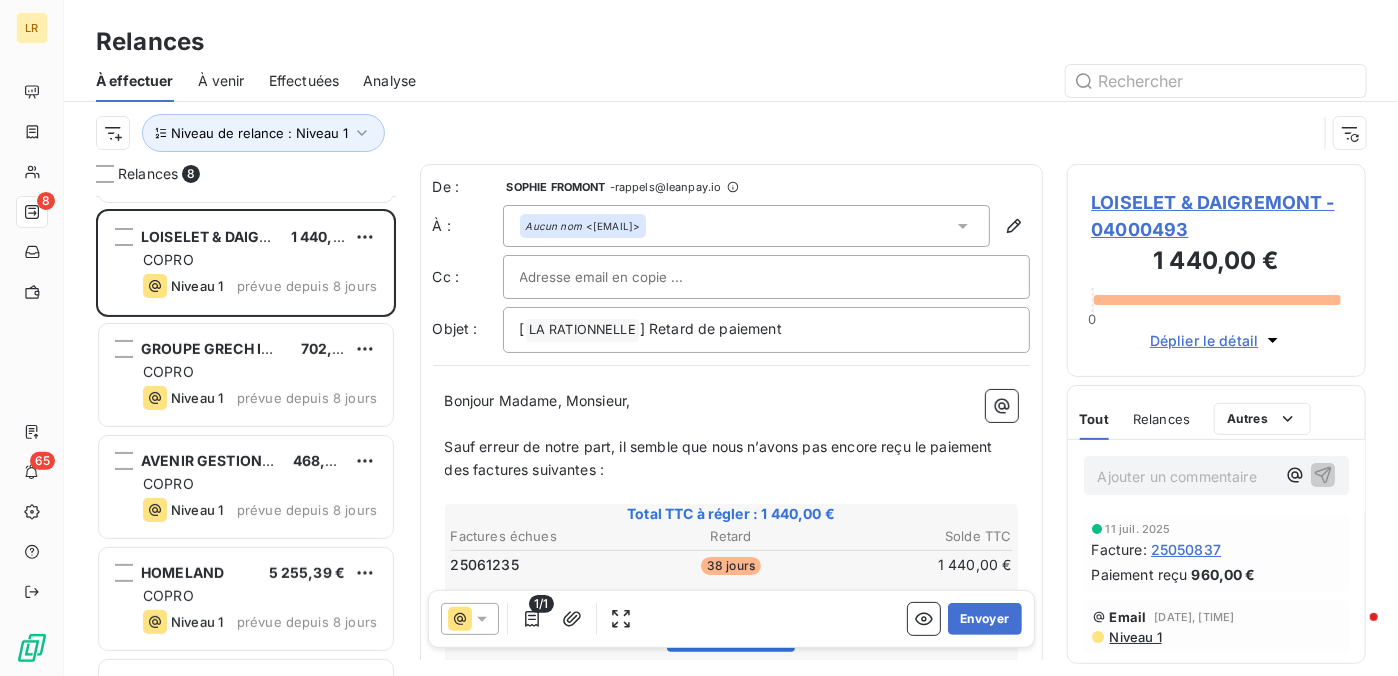 scroll, scrollTop: 200, scrollLeft: 0, axis: vertical 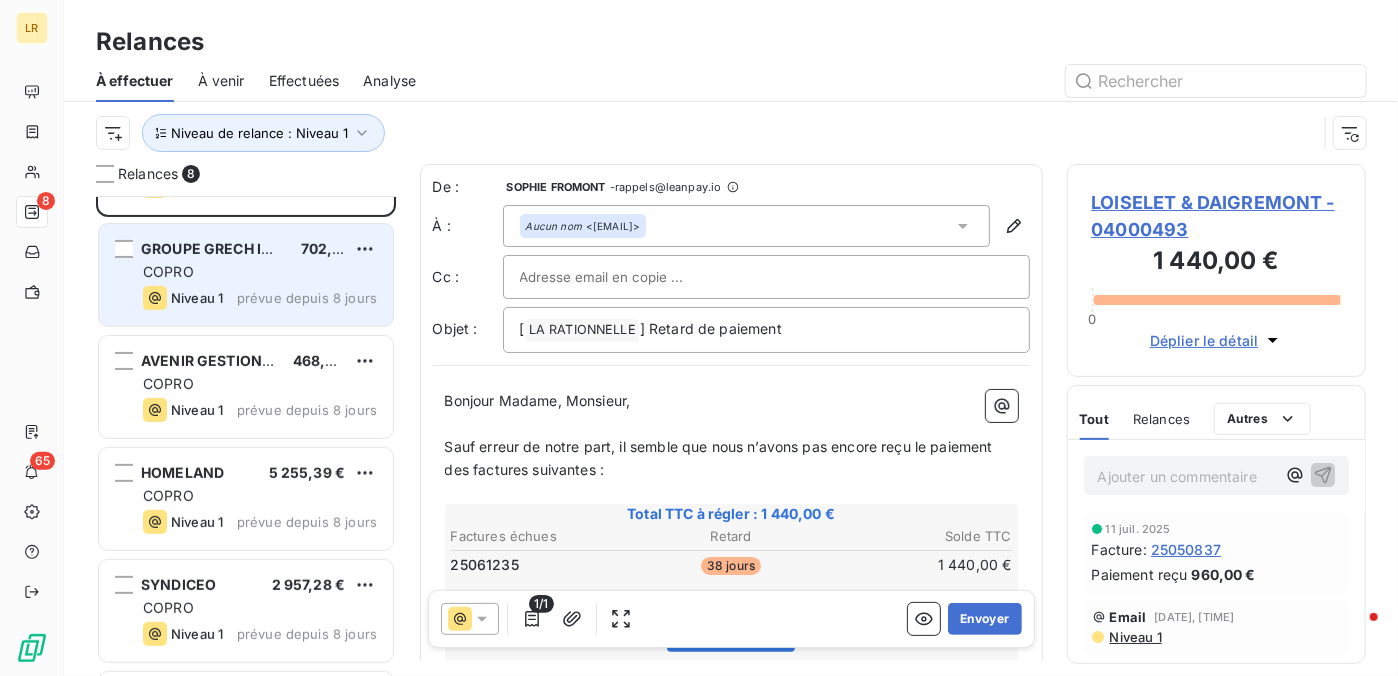 click on "Niveau 1 prévue depuis 8 jours" at bounding box center [260, 298] 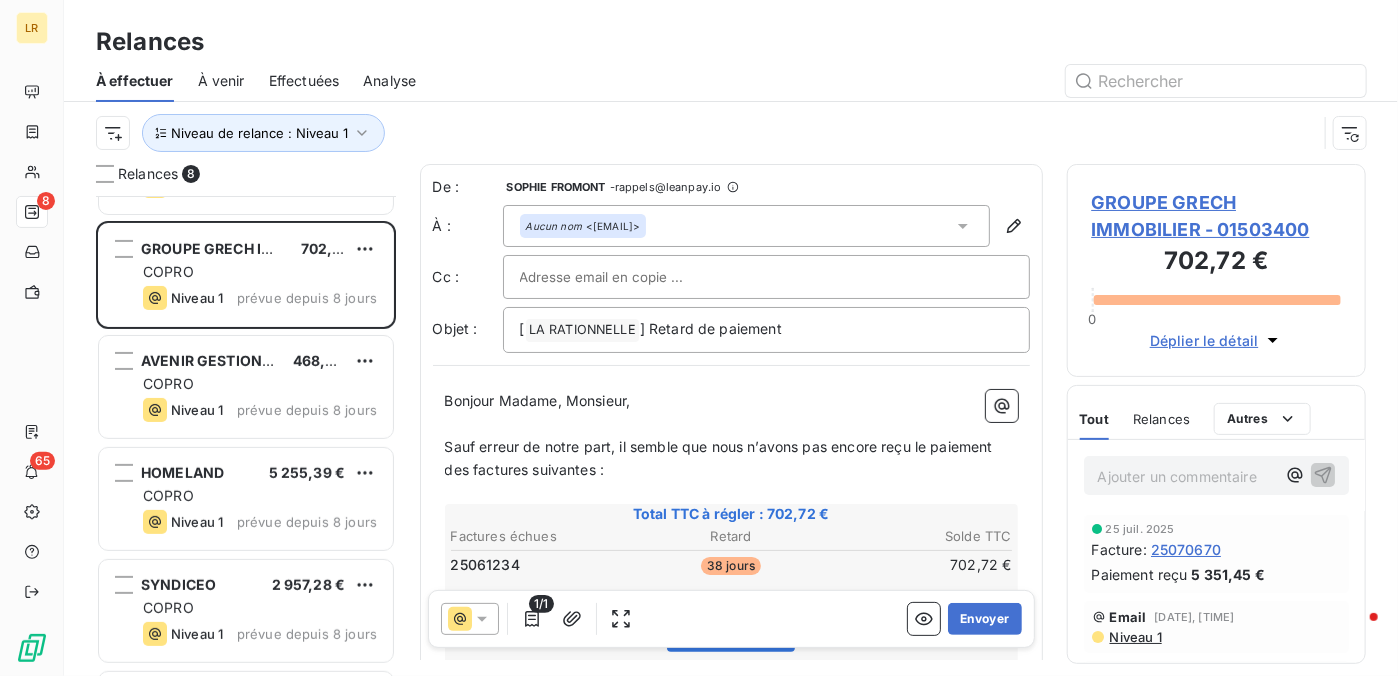 scroll, scrollTop: 300, scrollLeft: 0, axis: vertical 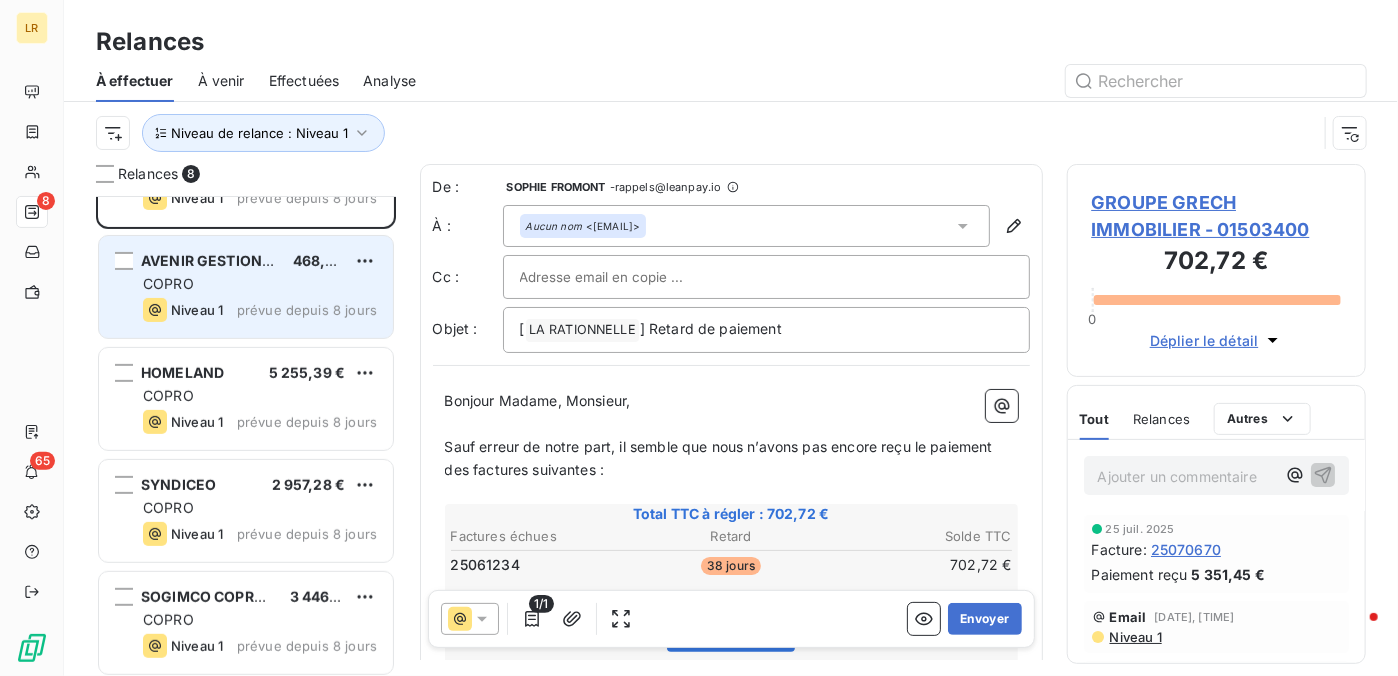 click on "Niveau 1 prévue depuis 8 jours" at bounding box center (260, 310) 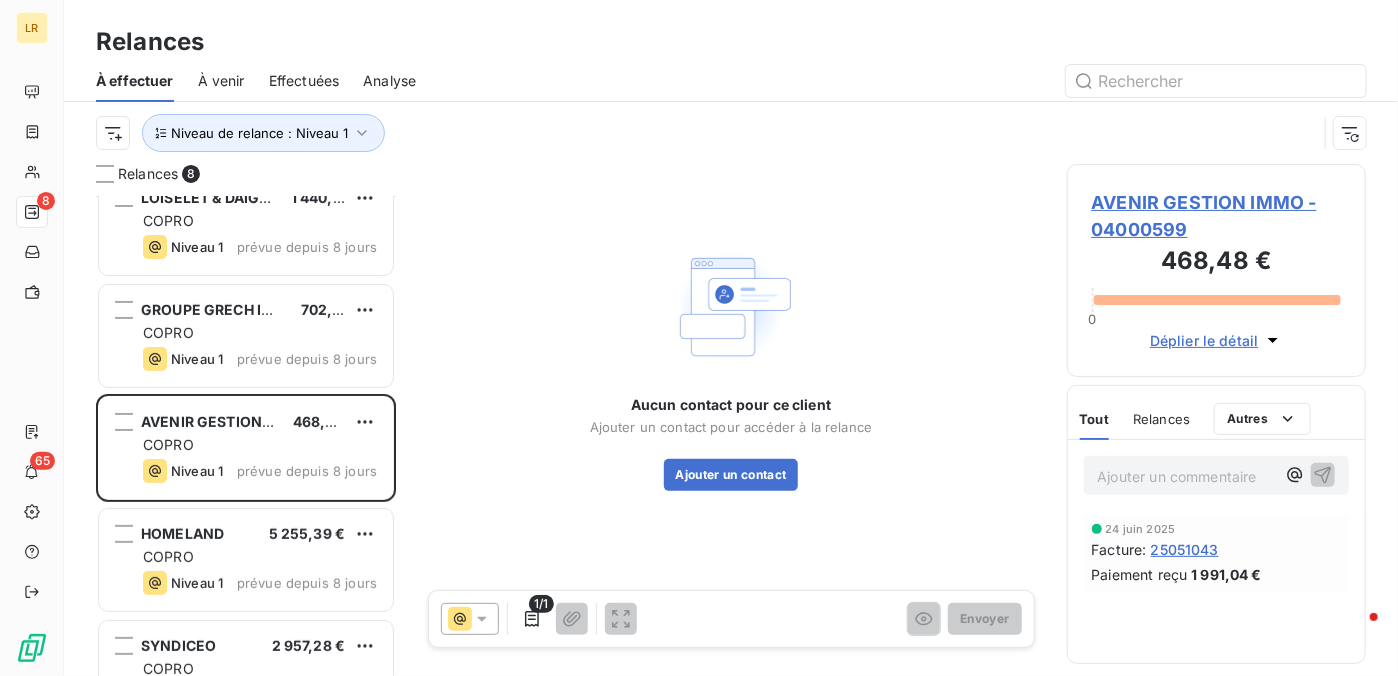 scroll, scrollTop: 0, scrollLeft: 0, axis: both 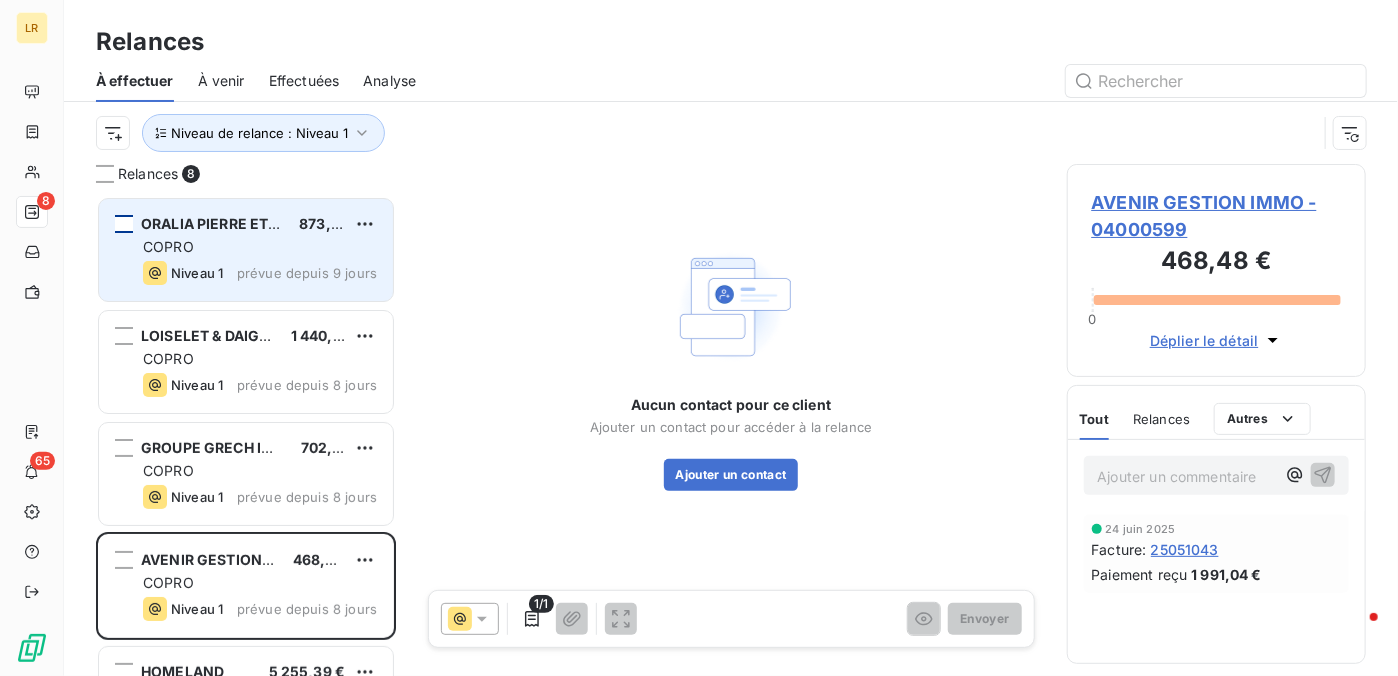click at bounding box center (124, 224) 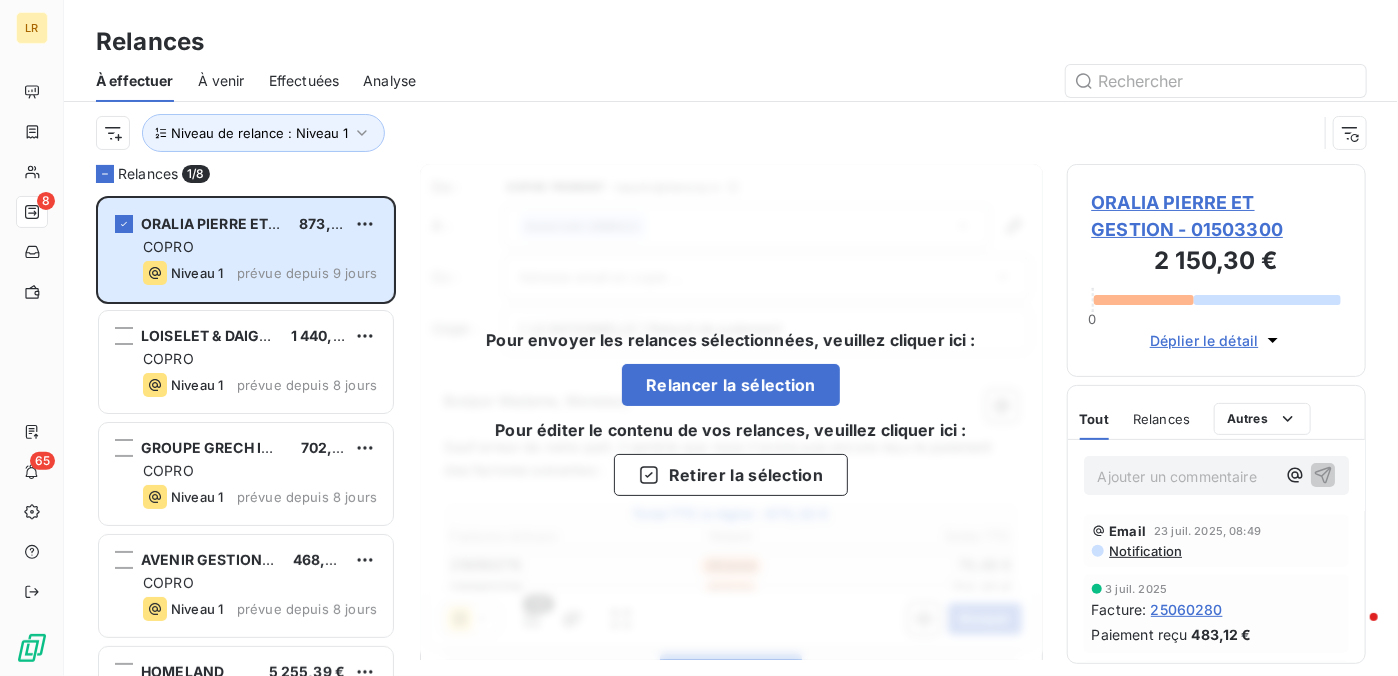 drag, startPoint x: 122, startPoint y: 331, endPoint x: 109, endPoint y: 418, distance: 87.965904 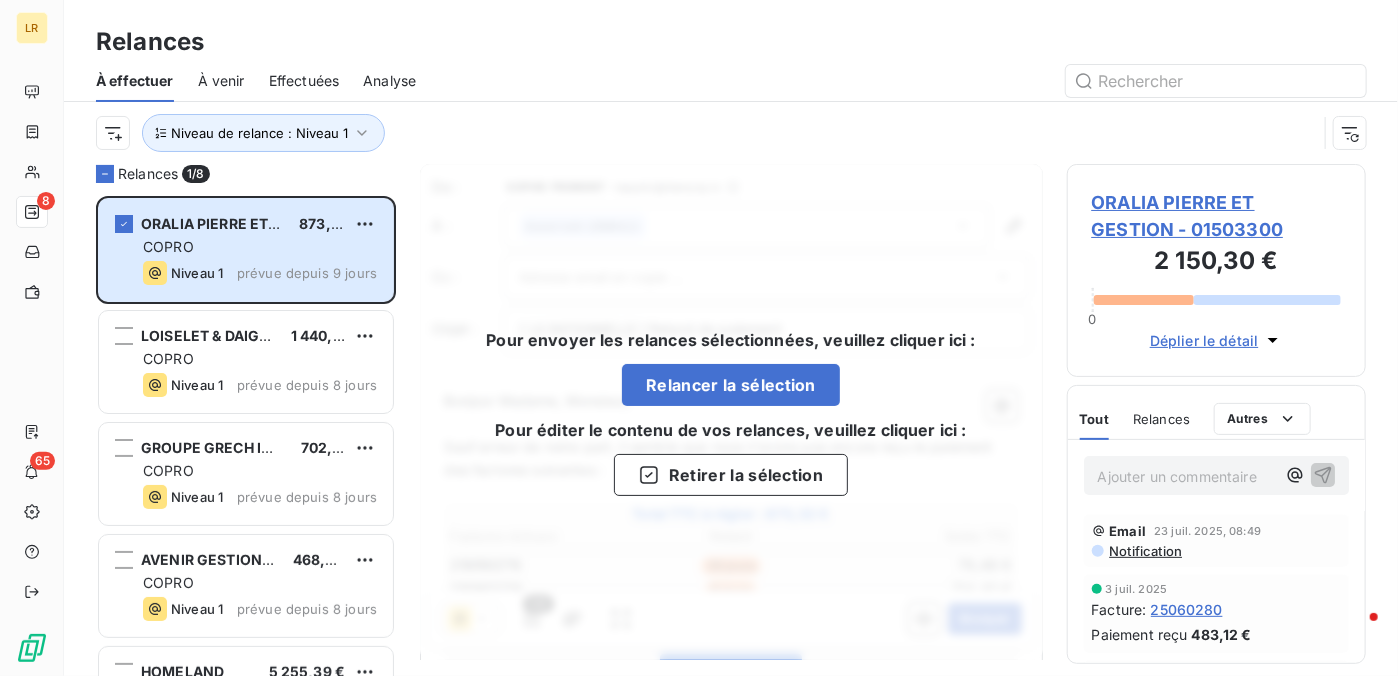 click at bounding box center [124, 336] 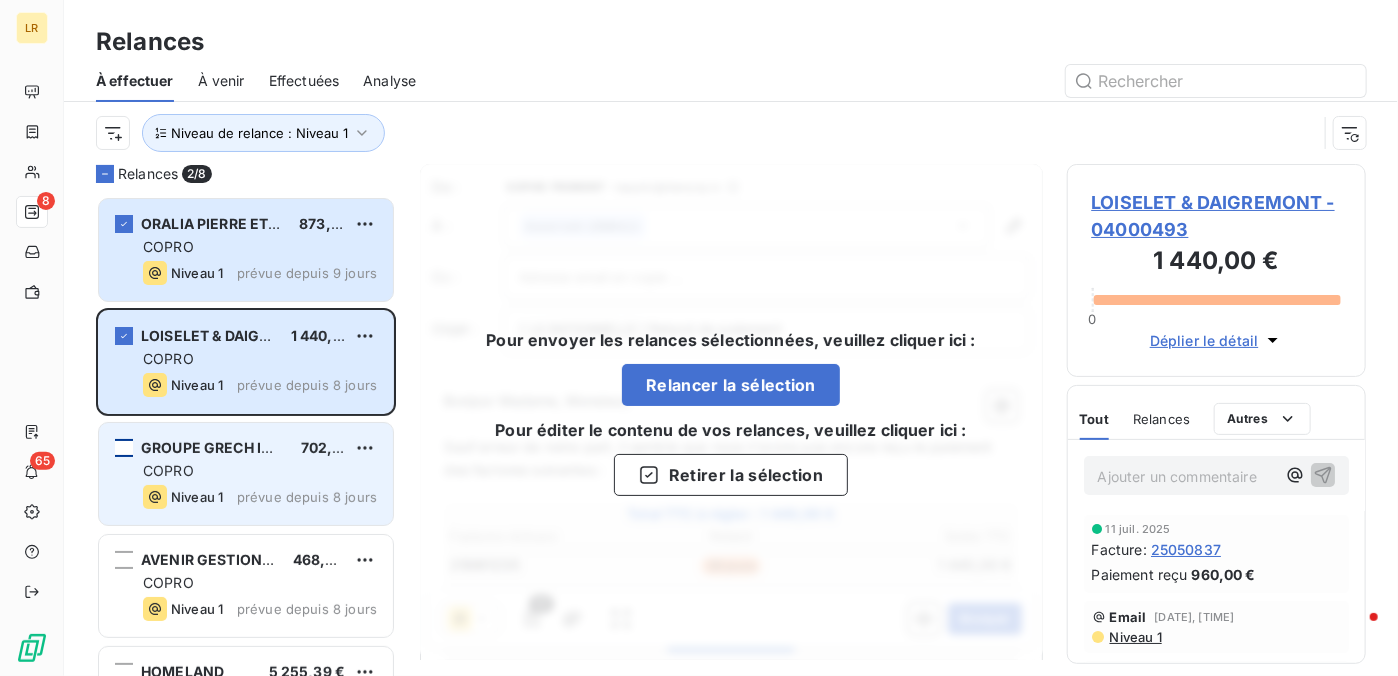 click at bounding box center (124, 448) 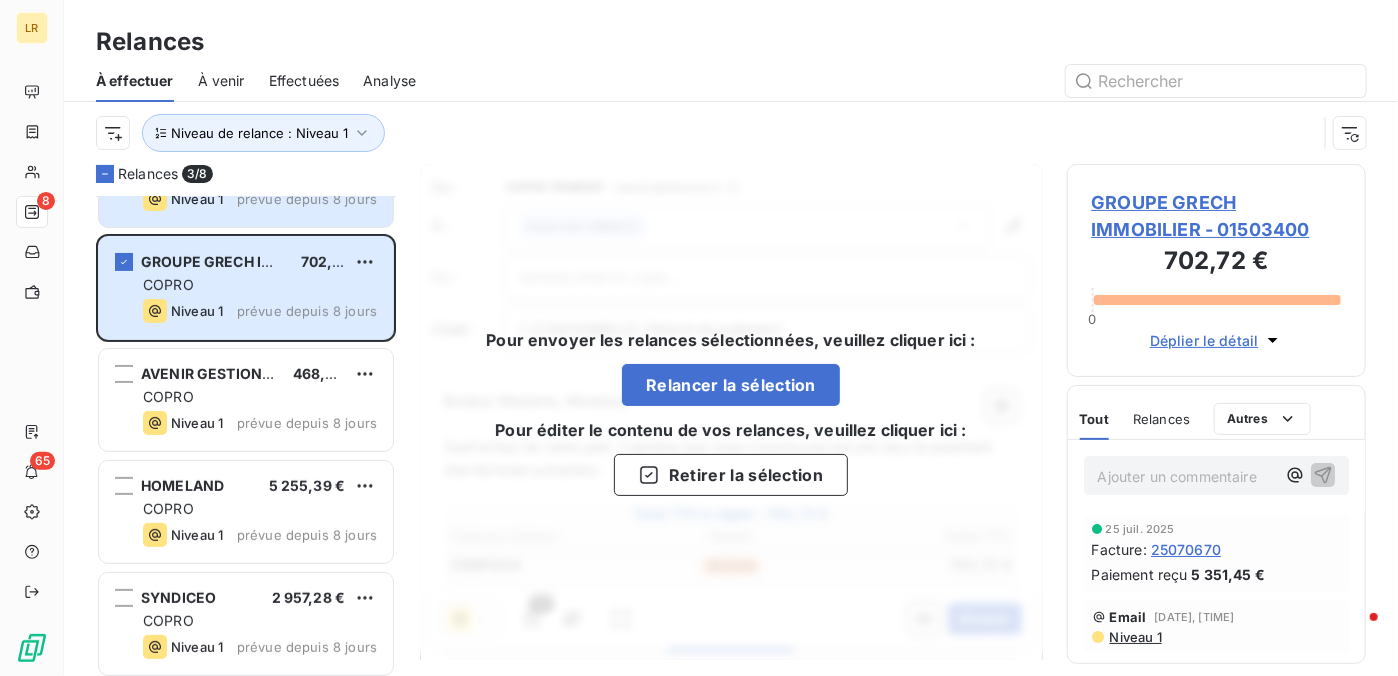 scroll, scrollTop: 300, scrollLeft: 0, axis: vertical 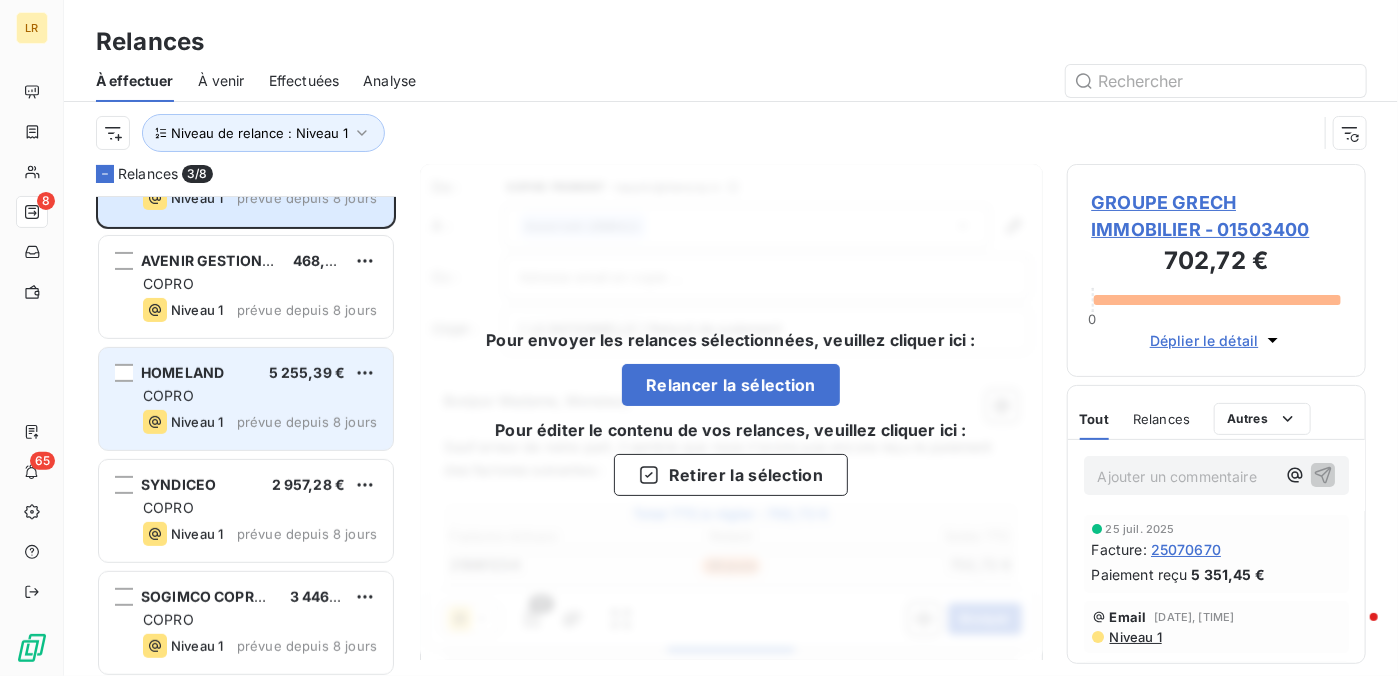 click on "HOMELAND 5 255,39 €" at bounding box center [260, 373] 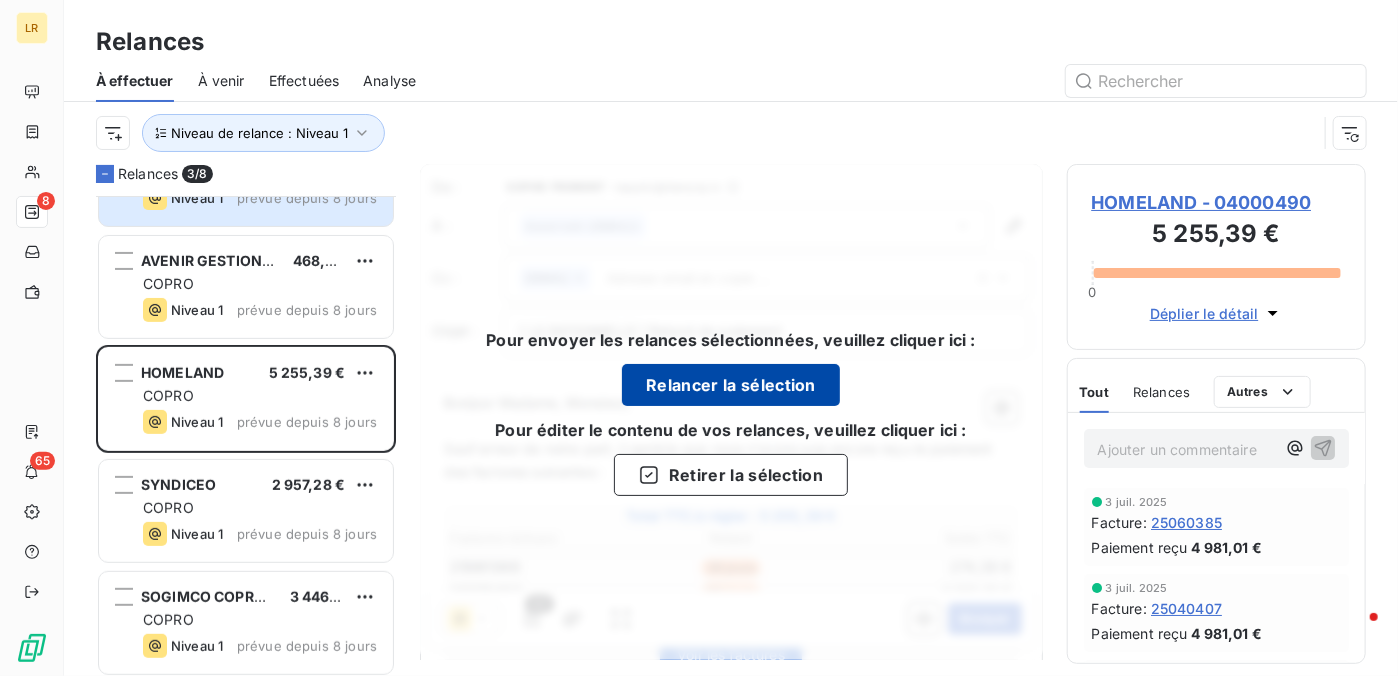 click on "Relancer la sélection" at bounding box center (731, 385) 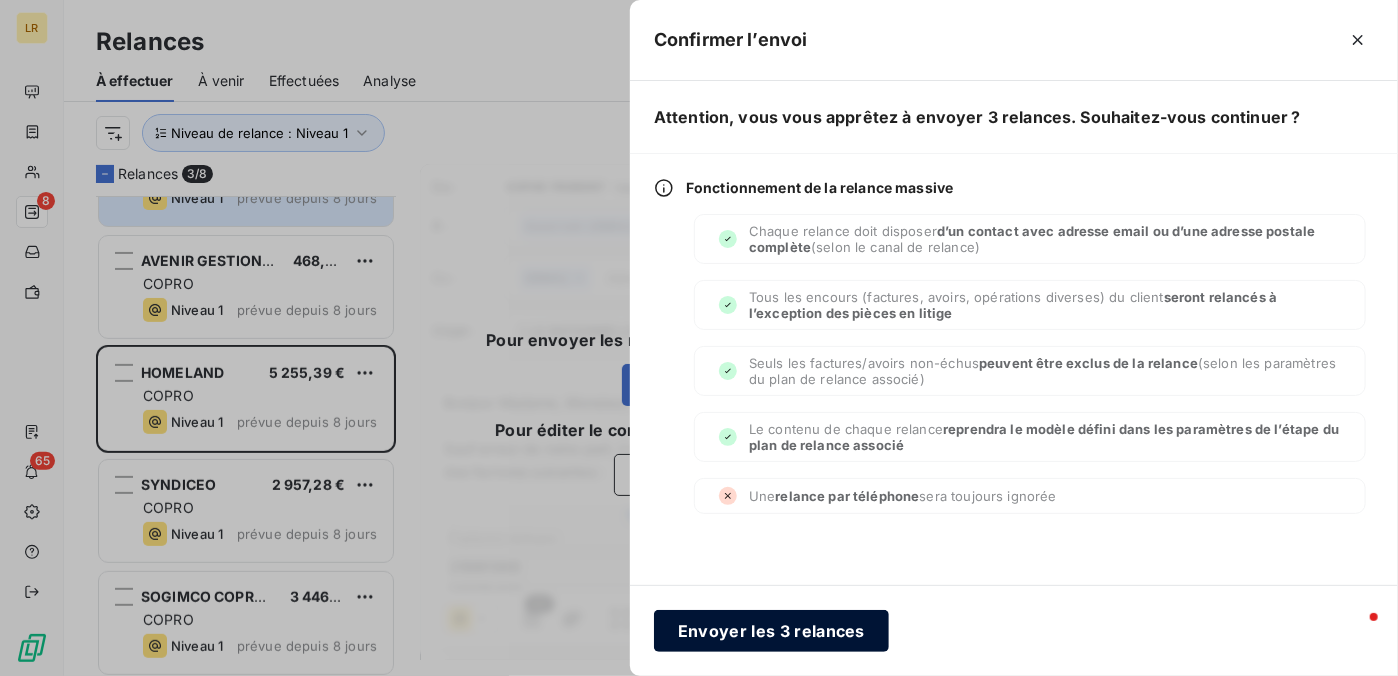 click on "Envoyer les 3 relances" at bounding box center (771, 631) 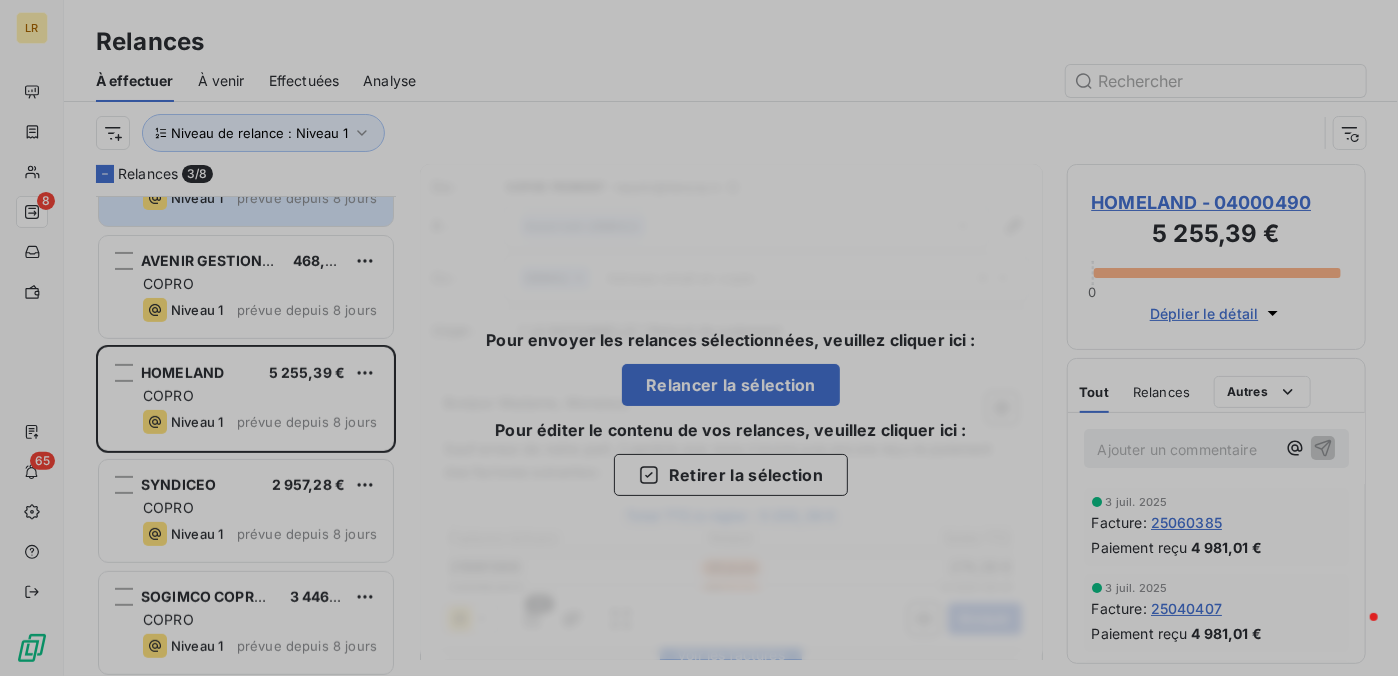 scroll, scrollTop: 80, scrollLeft: 0, axis: vertical 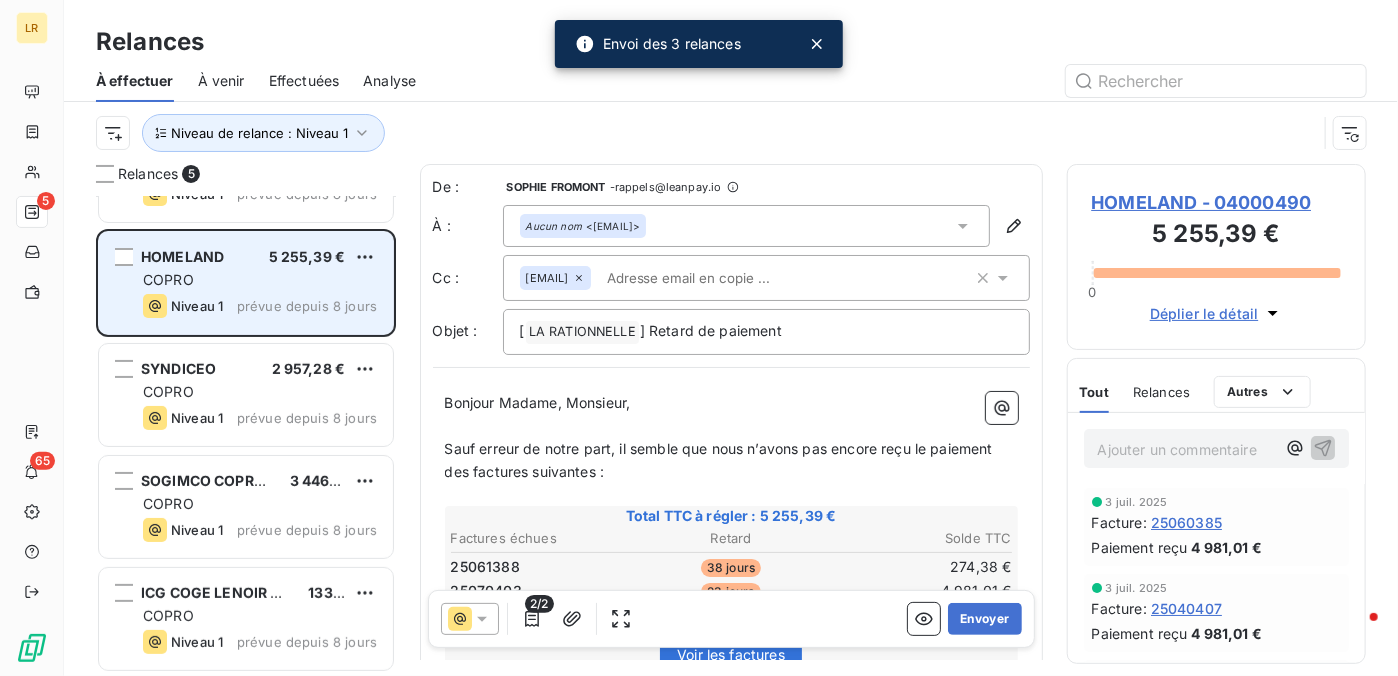 click on "HOMELAND € COPRO Niveau 1 prévue depuis 8 jours" at bounding box center [246, 283] 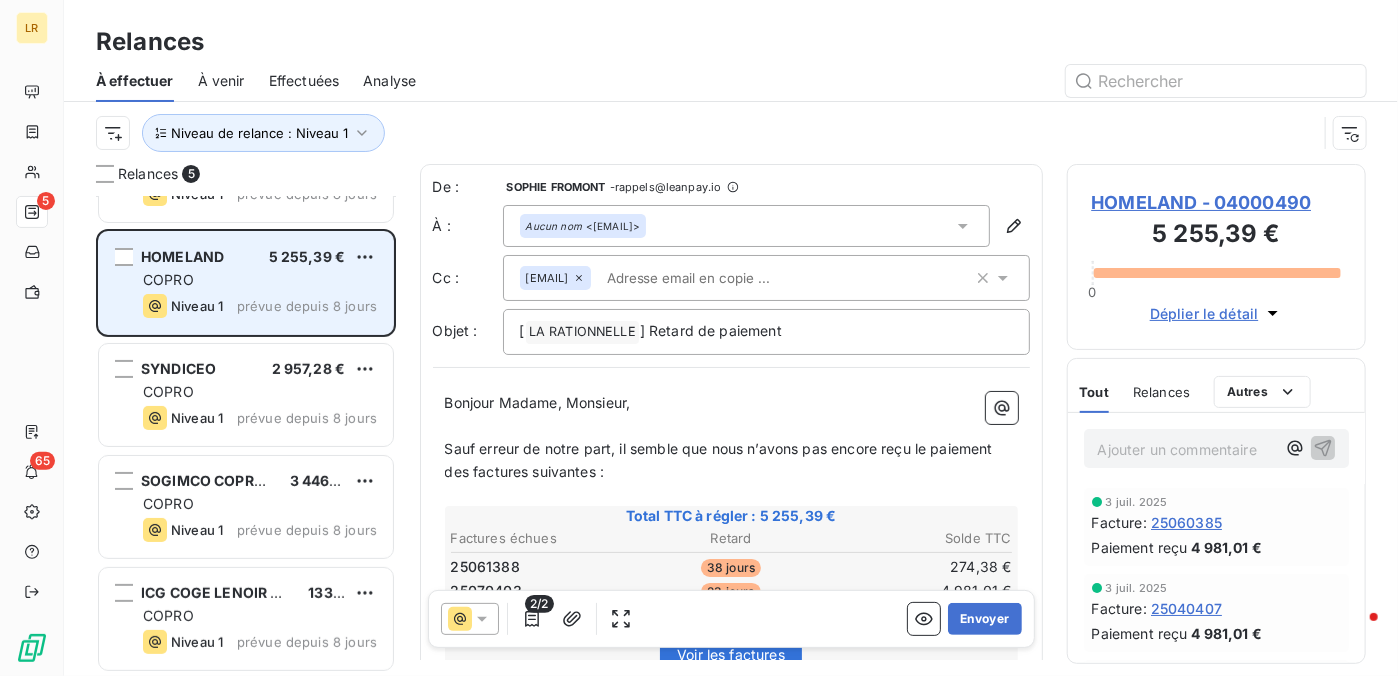 click on "HOMELAND € COPRO Niveau 1 prévue depuis 8 jours" at bounding box center [246, 283] 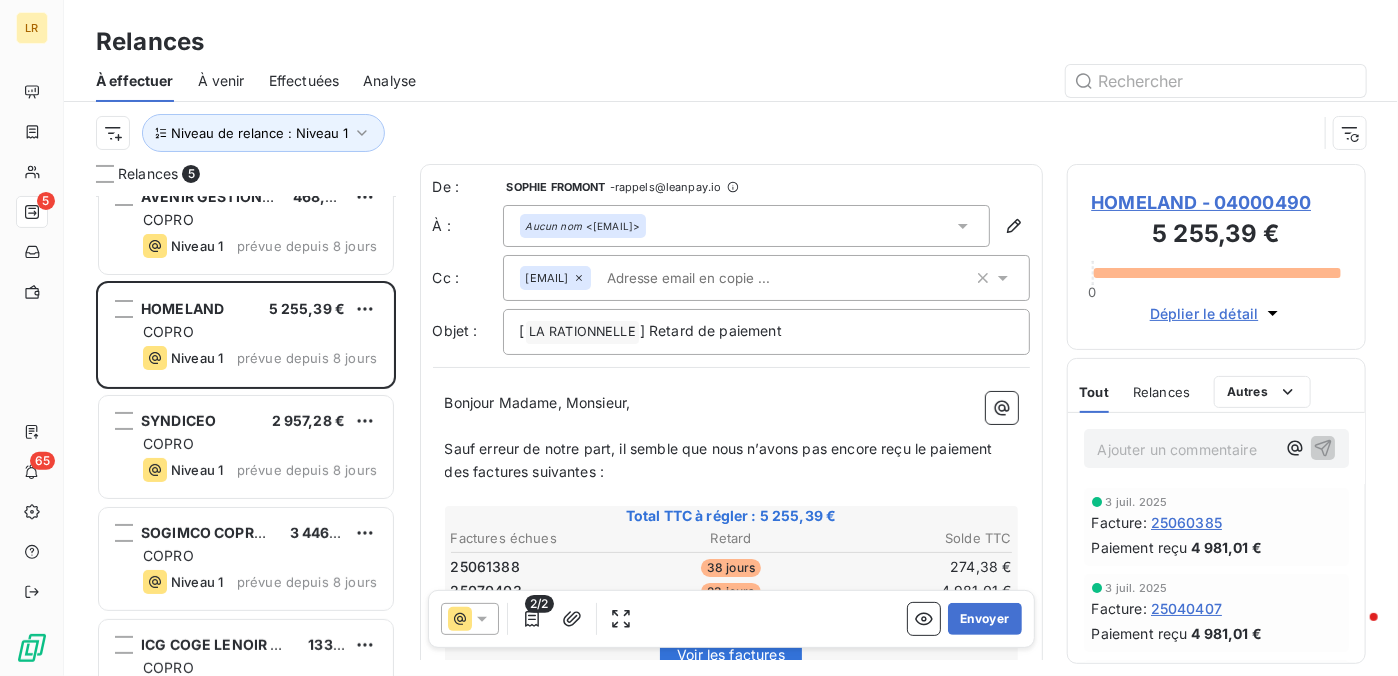 scroll, scrollTop: 0, scrollLeft: 0, axis: both 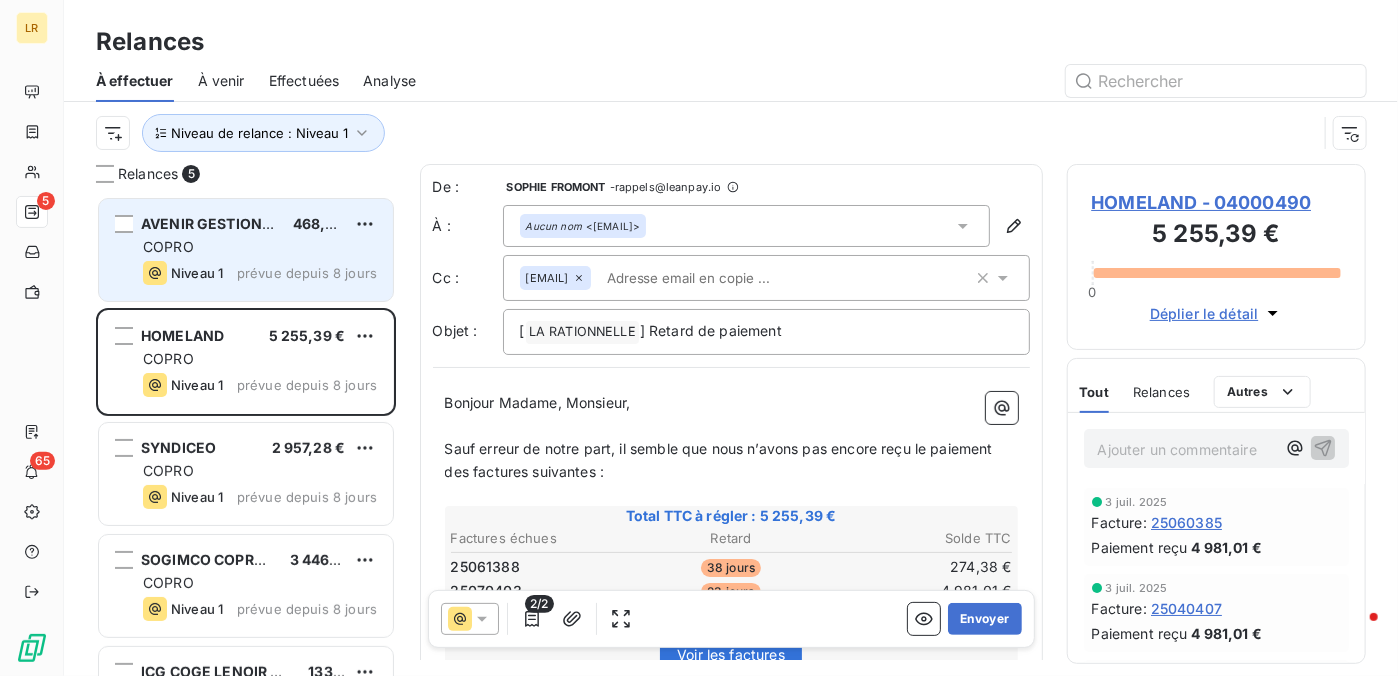 click on "COPRO" at bounding box center [260, 247] 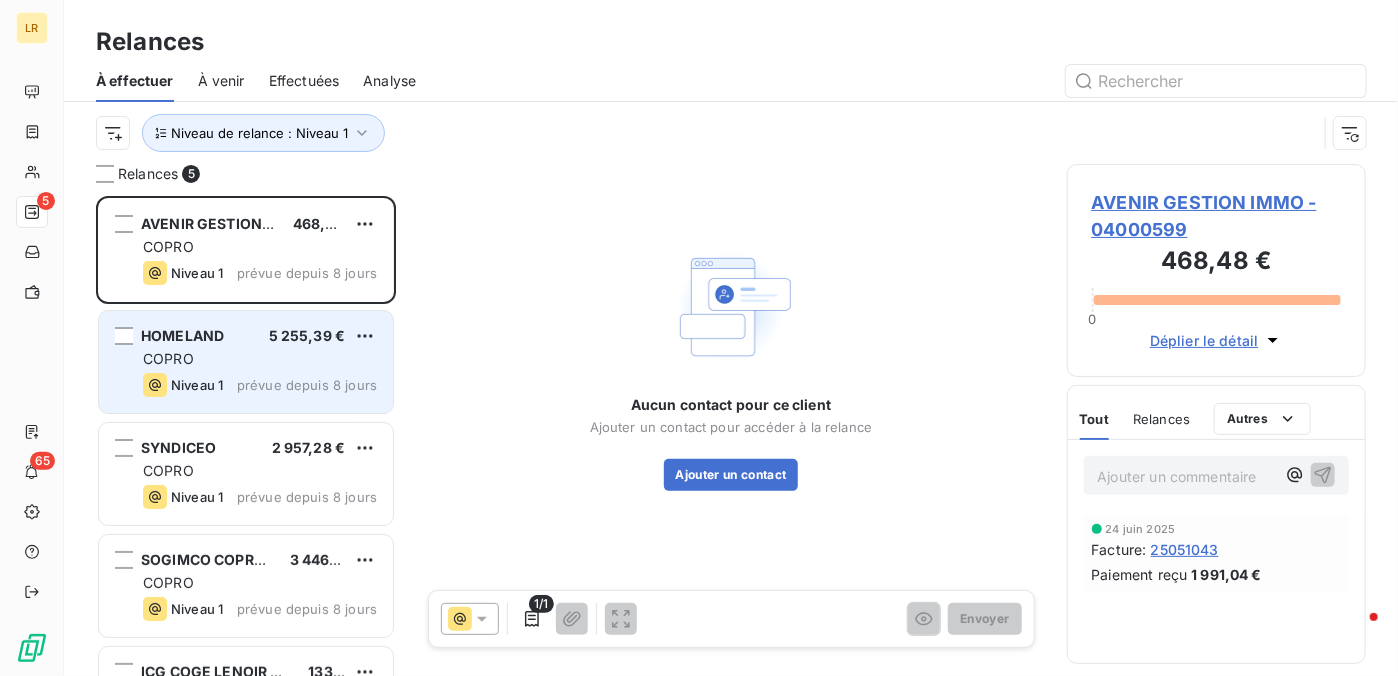 click on "HOMELAND € COPRO Niveau 1 prévue depuis 8 jours" at bounding box center [246, 362] 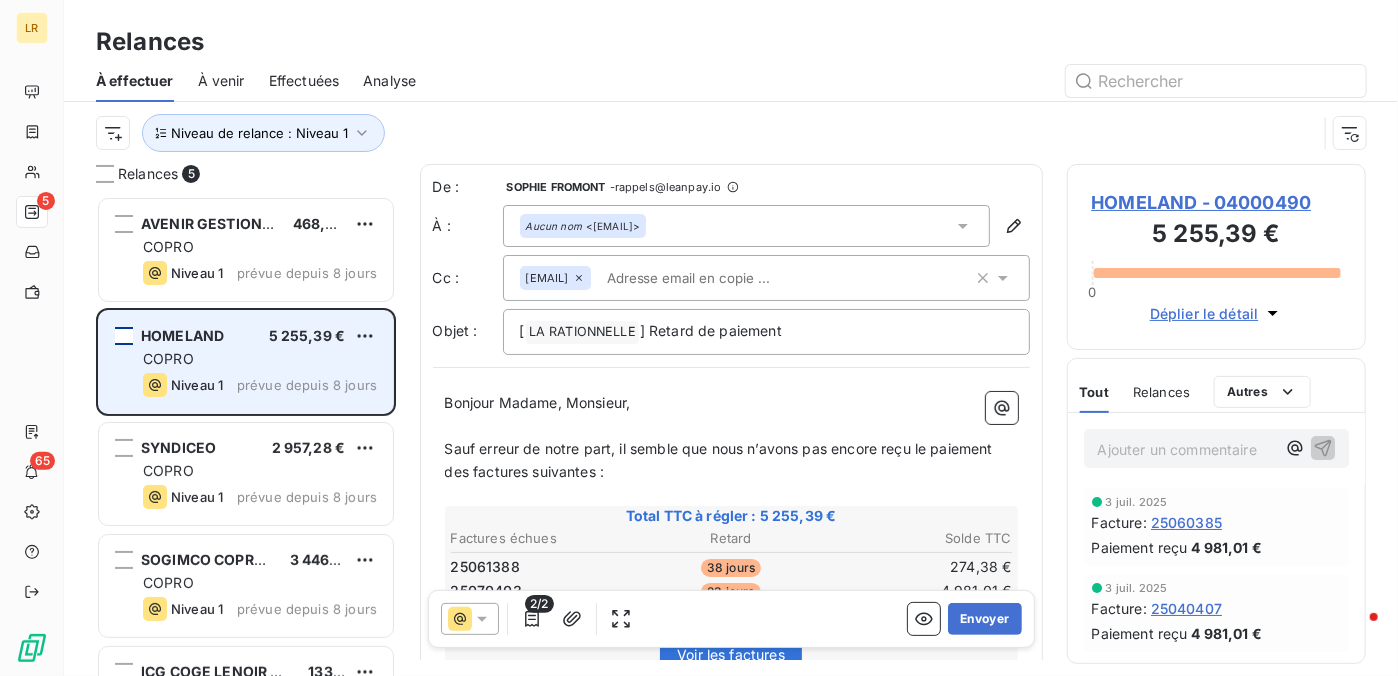 click at bounding box center [124, 336] 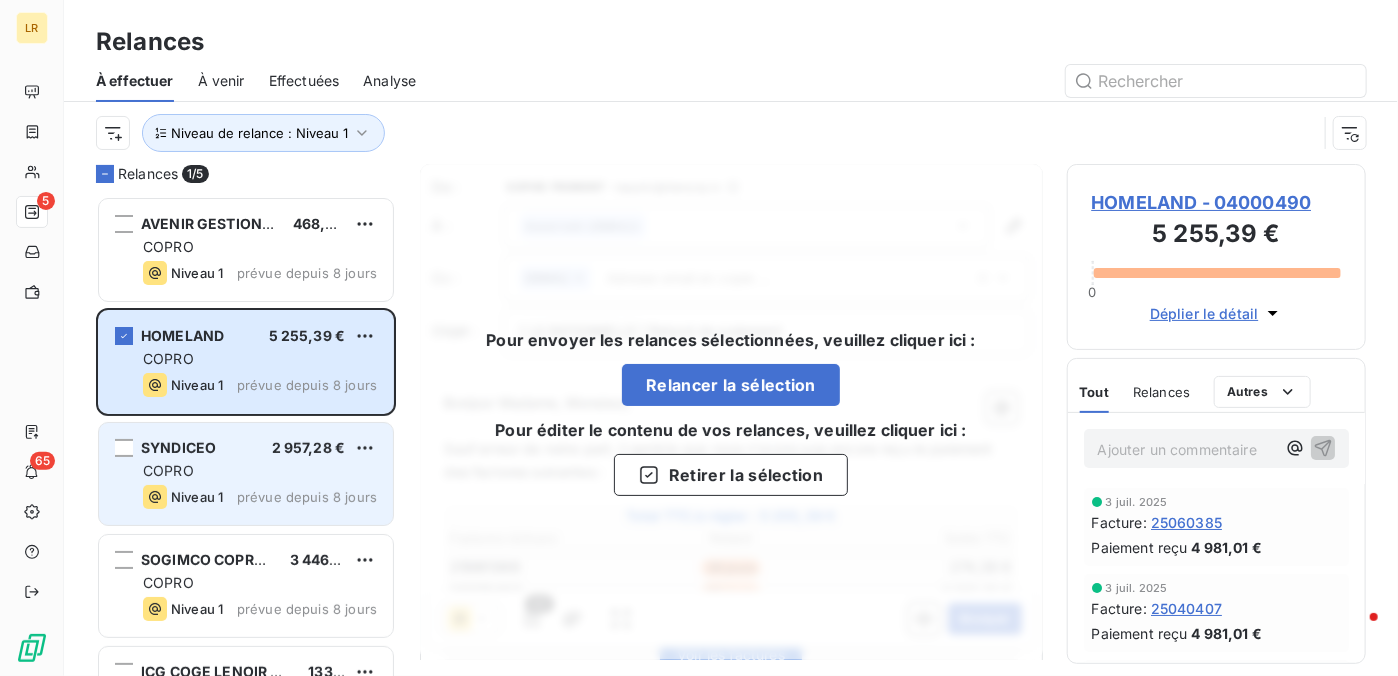 click on "COPRO" at bounding box center [260, 471] 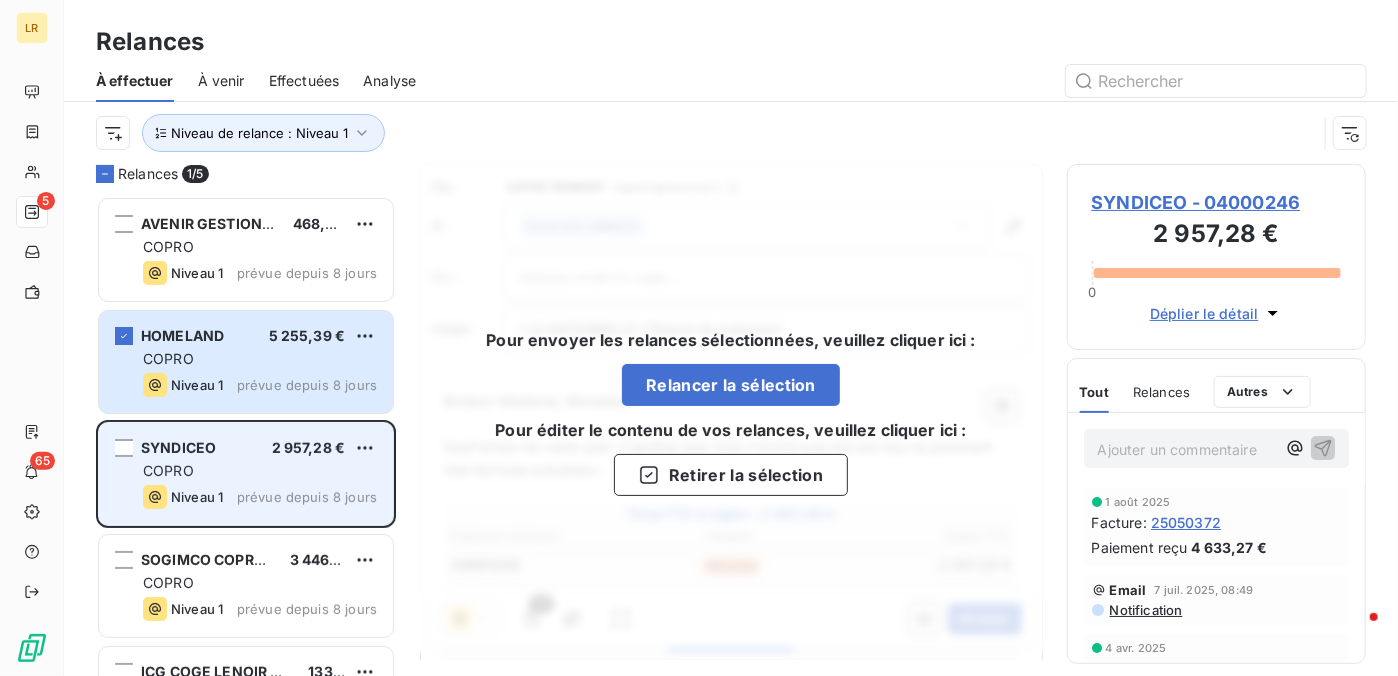 click on "COPRO" at bounding box center [168, 470] 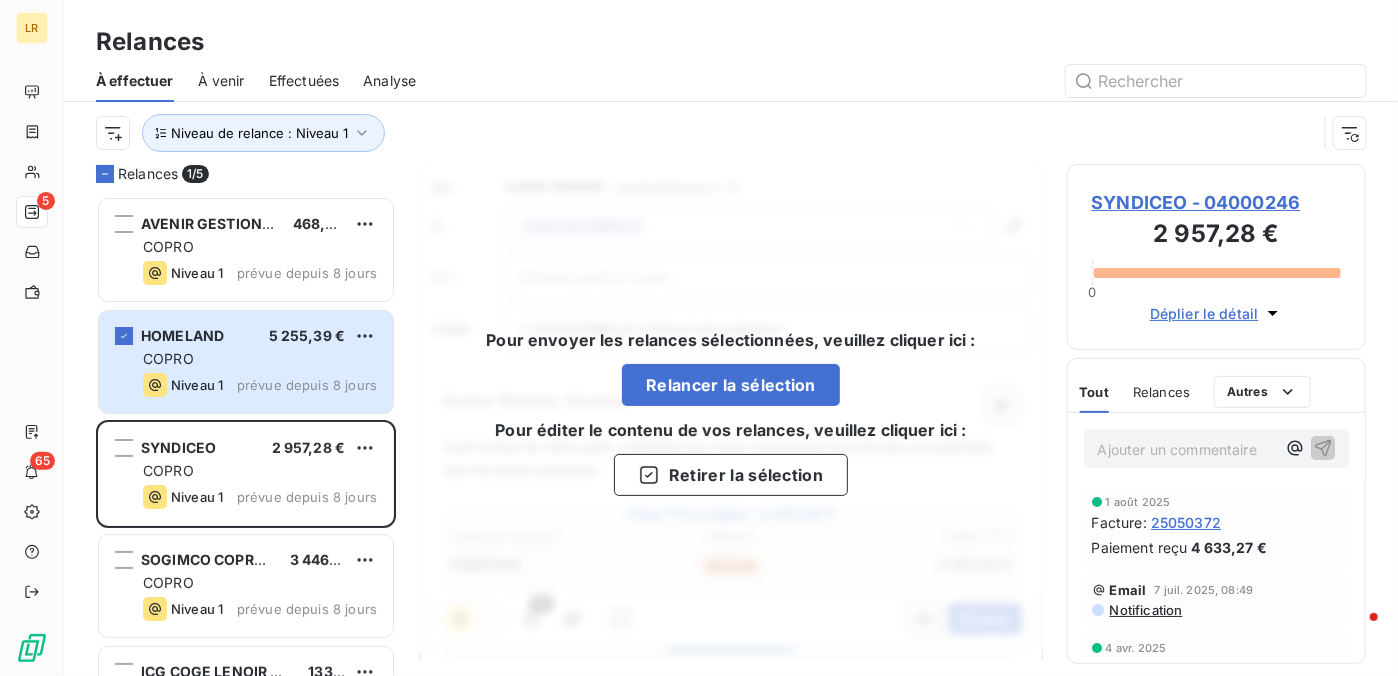 click on "Pour envoyer les relances sélectionnées, veuillez cliquer ici : Relancer la sélection Pour éditer le contenu de vos relances, veuillez cliquer ici : Retirer la sélection" at bounding box center (731, 412) 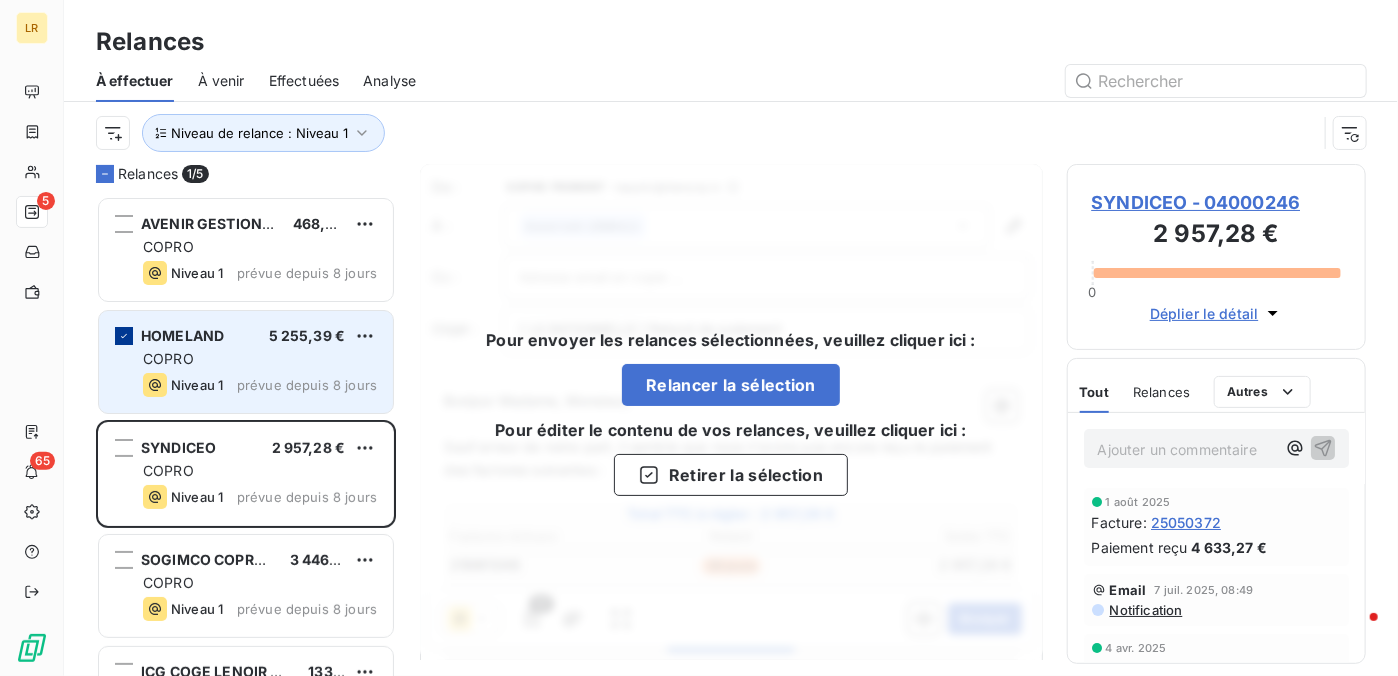 click 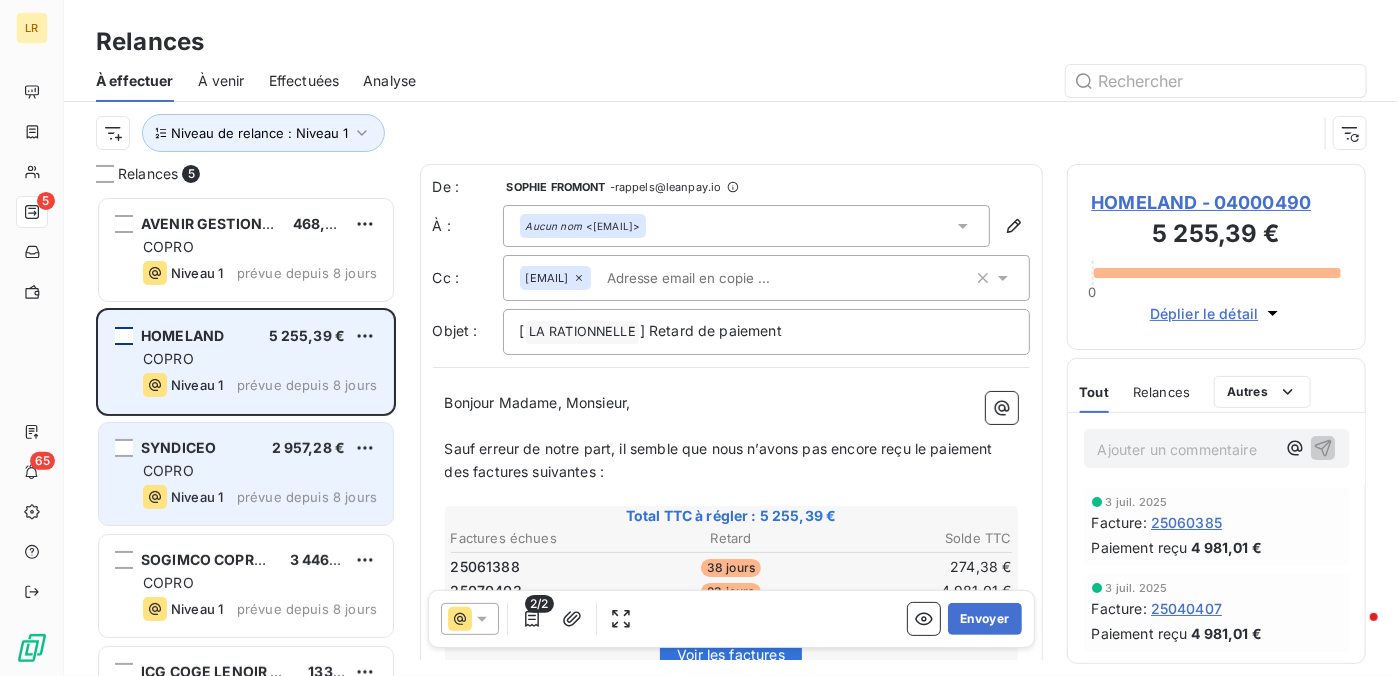 click on "COPRO" at bounding box center (260, 471) 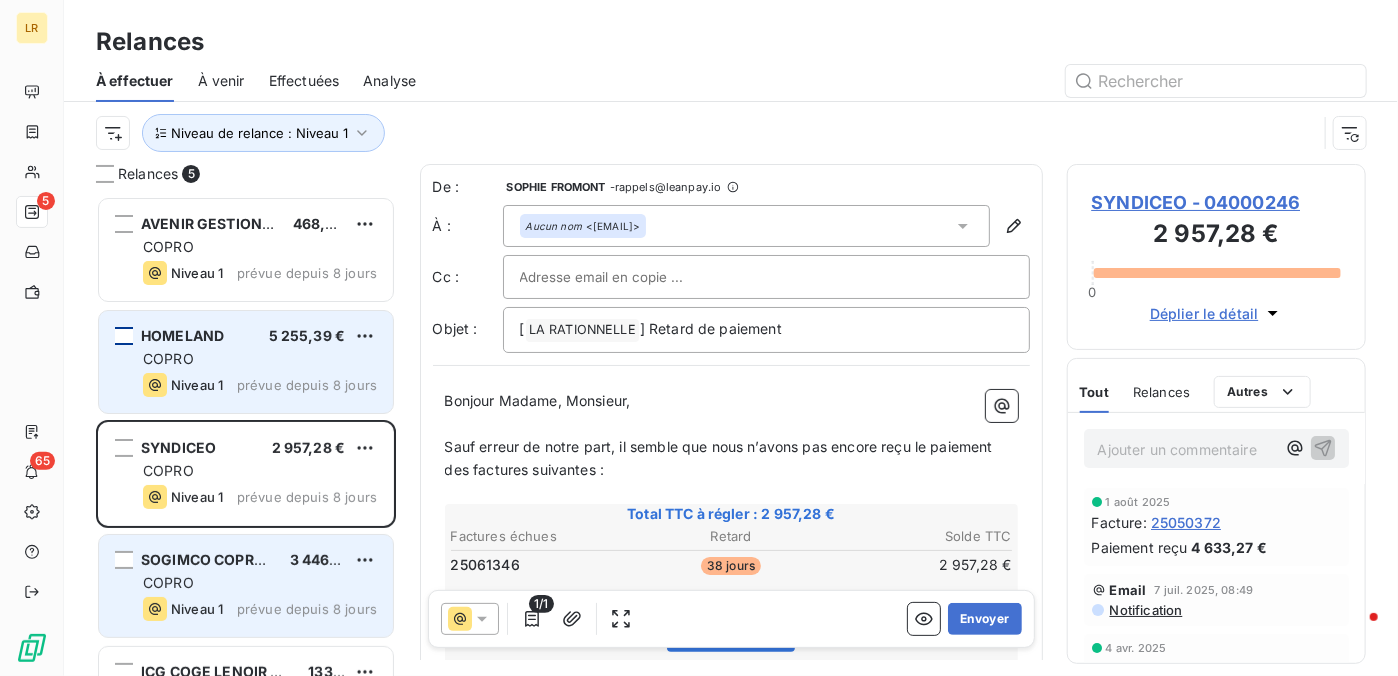 click on "COPRO" at bounding box center [260, 583] 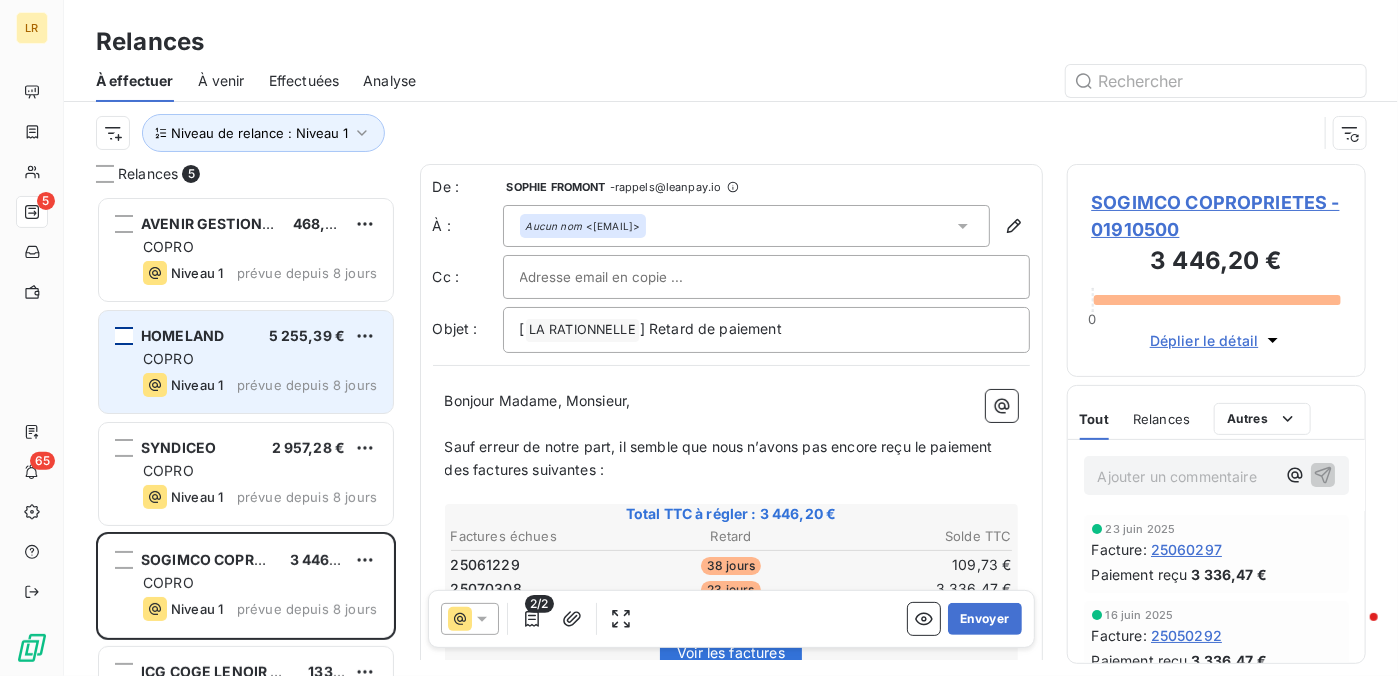 click at bounding box center (124, 336) 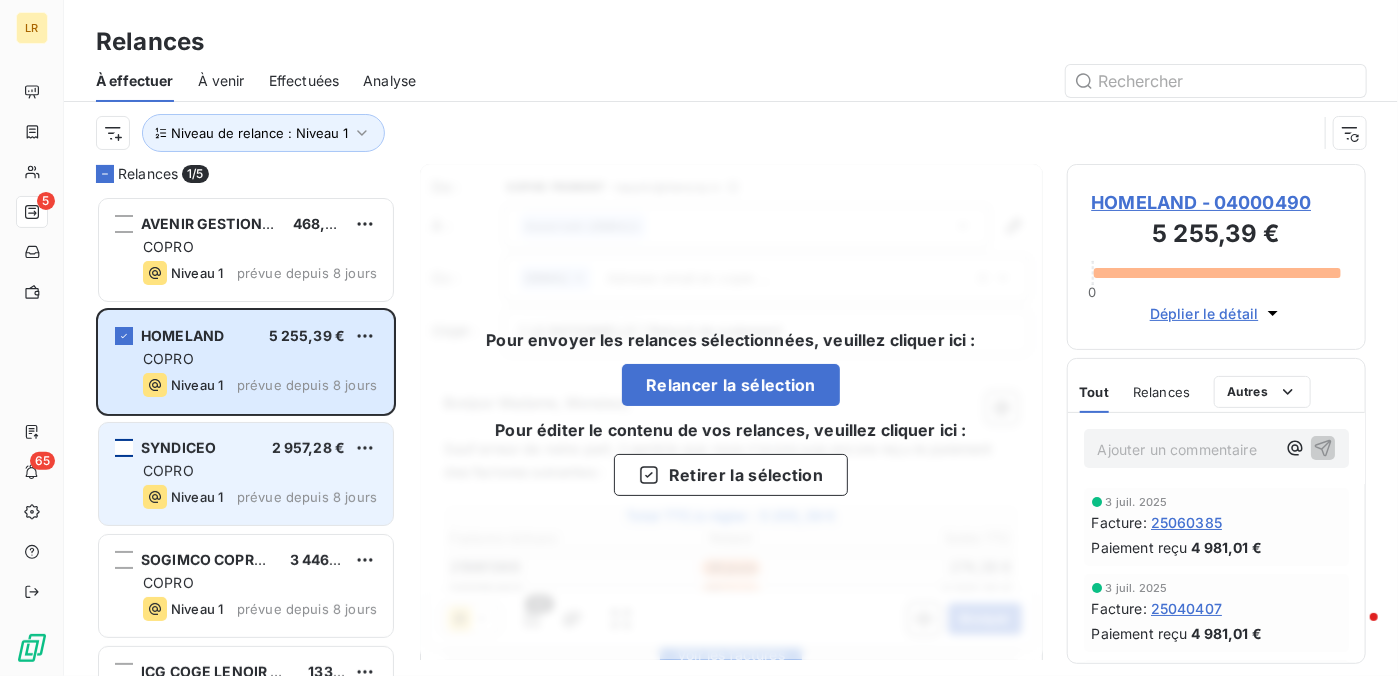 click at bounding box center [124, 448] 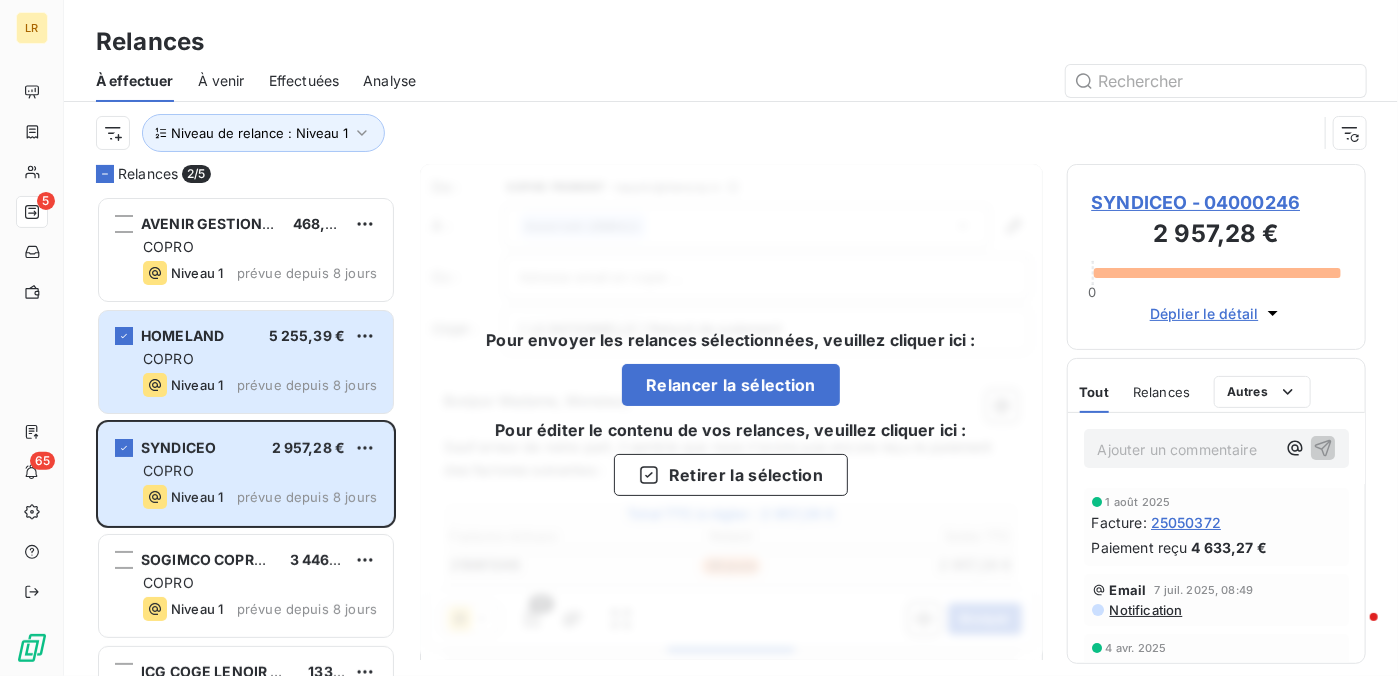drag, startPoint x: 122, startPoint y: 555, endPoint x: 397, endPoint y: 550, distance: 275.04544 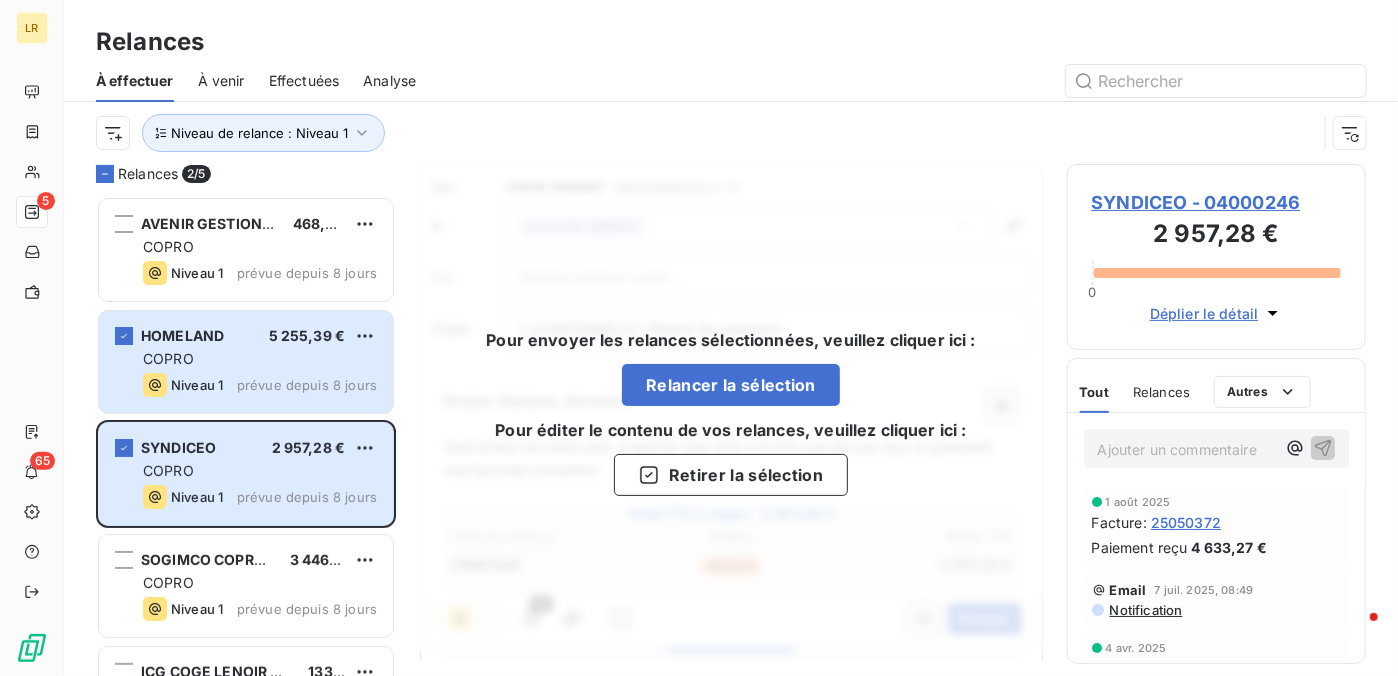 click at bounding box center (124, 560) 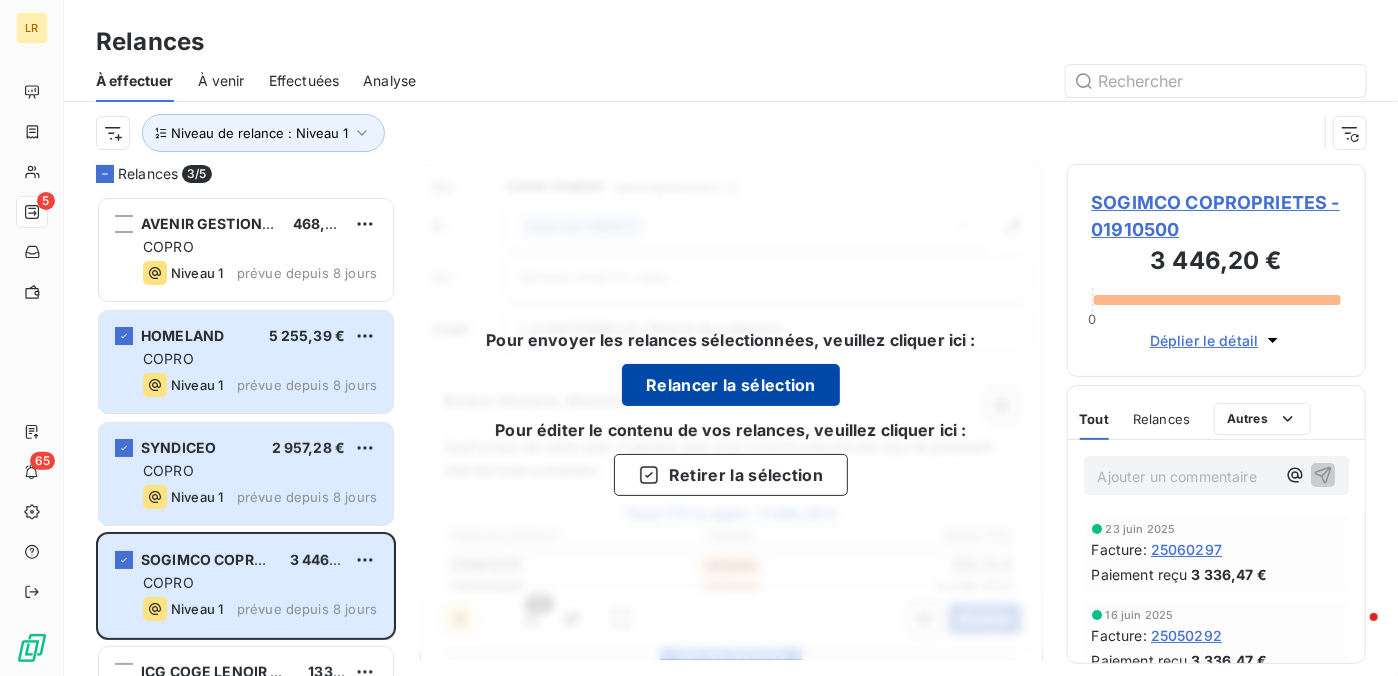 click on "Relancer la sélection" at bounding box center (731, 385) 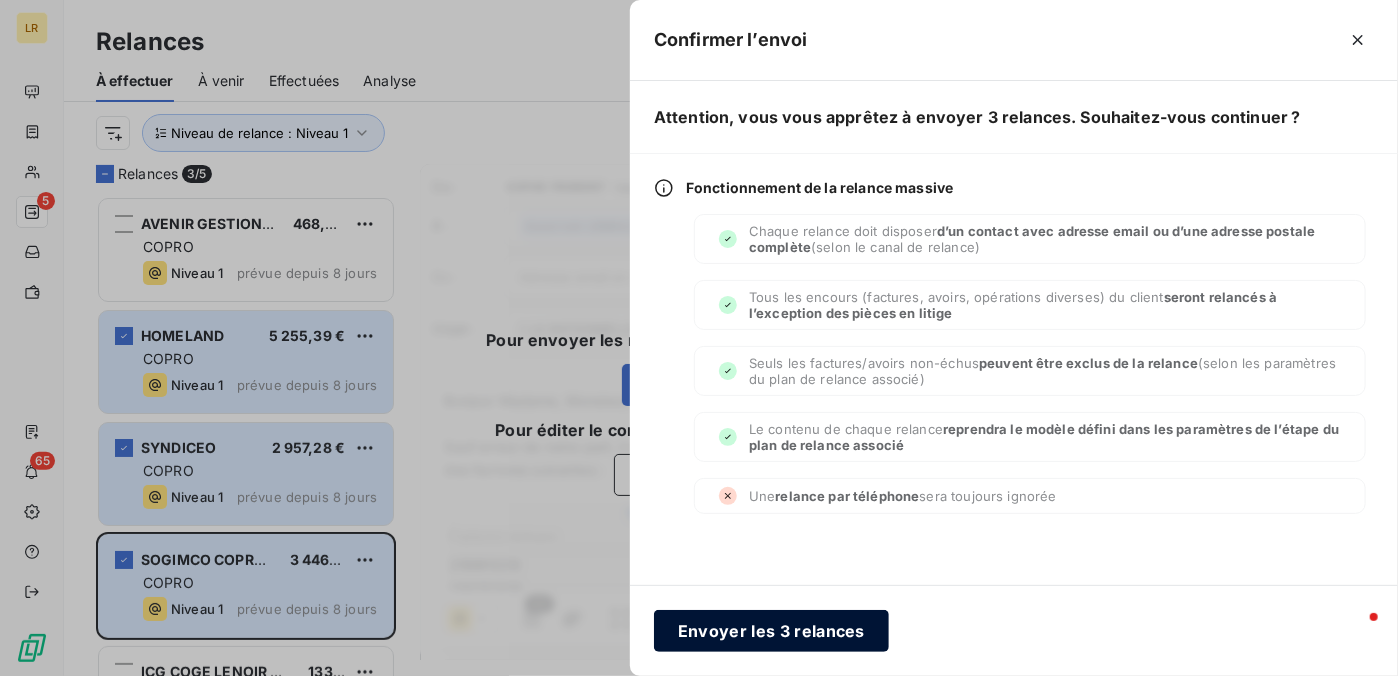 click on "Envoyer les 3 relances" at bounding box center (771, 631) 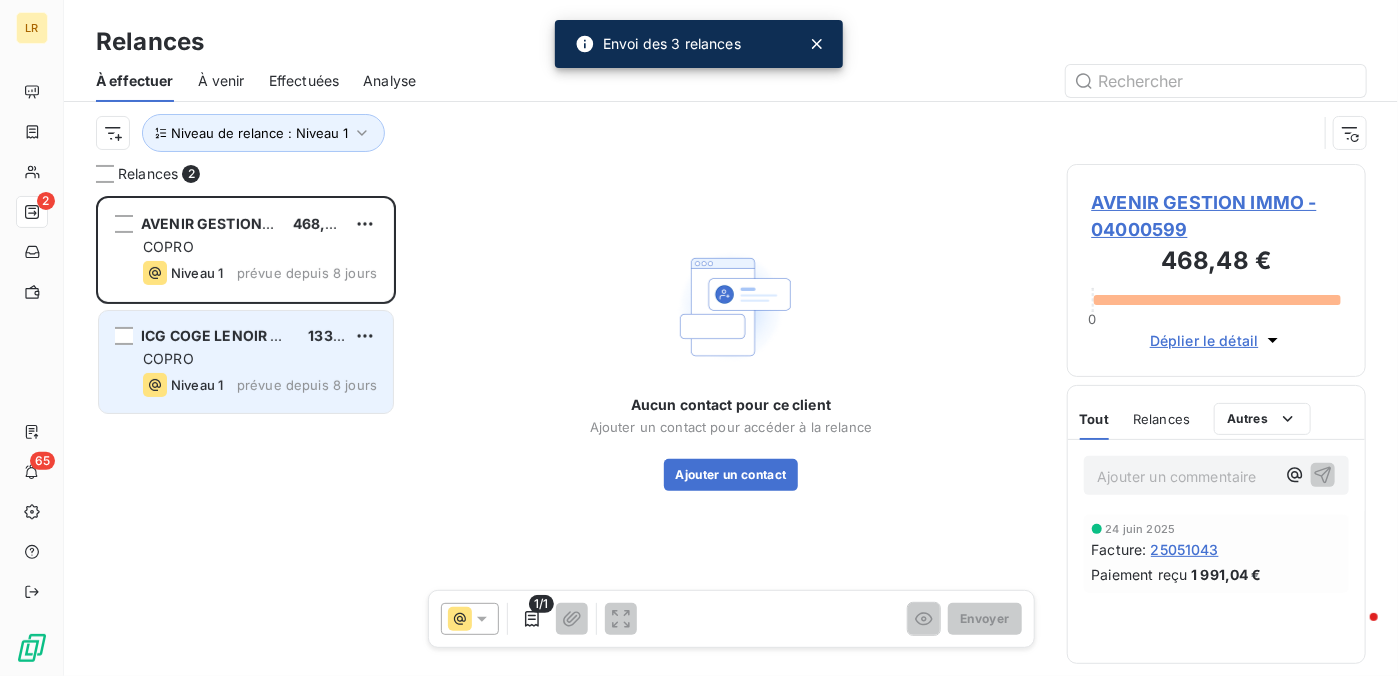 click on "ICG COGE LENOIR GESTION IMMOBI € COPRO Niveau 1 prévue depuis 8 jours" at bounding box center [246, 362] 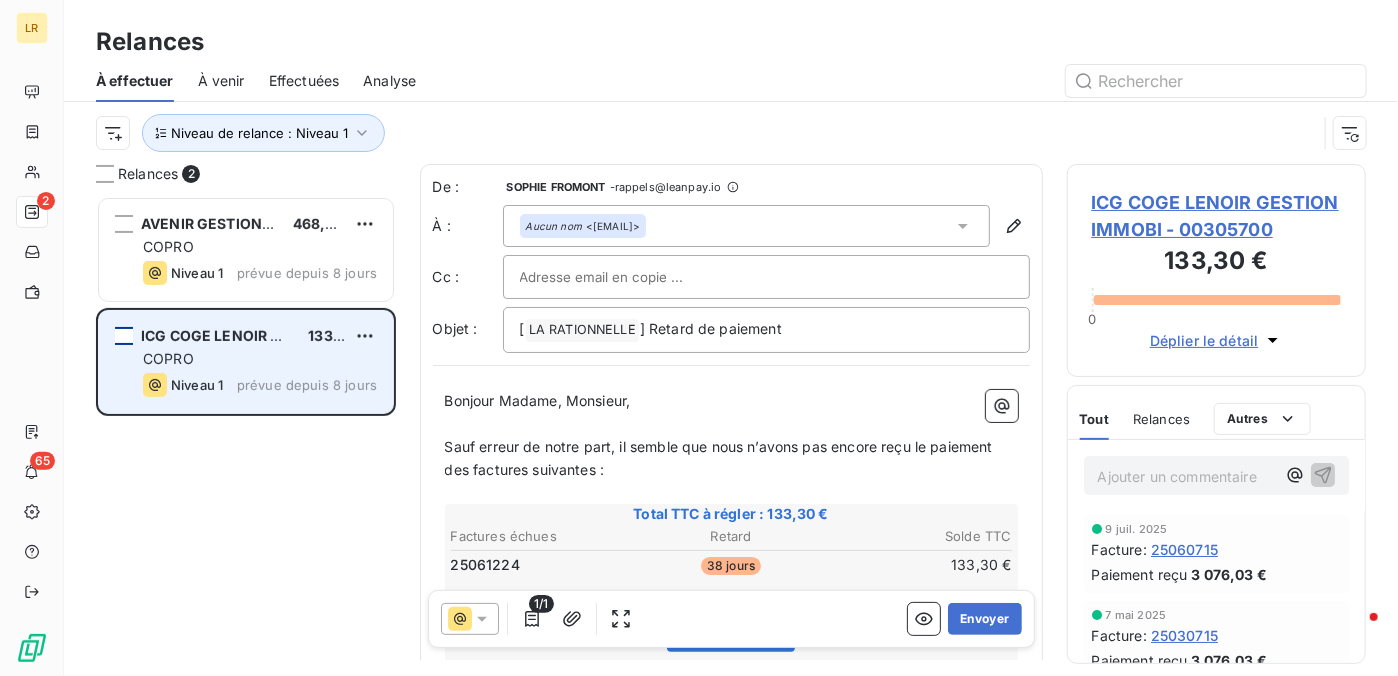 click at bounding box center (124, 336) 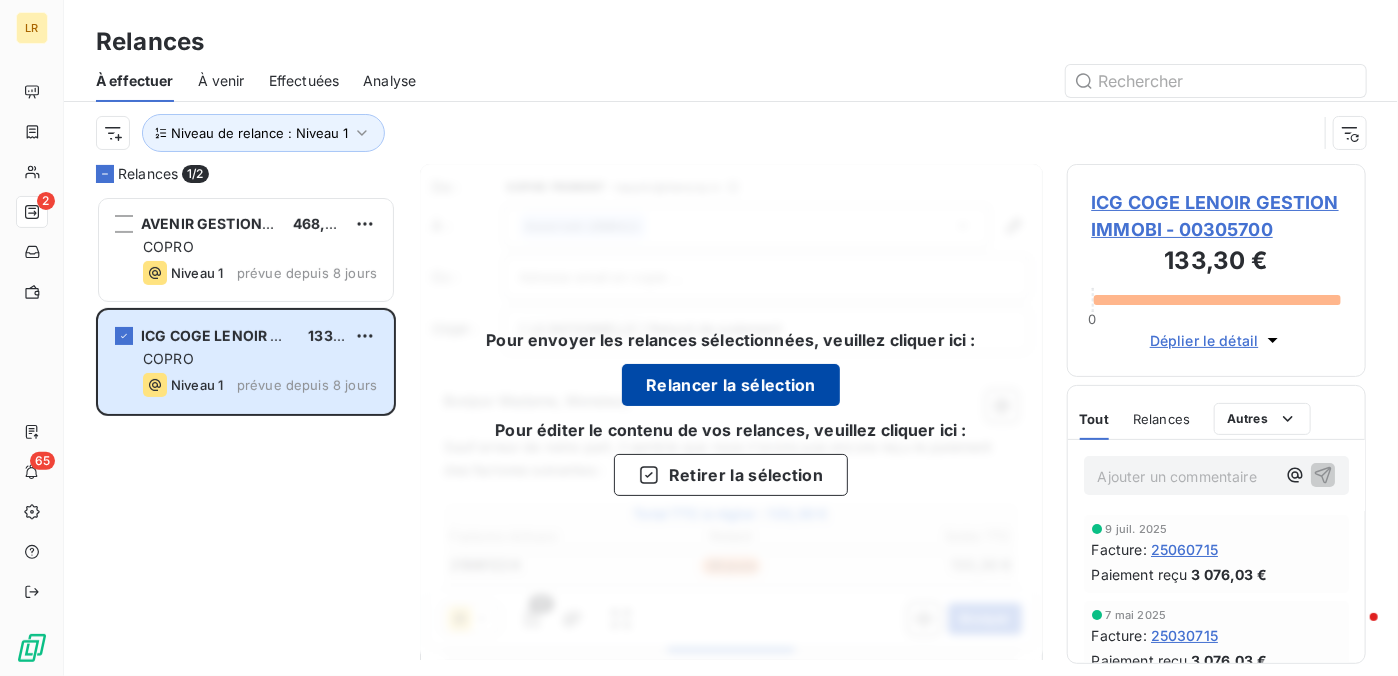 click on "Relancer la sélection" at bounding box center (731, 385) 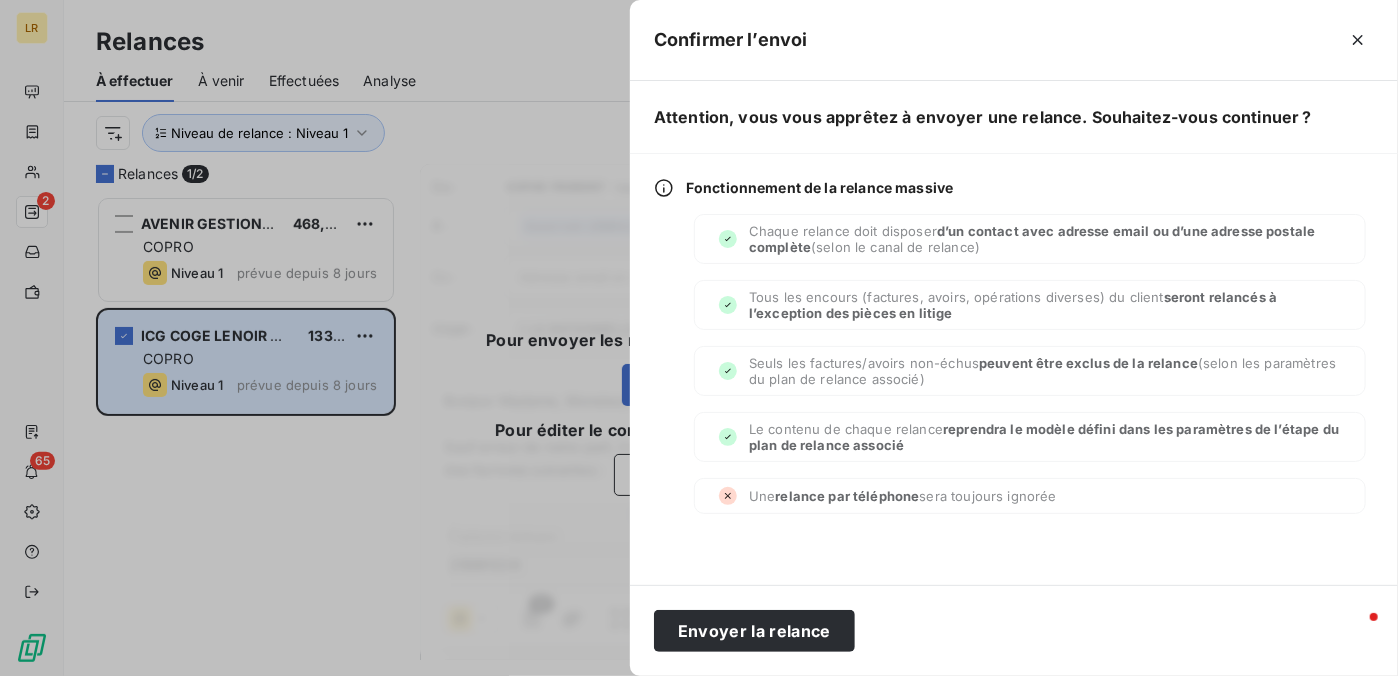 drag, startPoint x: 764, startPoint y: 632, endPoint x: 637, endPoint y: 531, distance: 162.26521 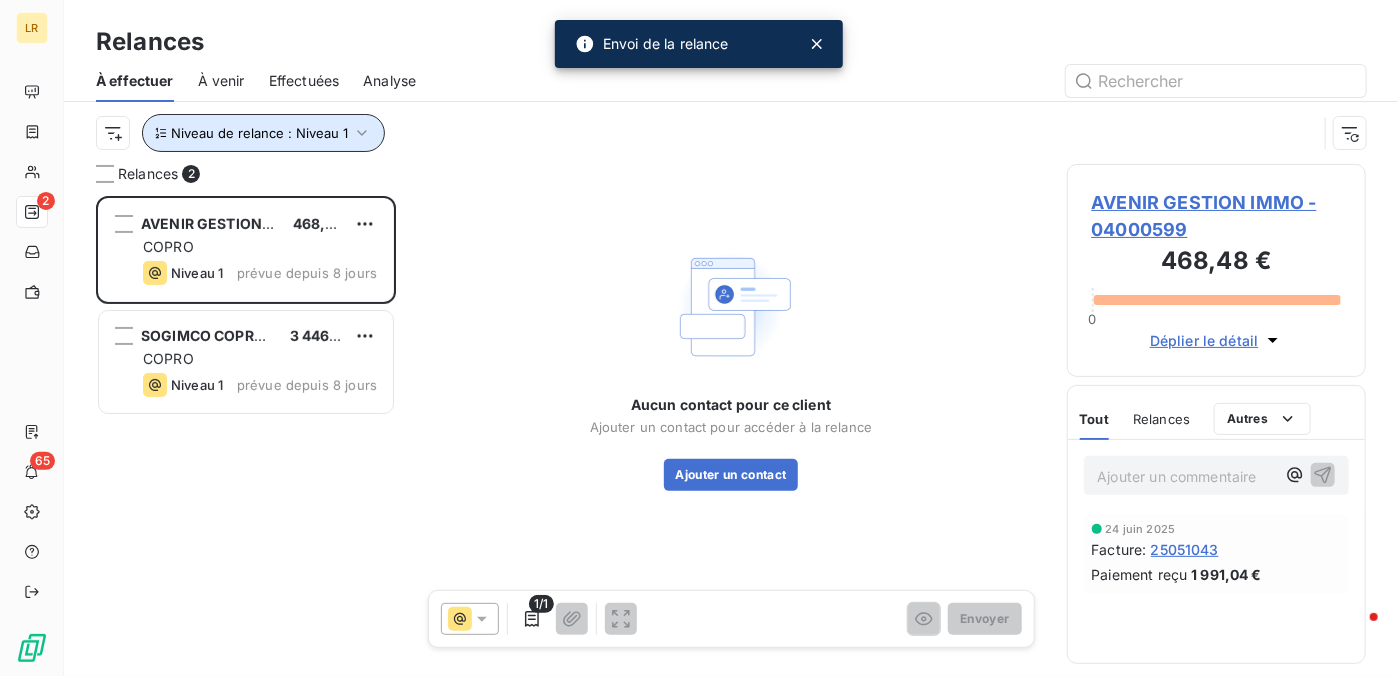 click 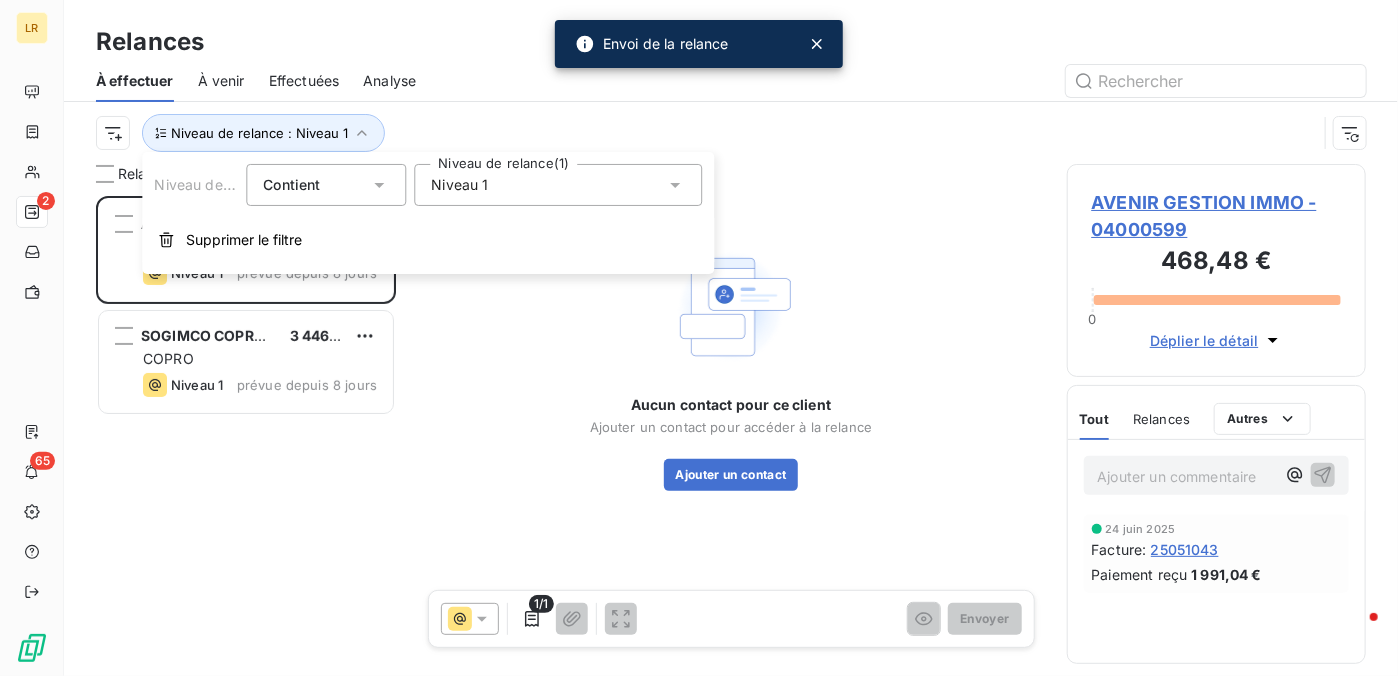 click 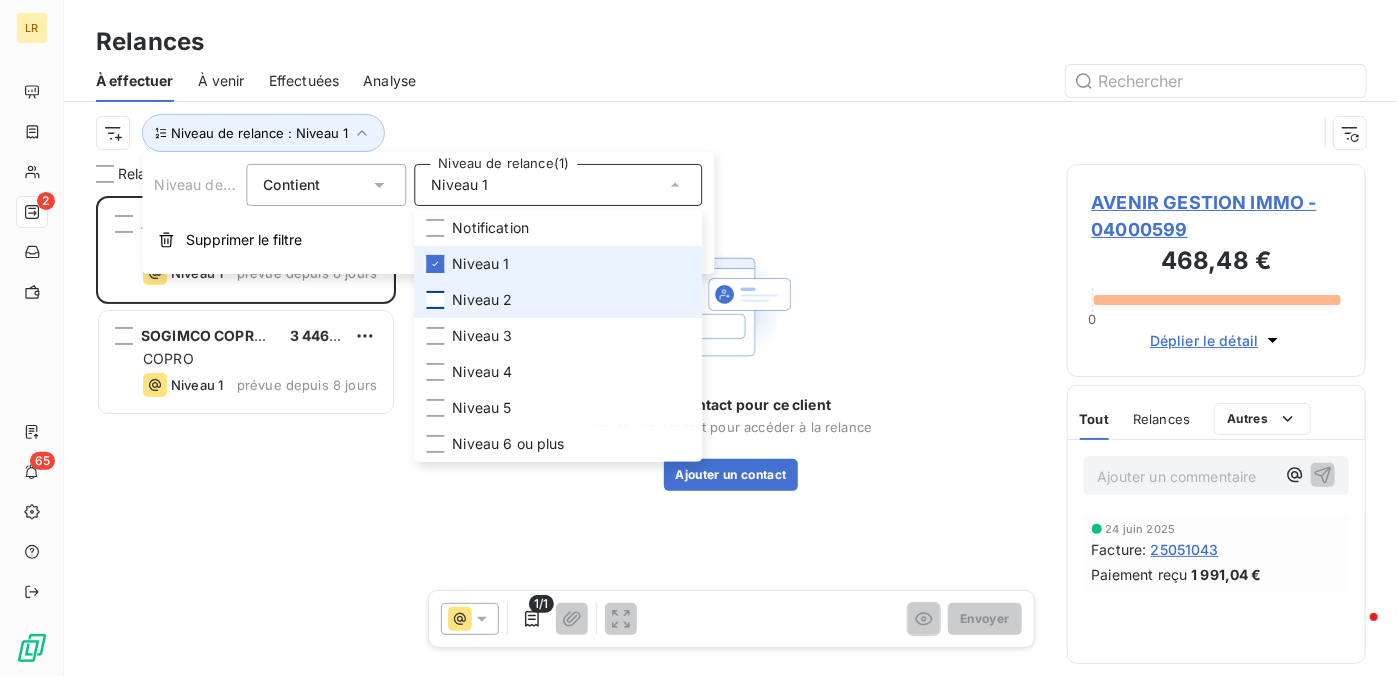 drag, startPoint x: 432, startPoint y: 264, endPoint x: 430, endPoint y: 295, distance: 31.06445 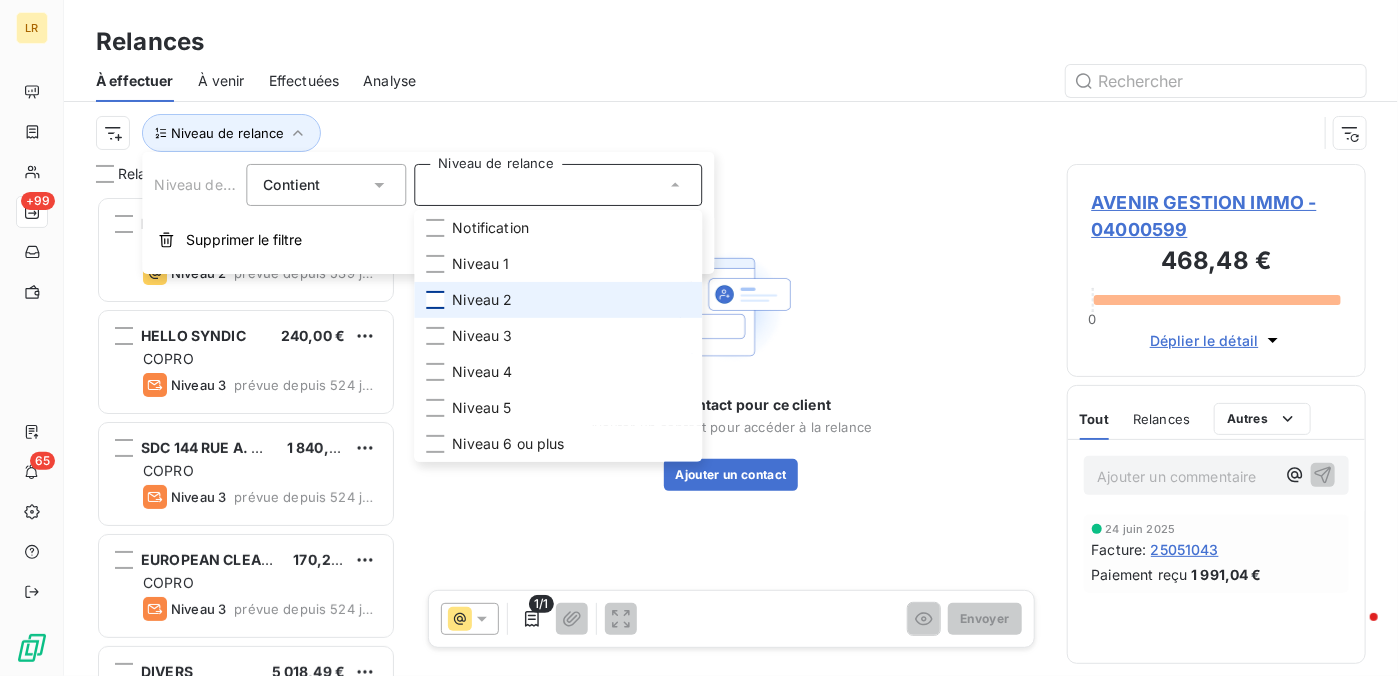 click at bounding box center (435, 300) 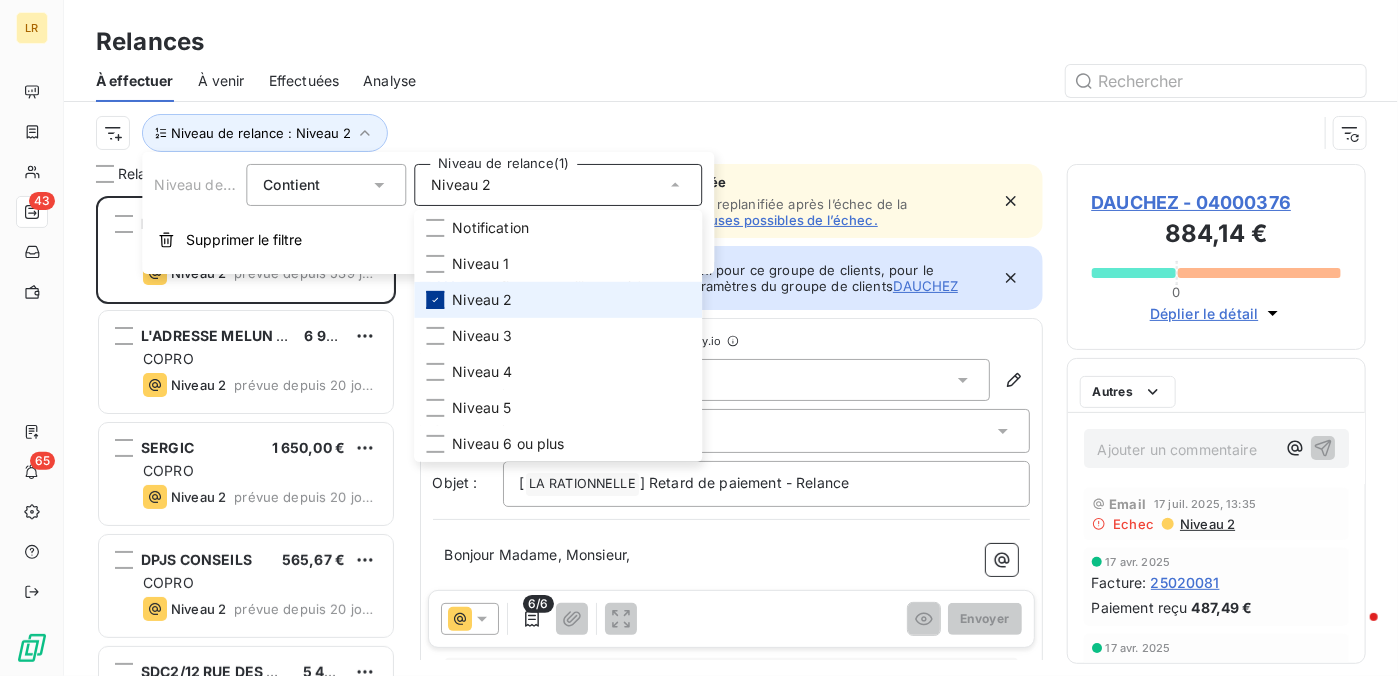 scroll, scrollTop: 16, scrollLeft: 16, axis: both 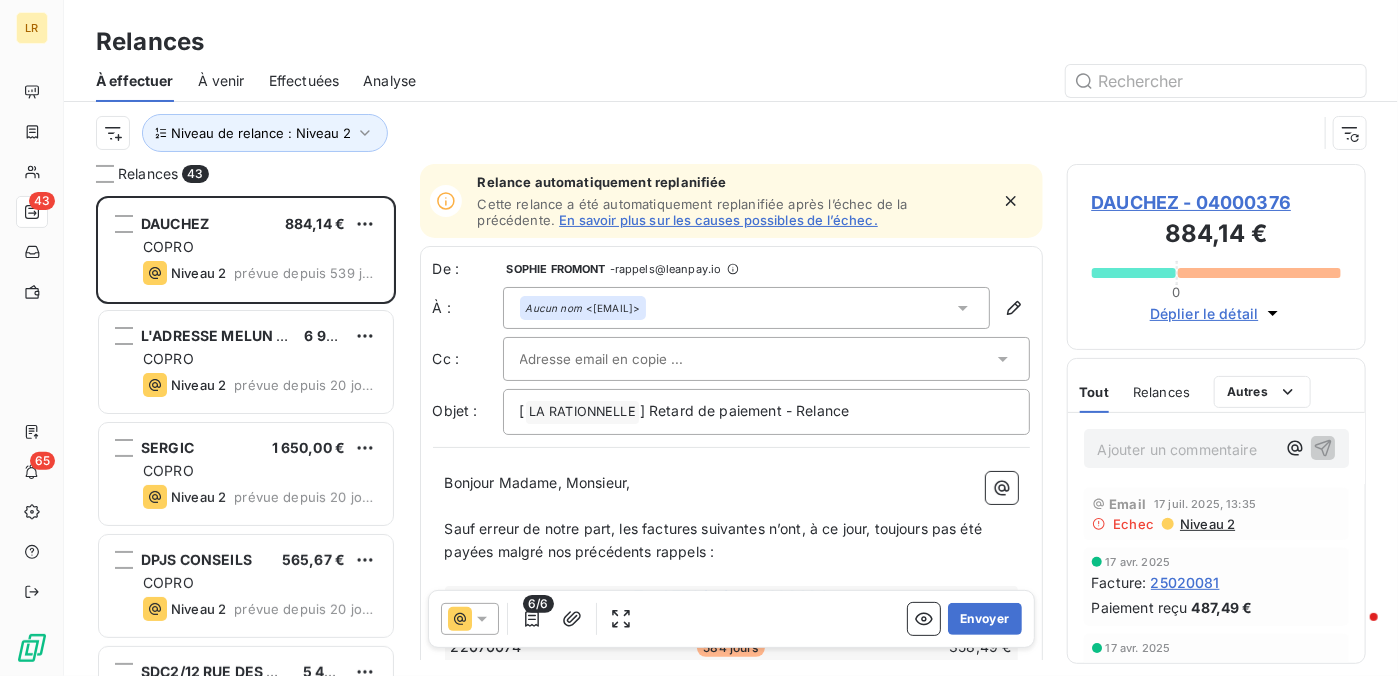 click on "Relances" at bounding box center [731, 42] 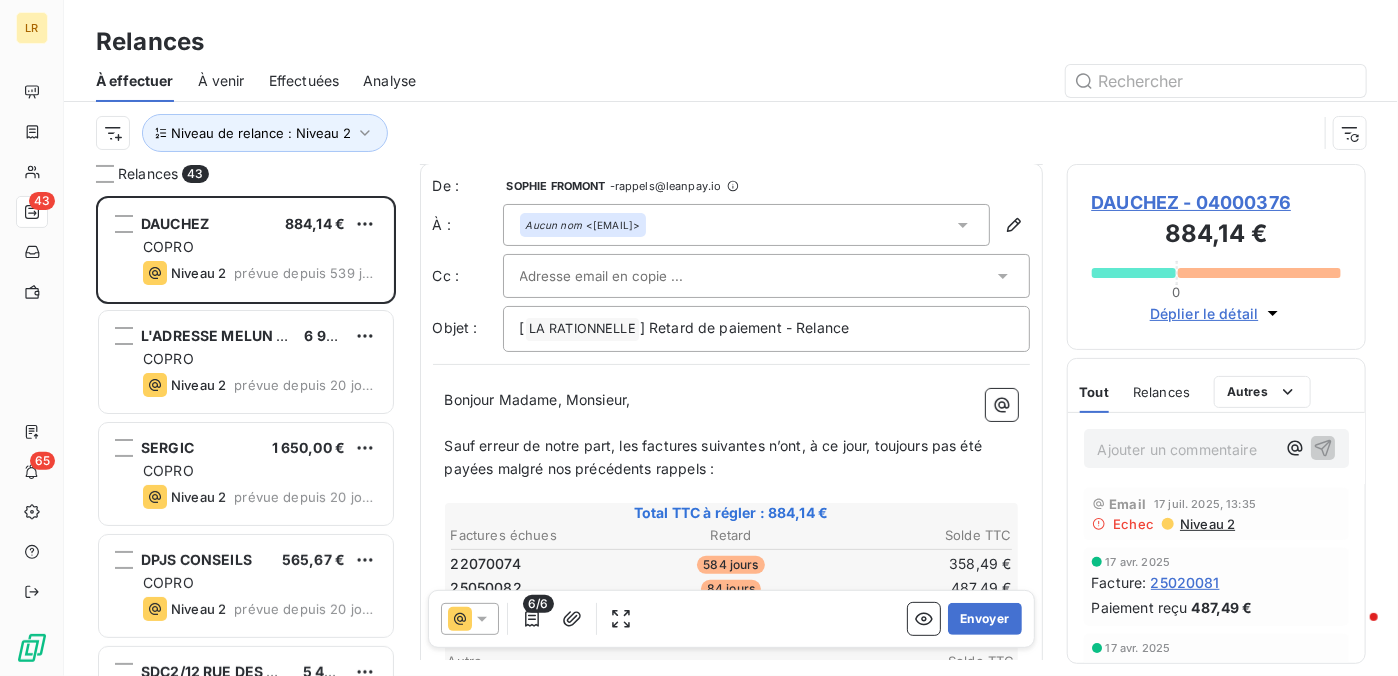 scroll, scrollTop: 200, scrollLeft: 0, axis: vertical 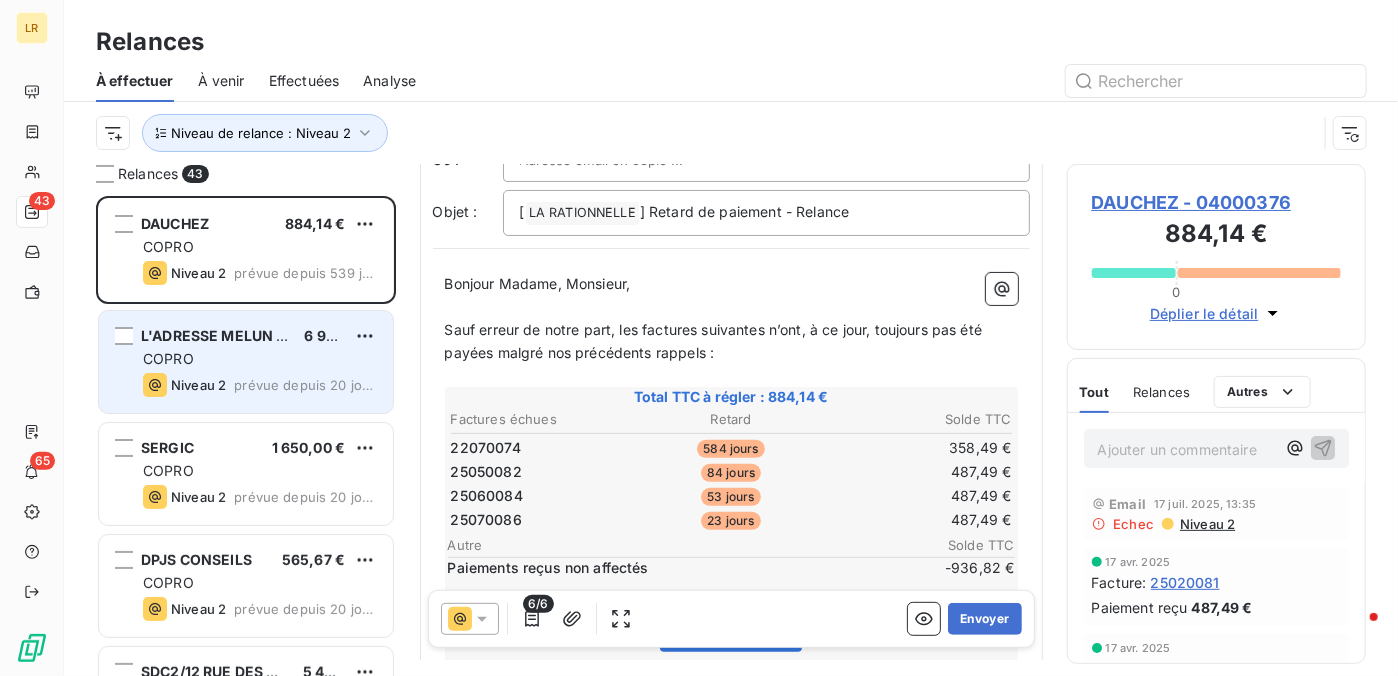 click on "COPRO" at bounding box center (260, 359) 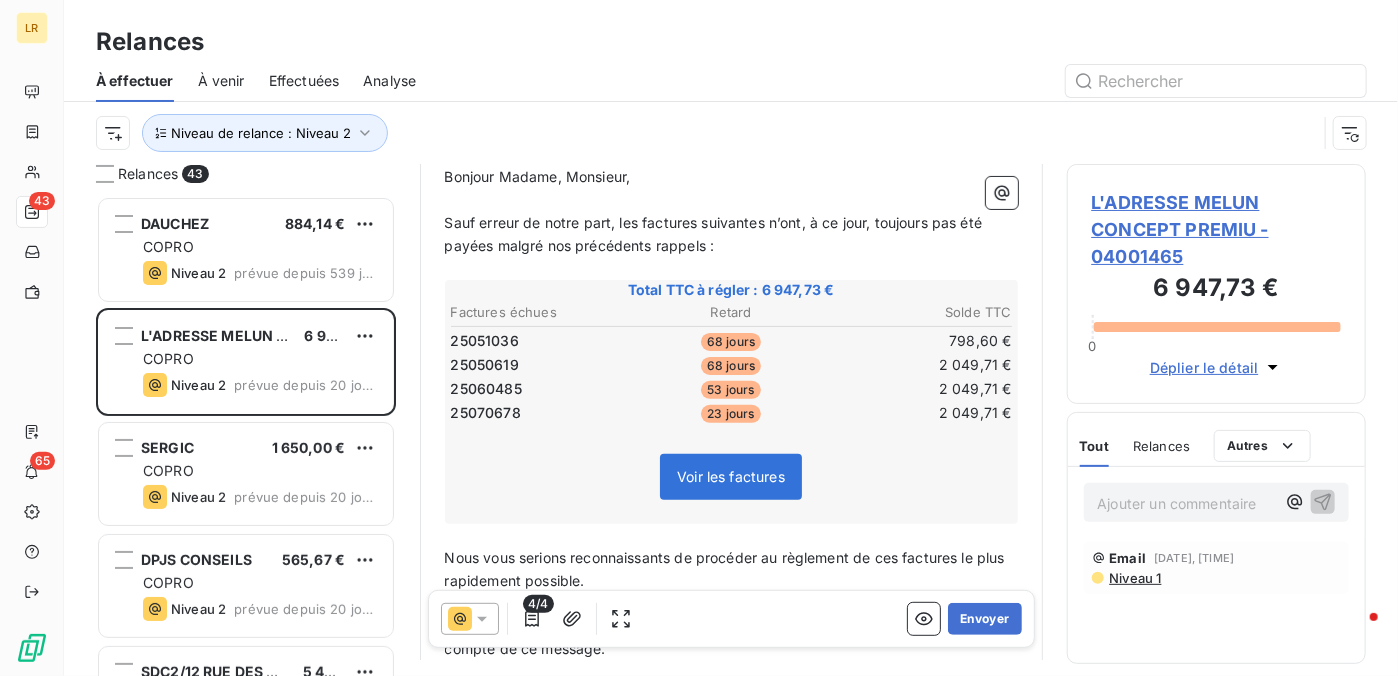scroll, scrollTop: 324, scrollLeft: 0, axis: vertical 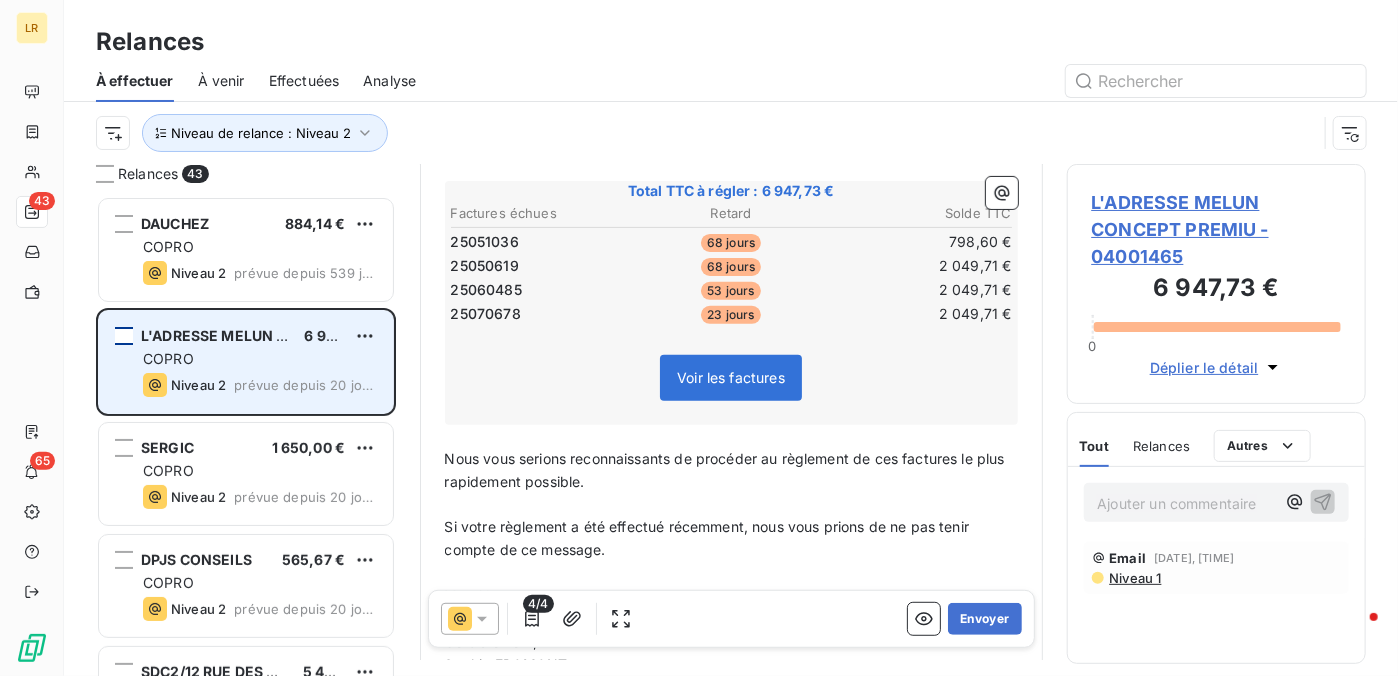 click at bounding box center [124, 336] 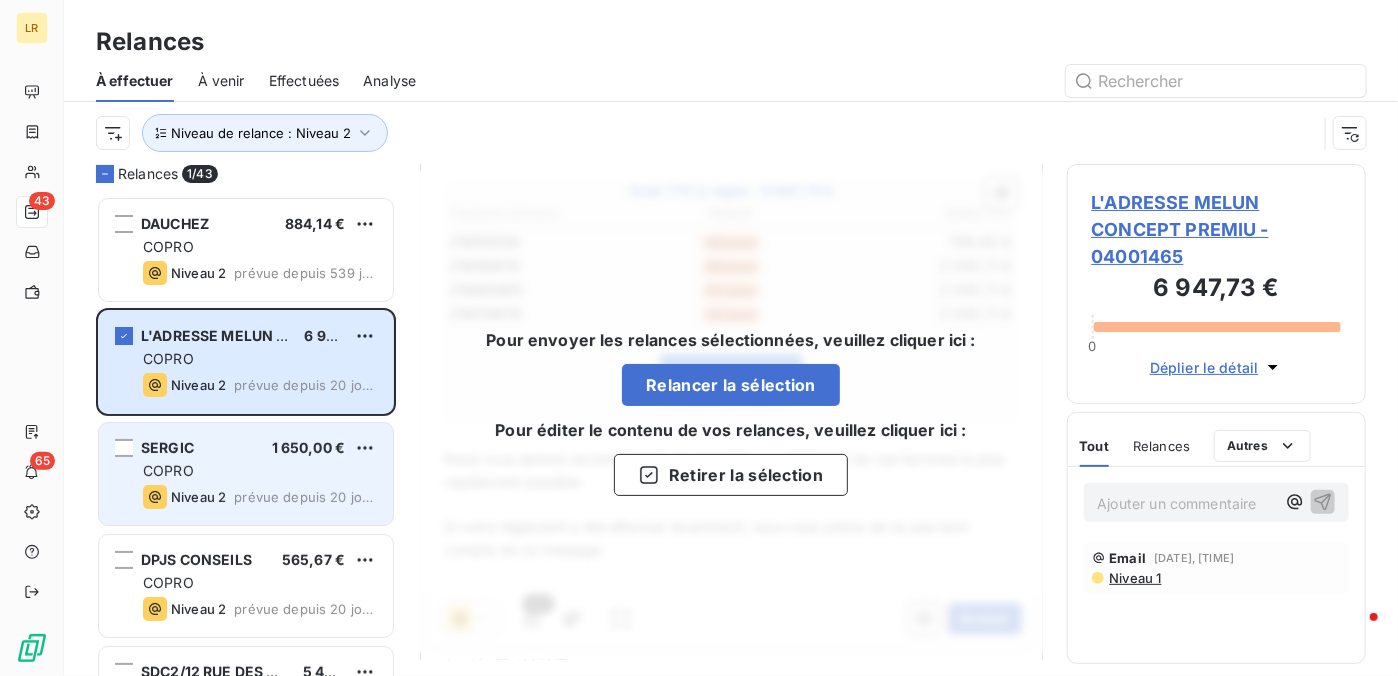 click on "COPRO" at bounding box center [260, 471] 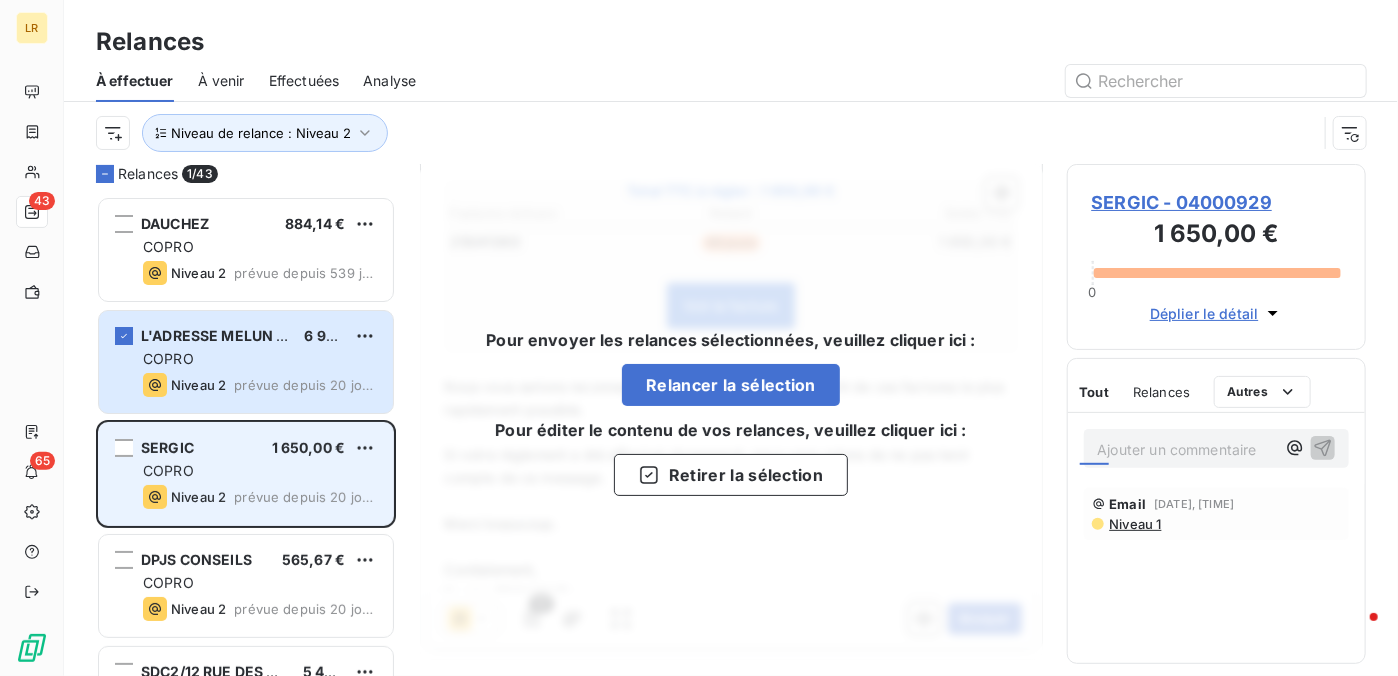 scroll, scrollTop: 252, scrollLeft: 0, axis: vertical 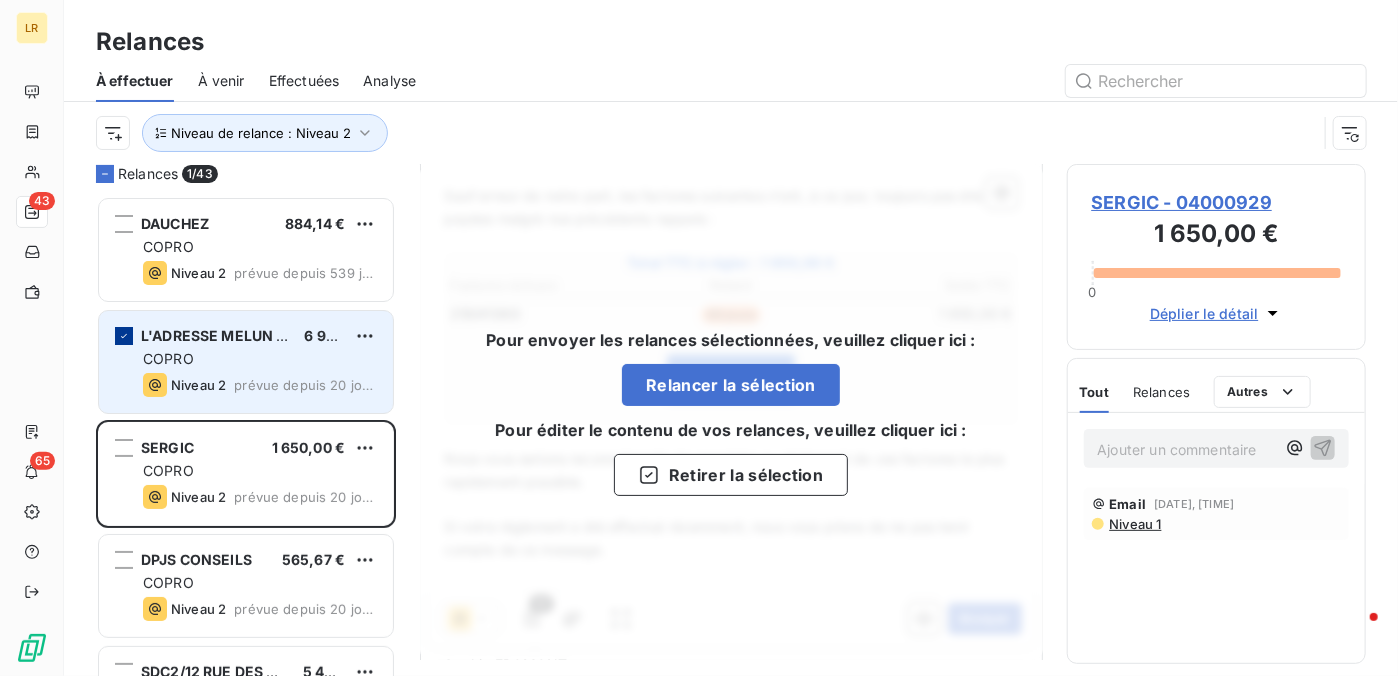 click 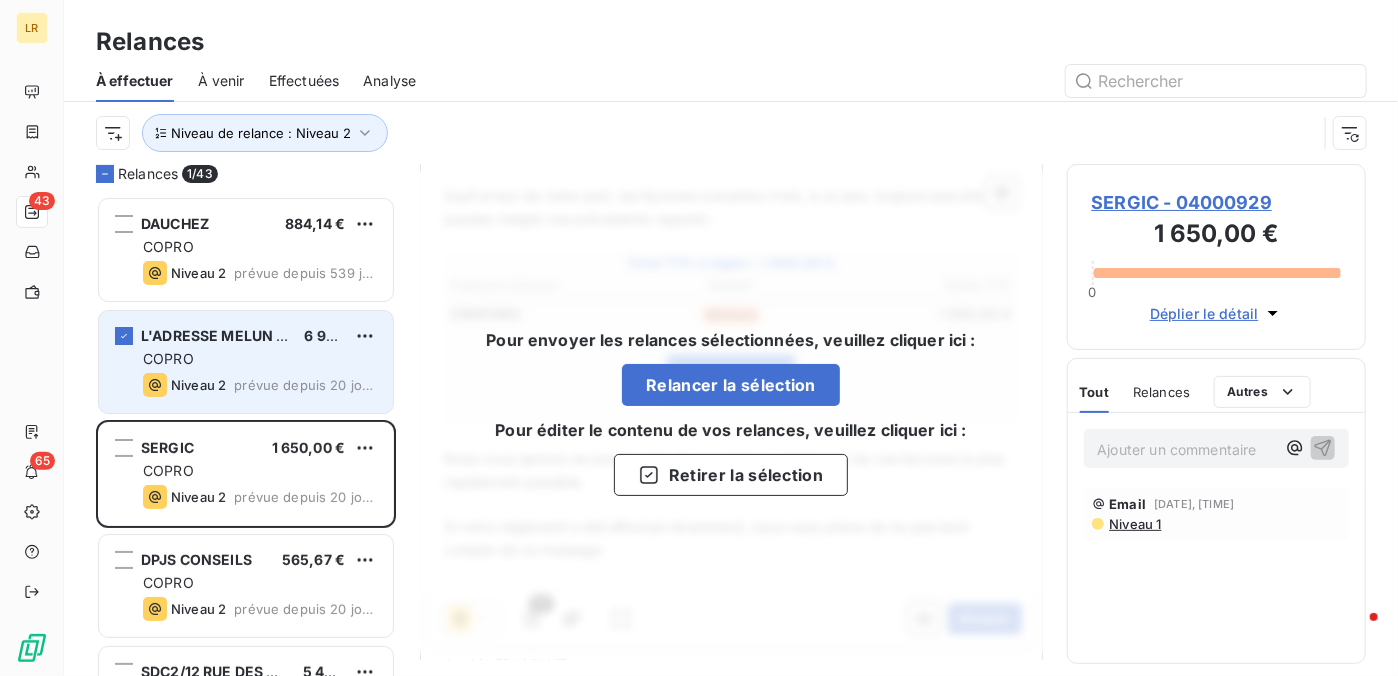 scroll, scrollTop: 176, scrollLeft: 0, axis: vertical 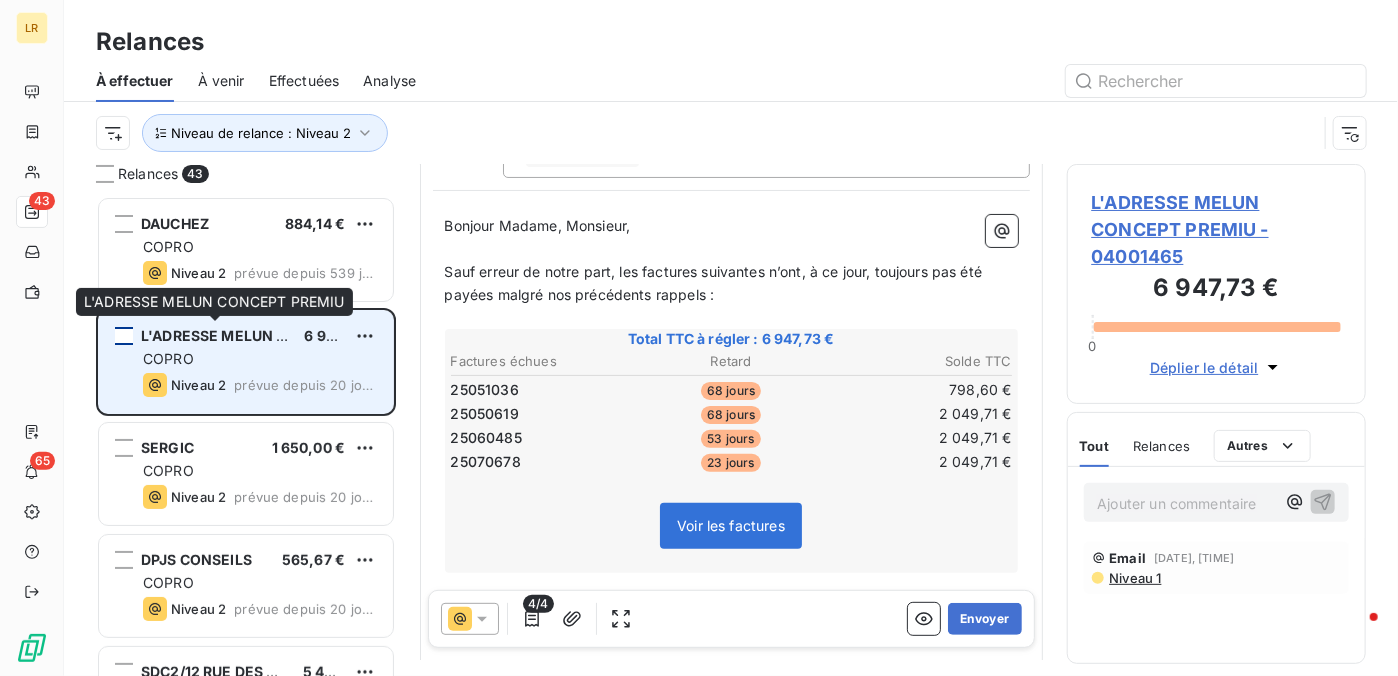click at bounding box center [124, 336] 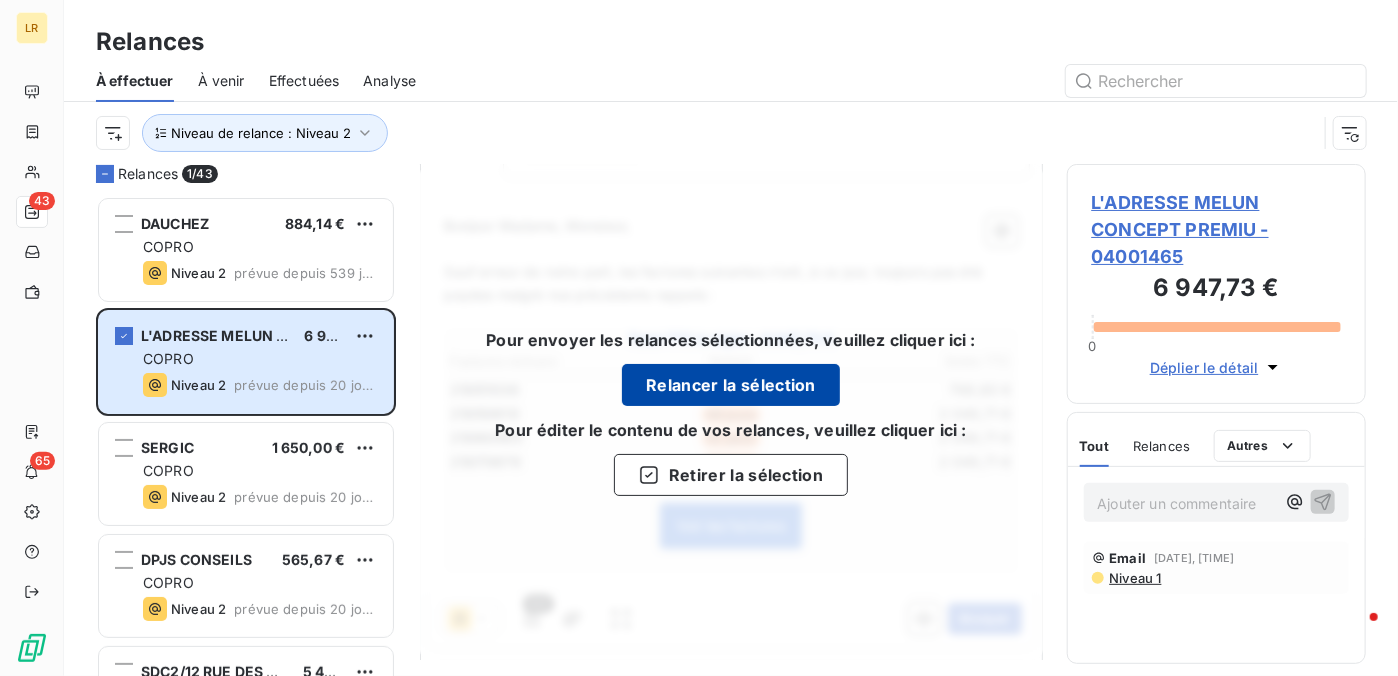 click on "Relancer la sélection" at bounding box center [731, 385] 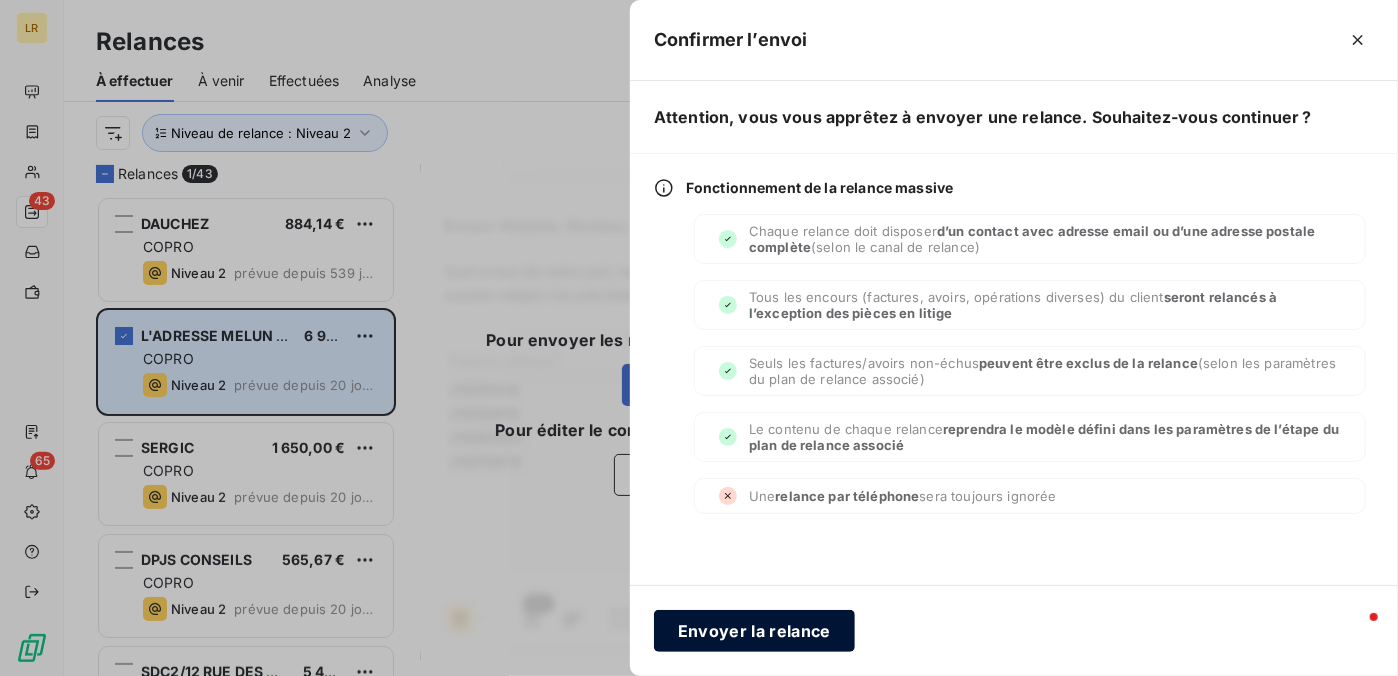click on "Envoyer la relance" at bounding box center (754, 631) 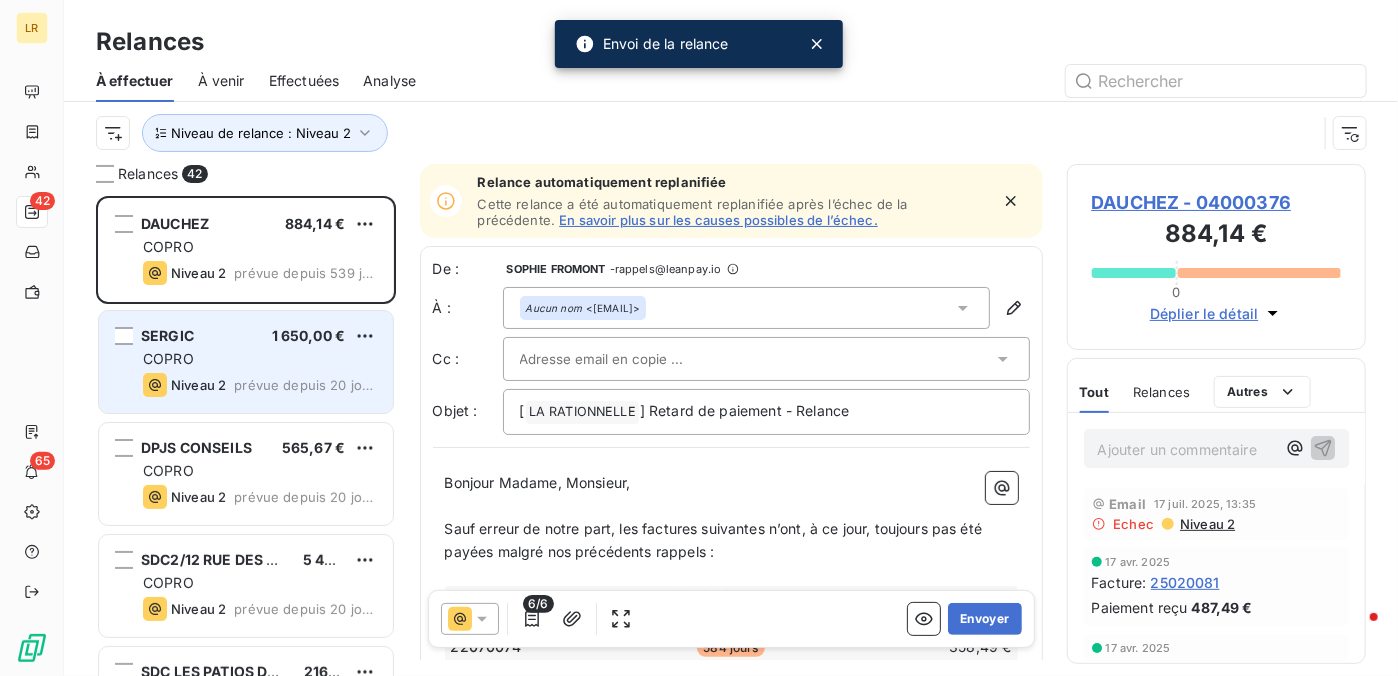 click on "COPRO" at bounding box center (260, 359) 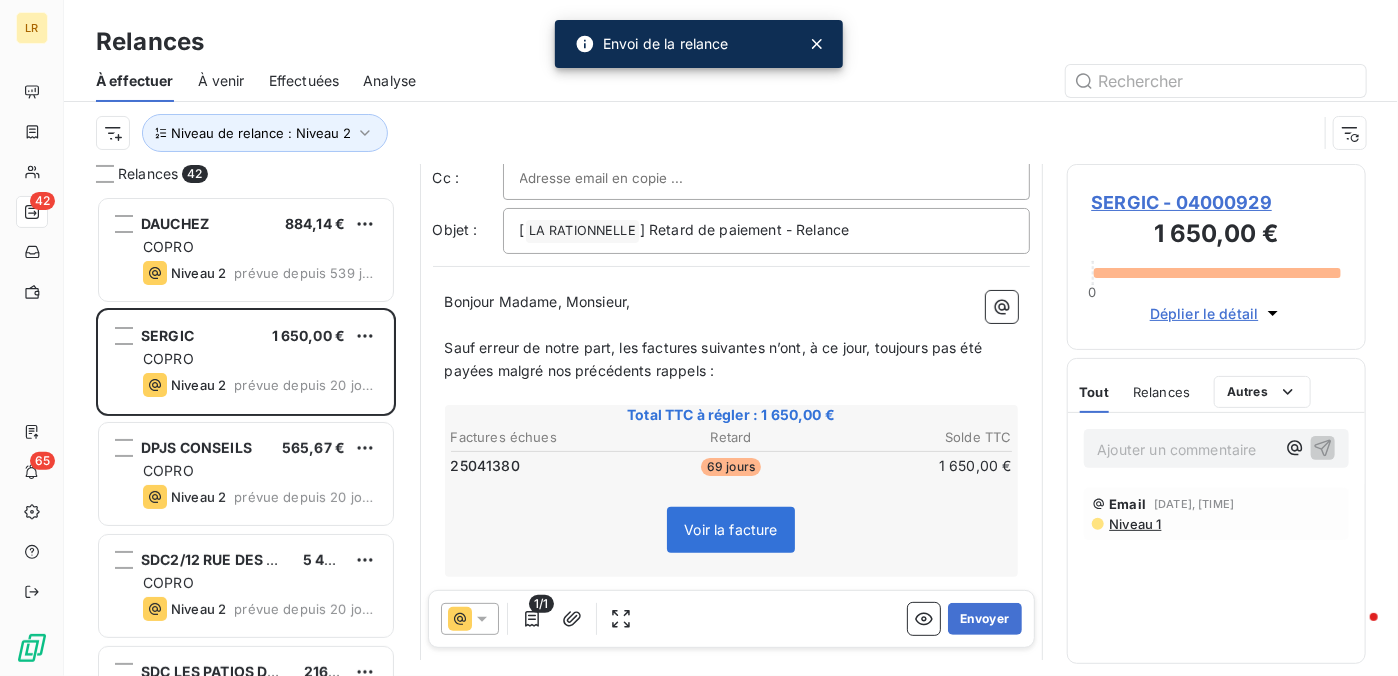 scroll, scrollTop: 100, scrollLeft: 0, axis: vertical 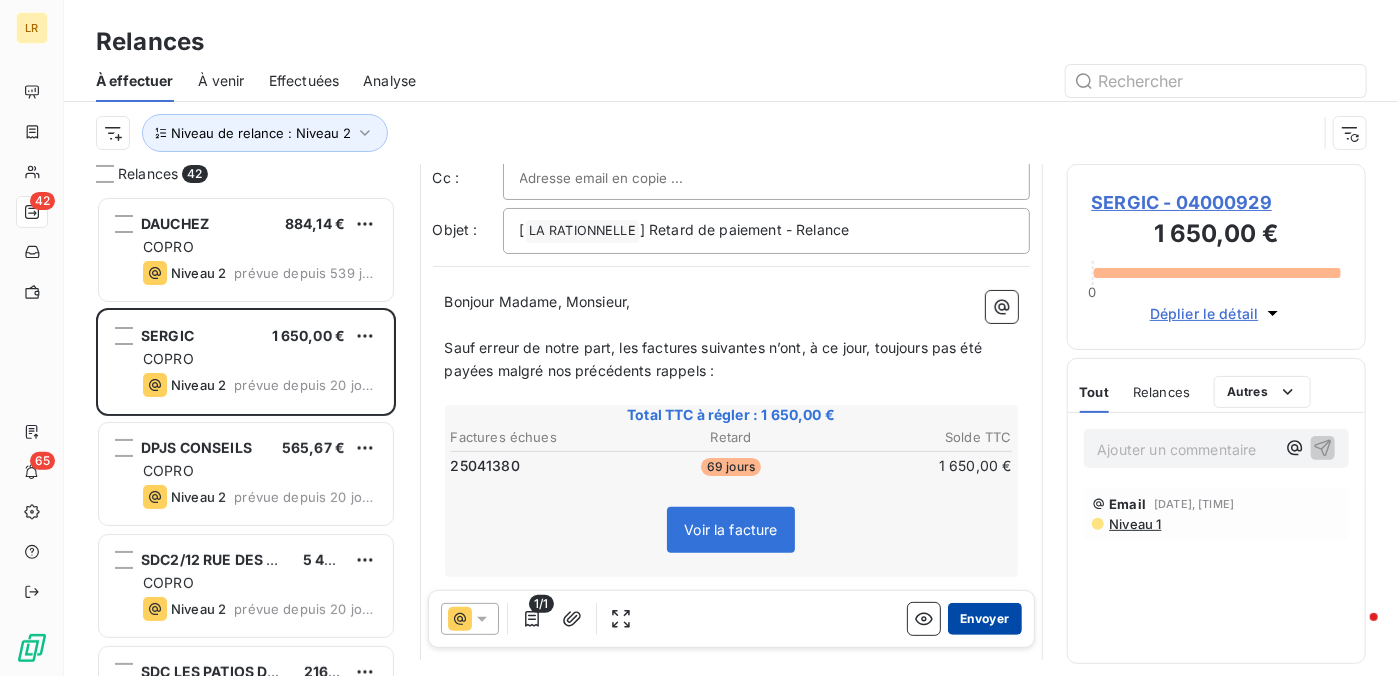 click on "Envoyer" at bounding box center [984, 619] 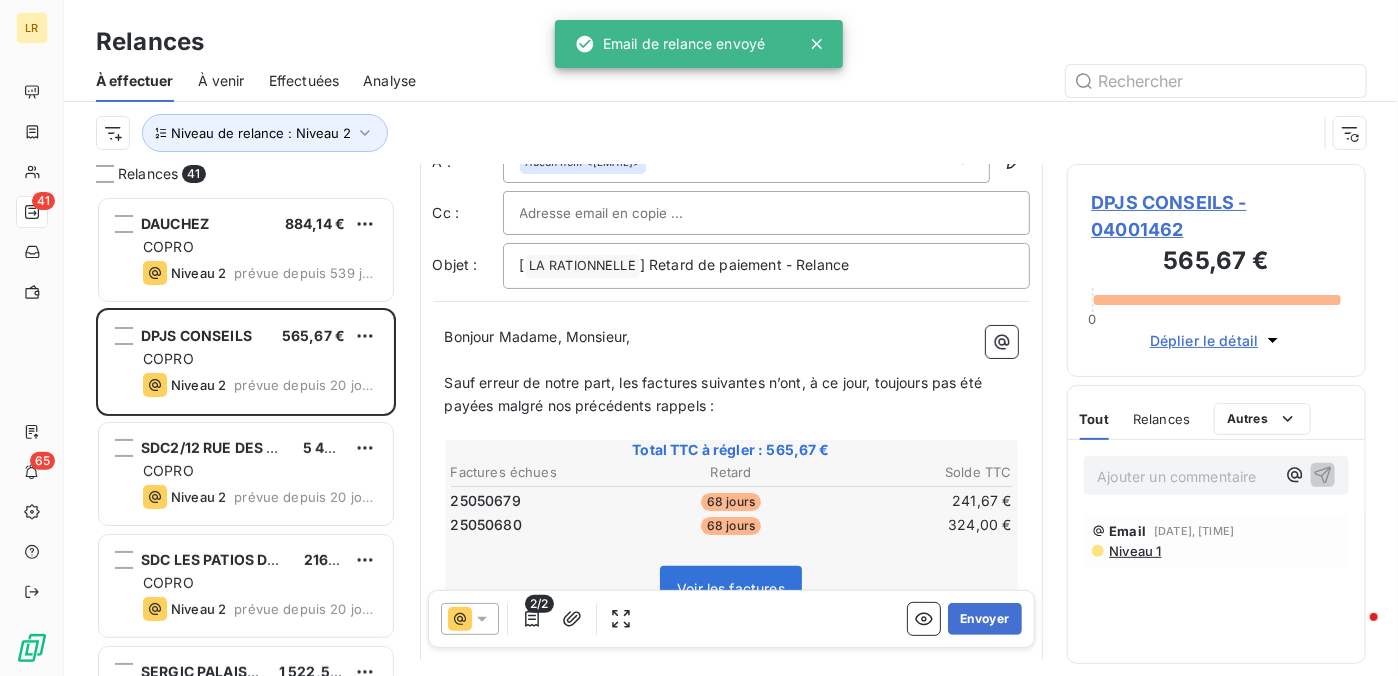 scroll, scrollTop: 200, scrollLeft: 0, axis: vertical 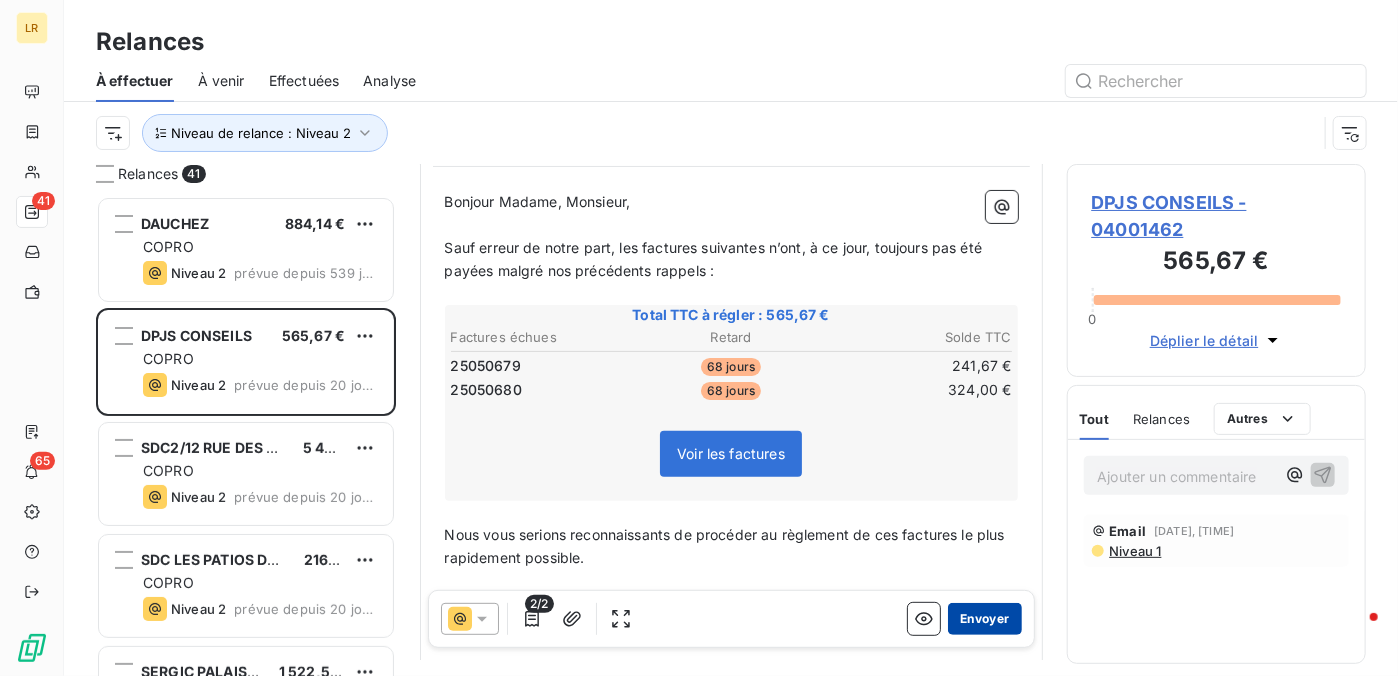 click on "Envoyer" at bounding box center [984, 619] 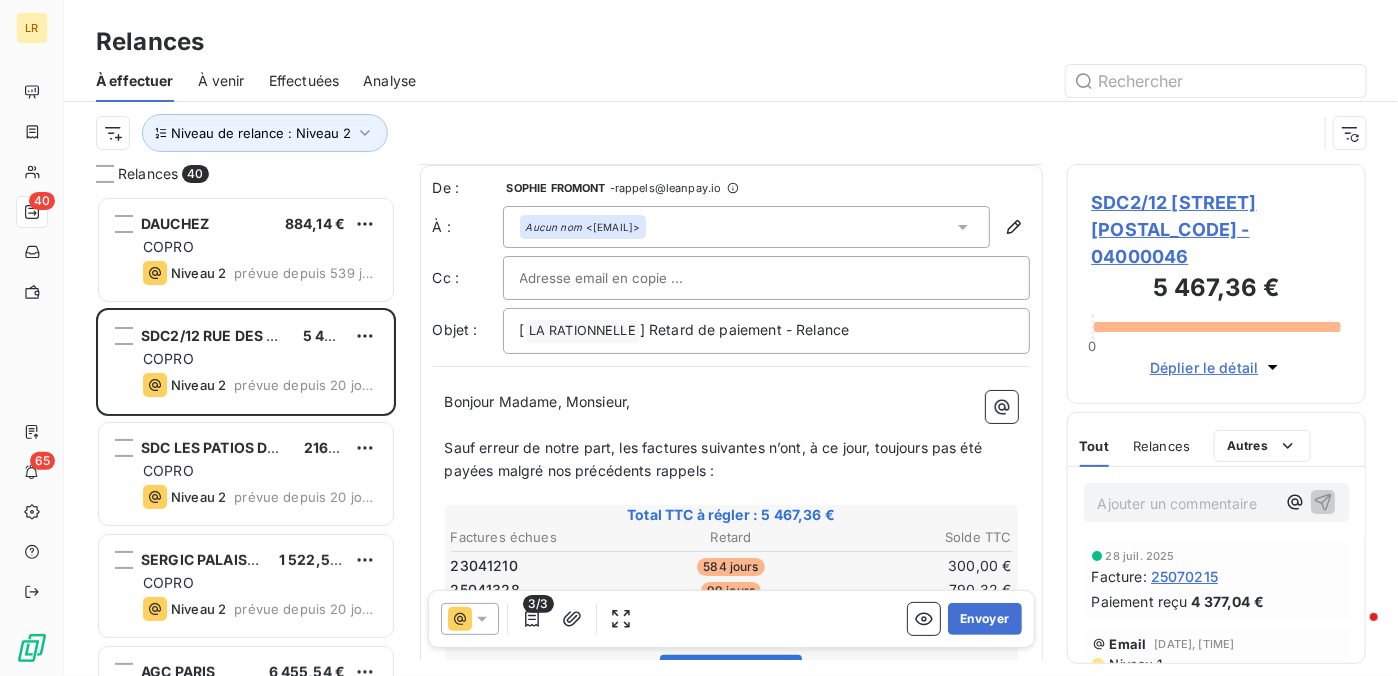 scroll, scrollTop: 300, scrollLeft: 0, axis: vertical 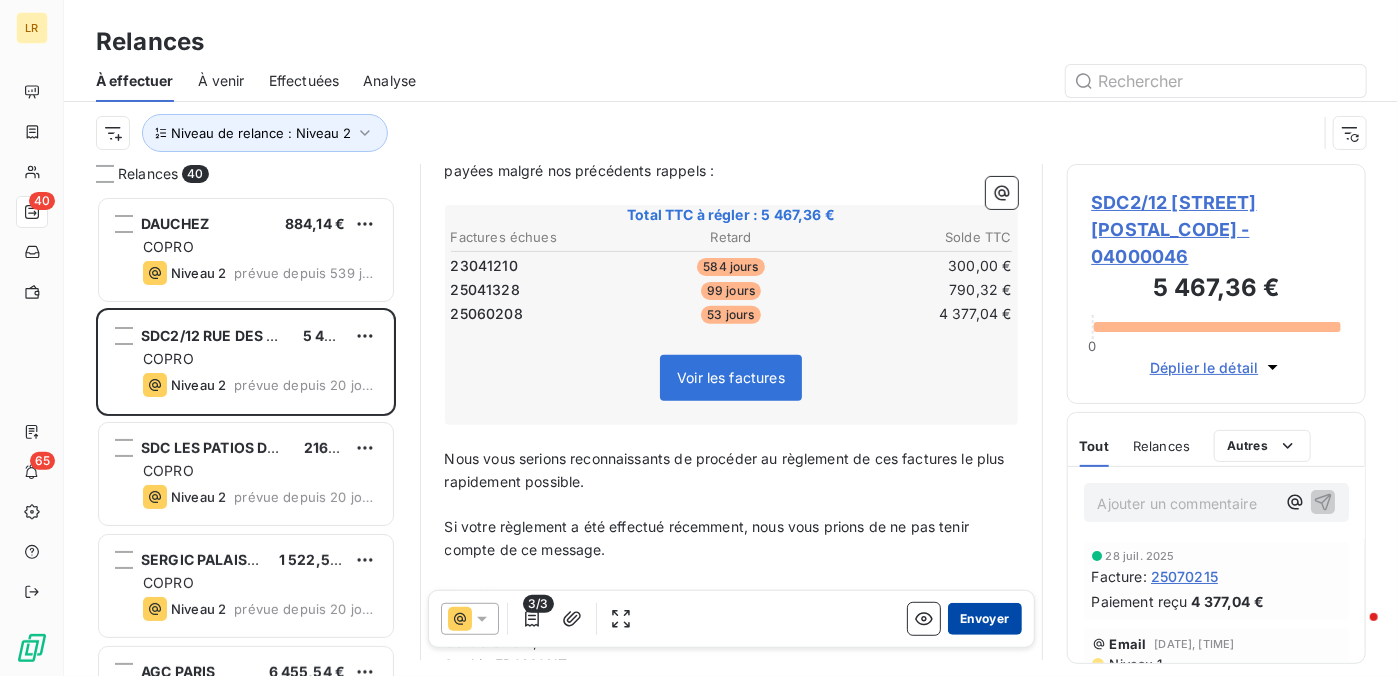 click on "Envoyer" at bounding box center (984, 619) 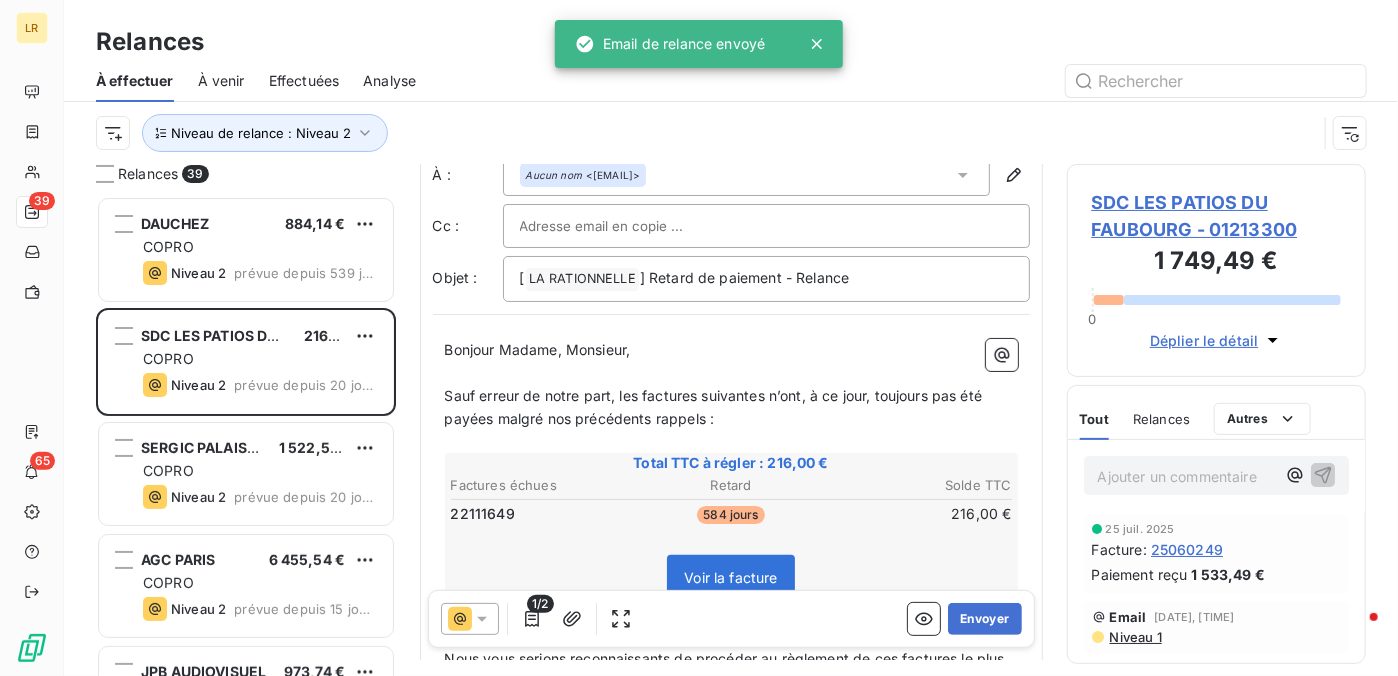scroll, scrollTop: 100, scrollLeft: 0, axis: vertical 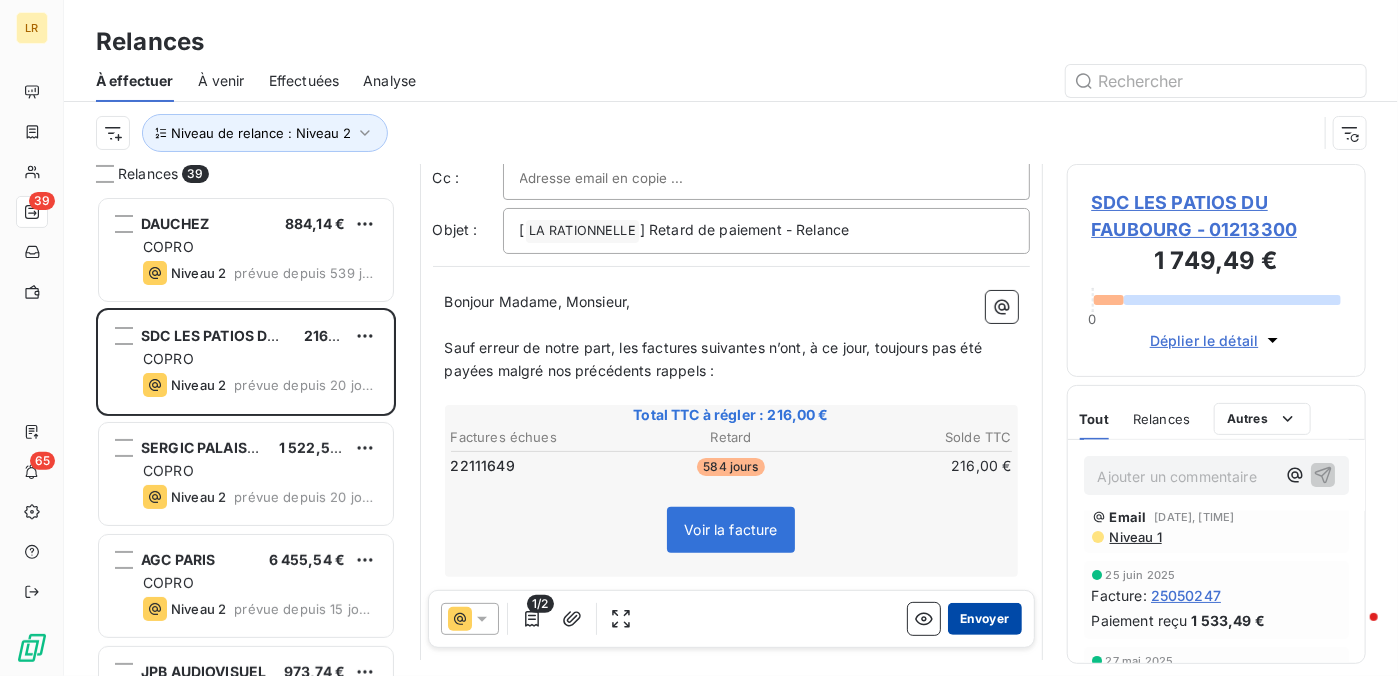 click on "Envoyer" at bounding box center (984, 619) 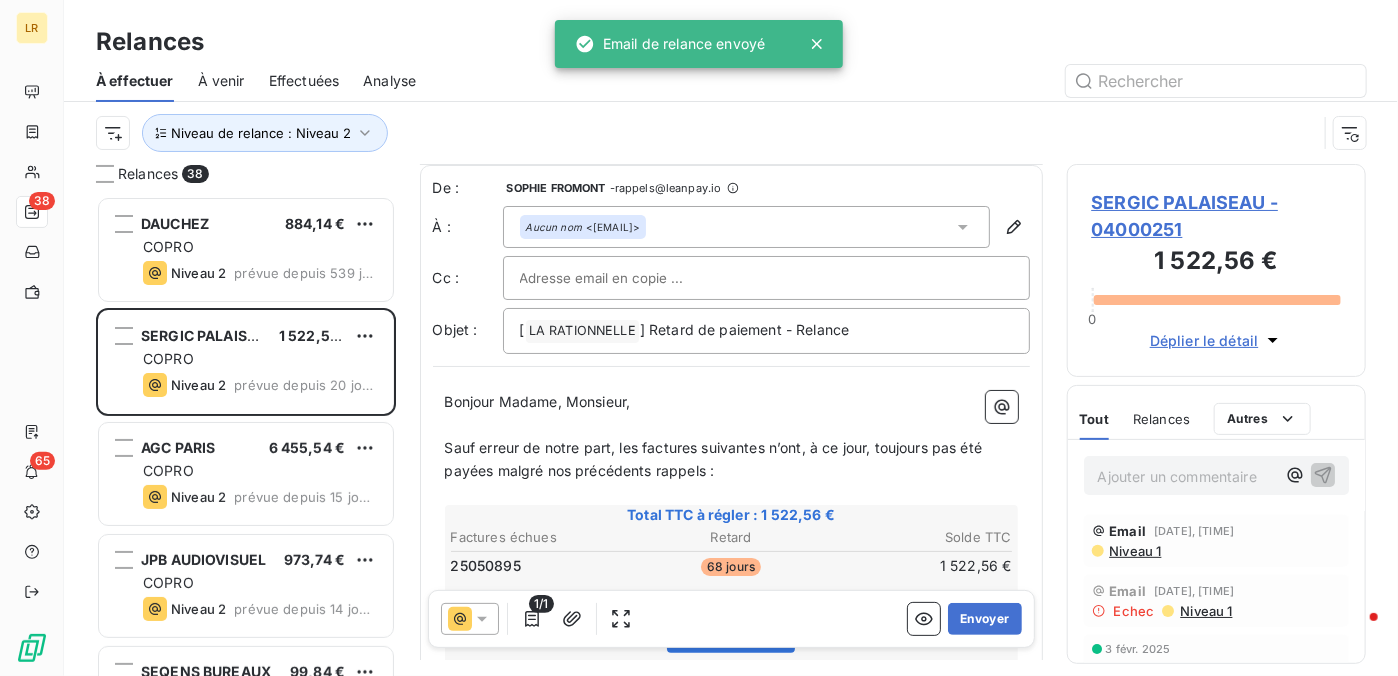 scroll, scrollTop: 100, scrollLeft: 0, axis: vertical 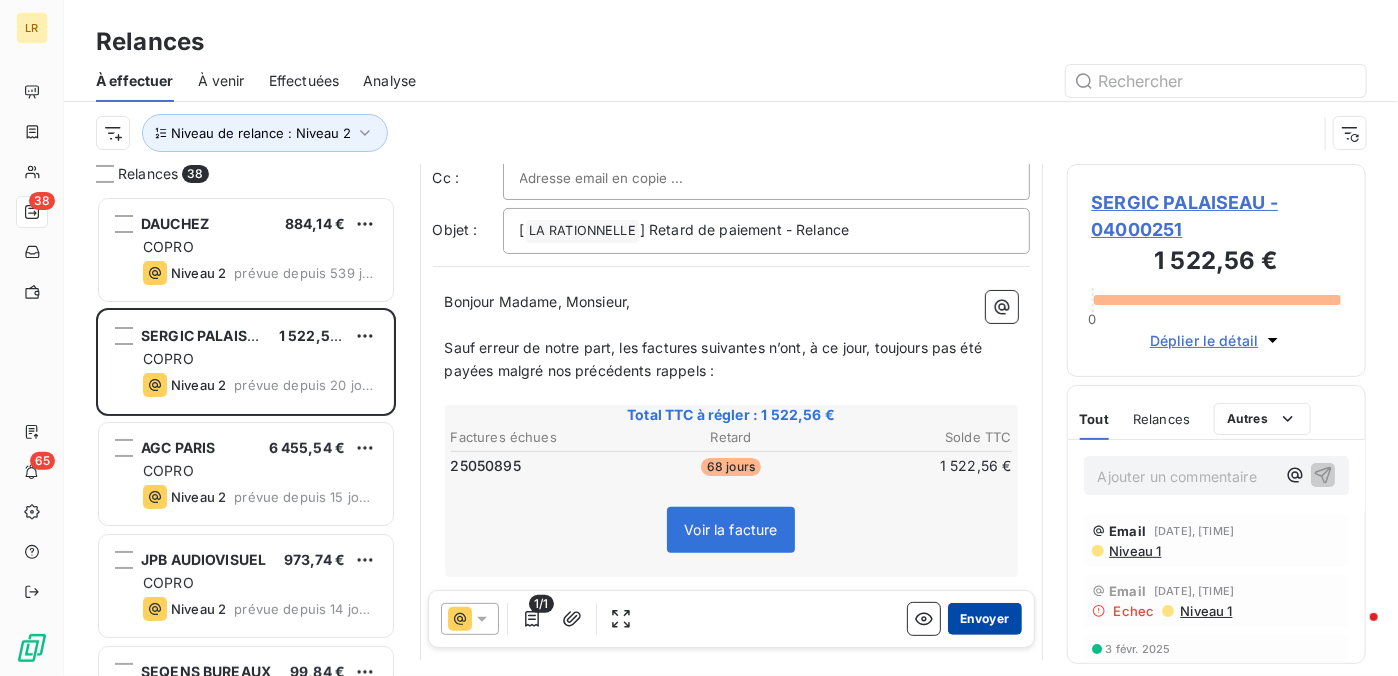 click on "Envoyer" at bounding box center (984, 619) 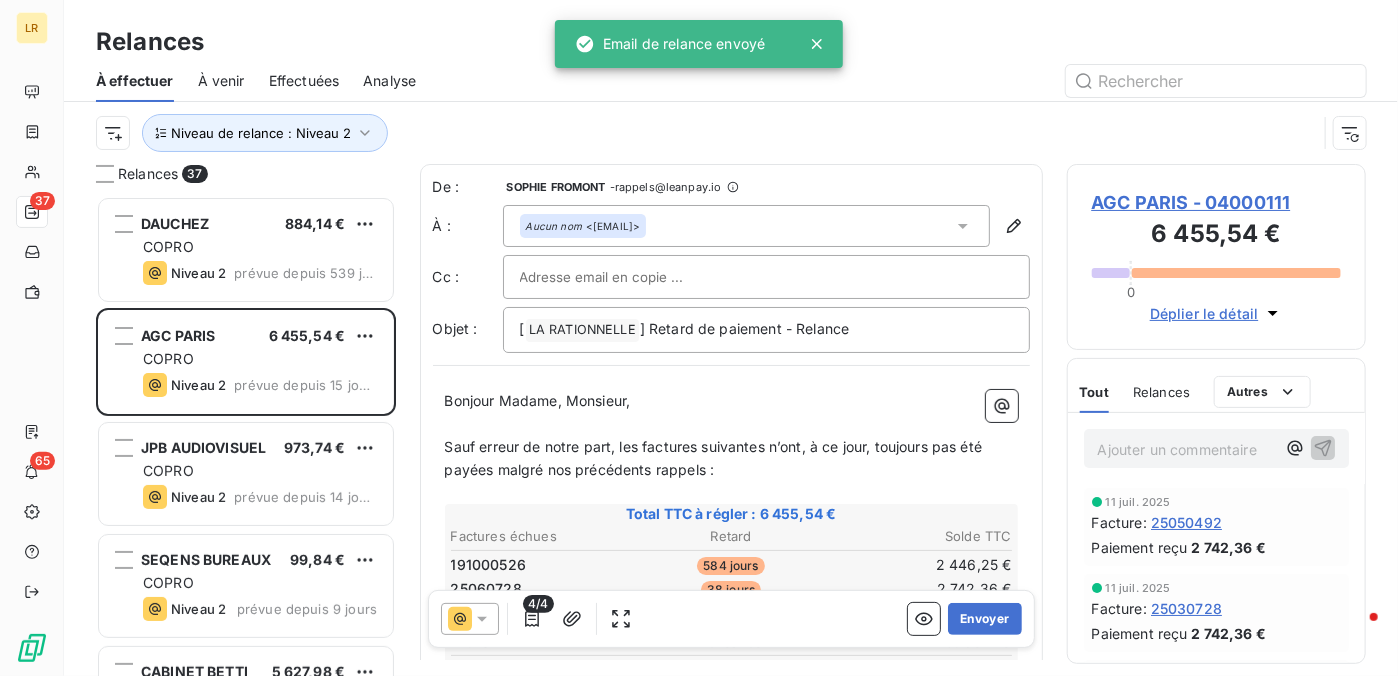 scroll, scrollTop: 100, scrollLeft: 0, axis: vertical 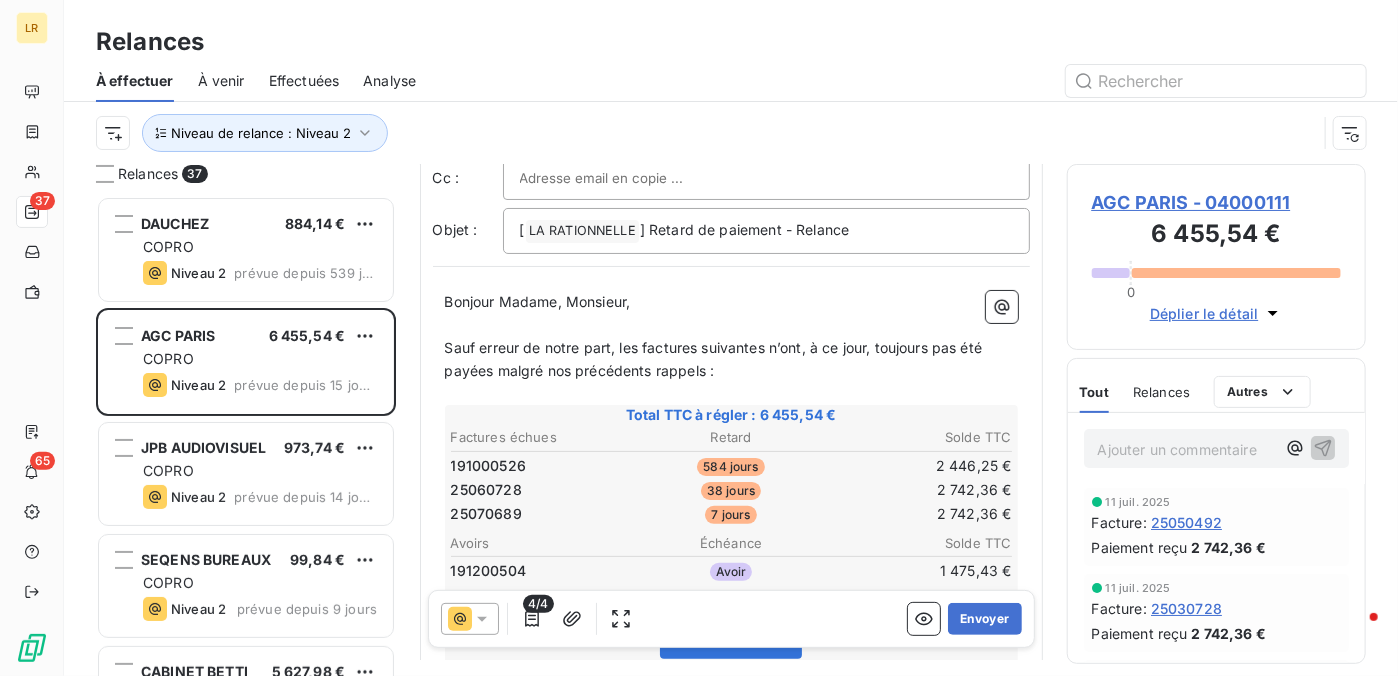click on "Relances" at bounding box center [1161, 392] 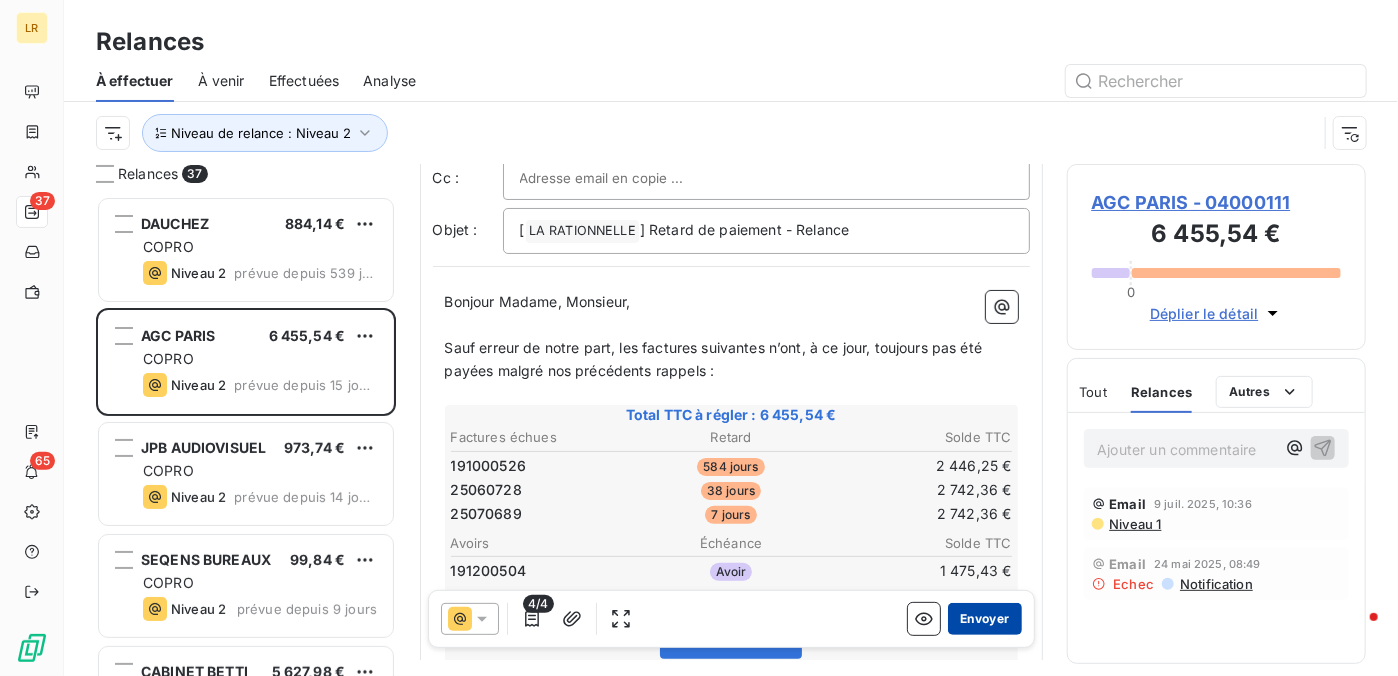 click on "Envoyer" at bounding box center [984, 619] 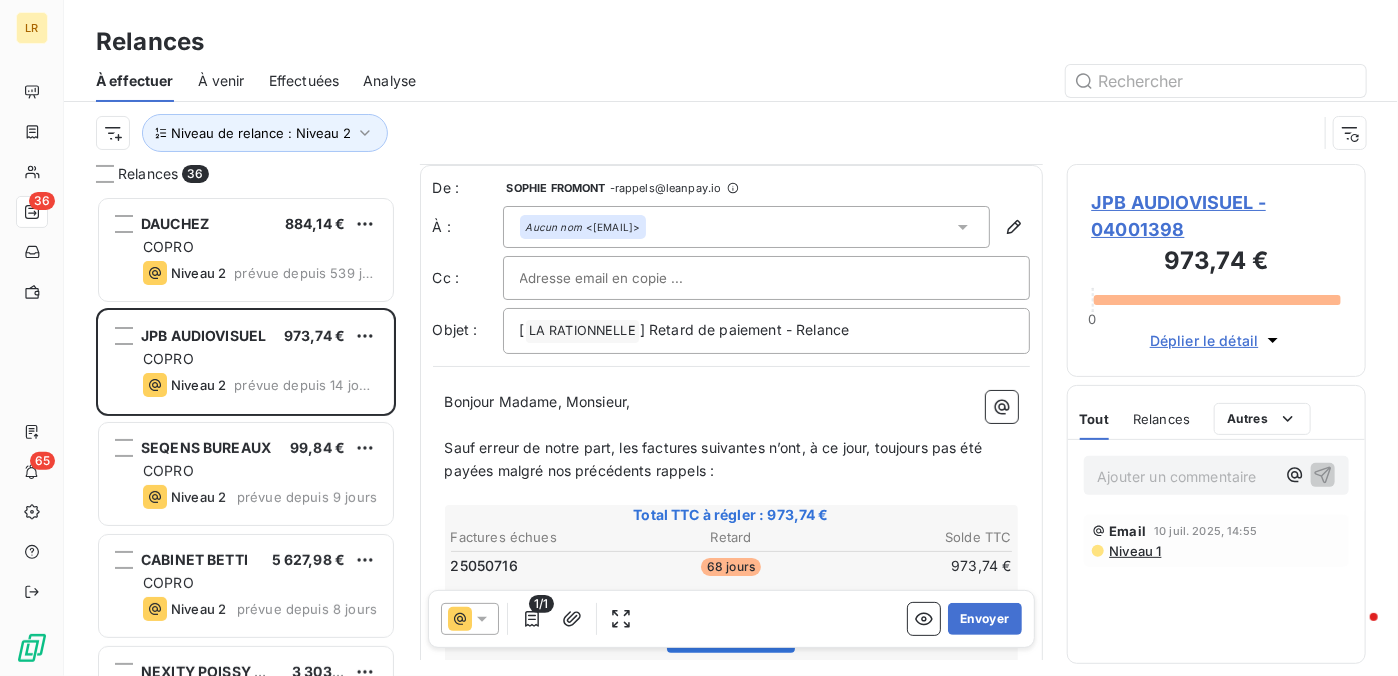 scroll, scrollTop: 200, scrollLeft: 0, axis: vertical 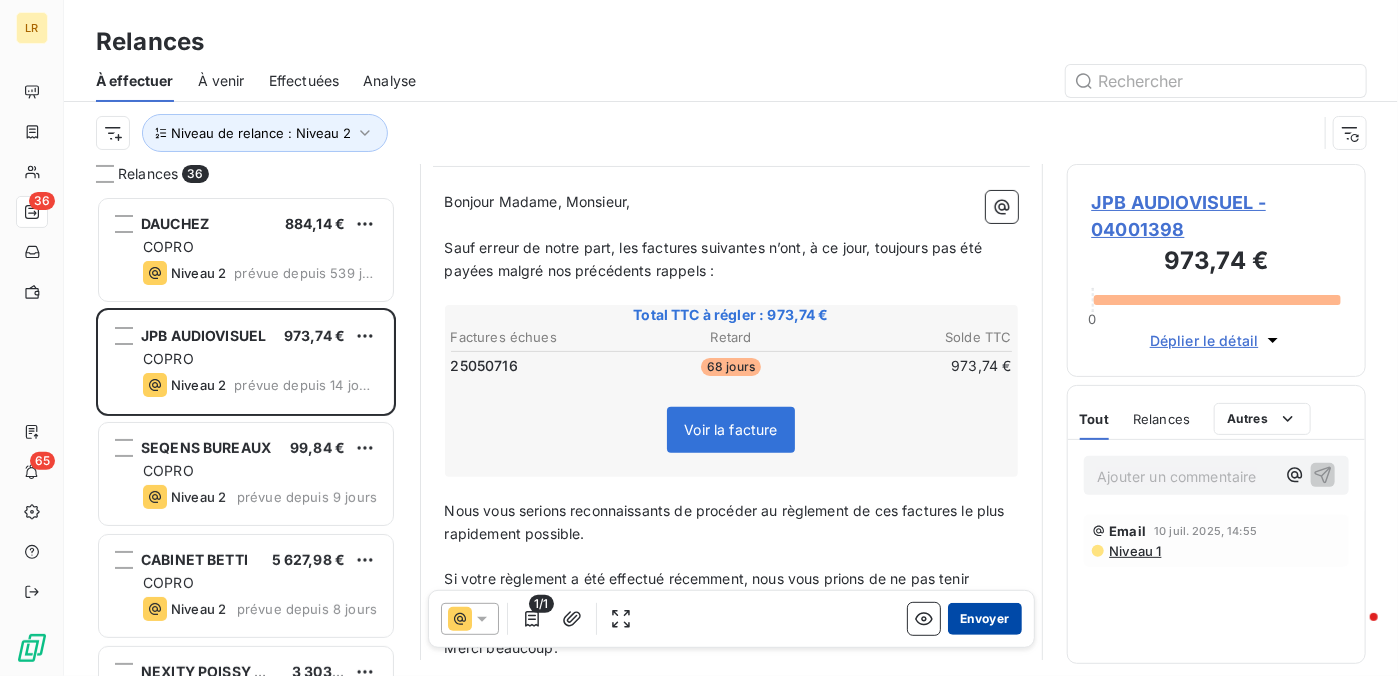 click on "Envoyer" at bounding box center (984, 619) 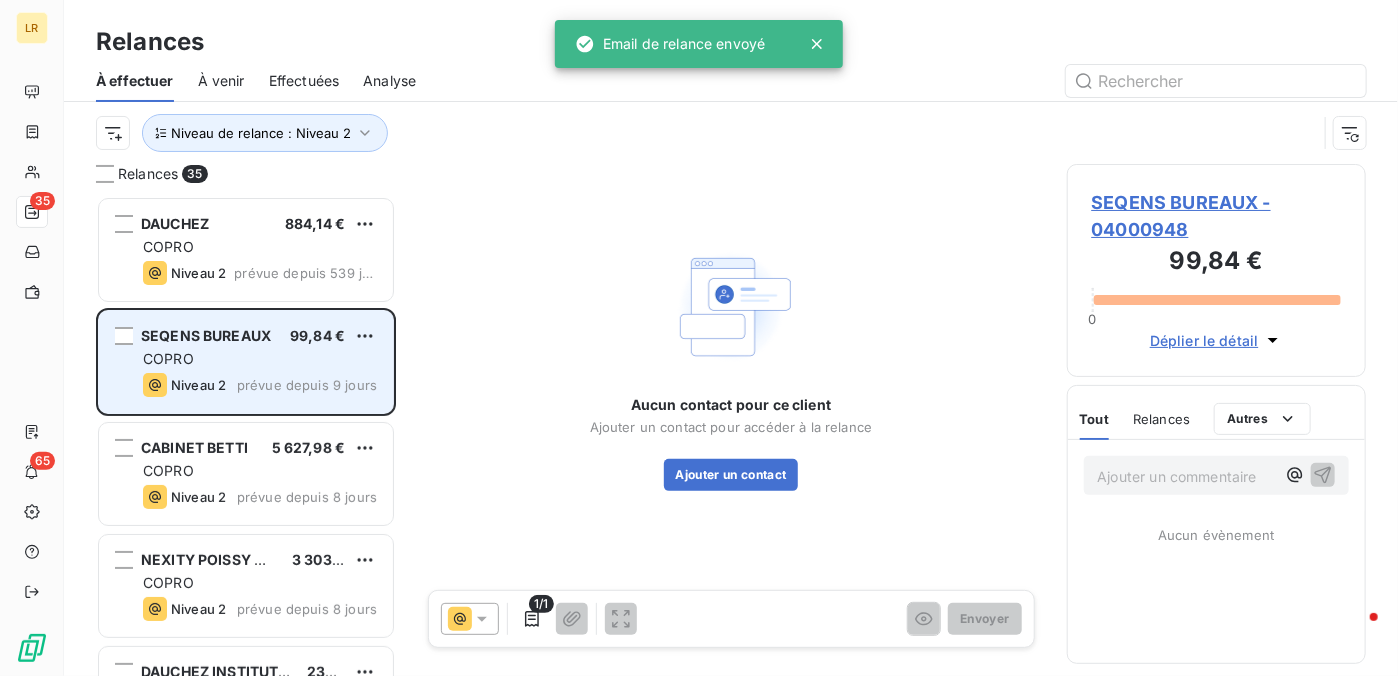 click on "COPRO" at bounding box center [260, 359] 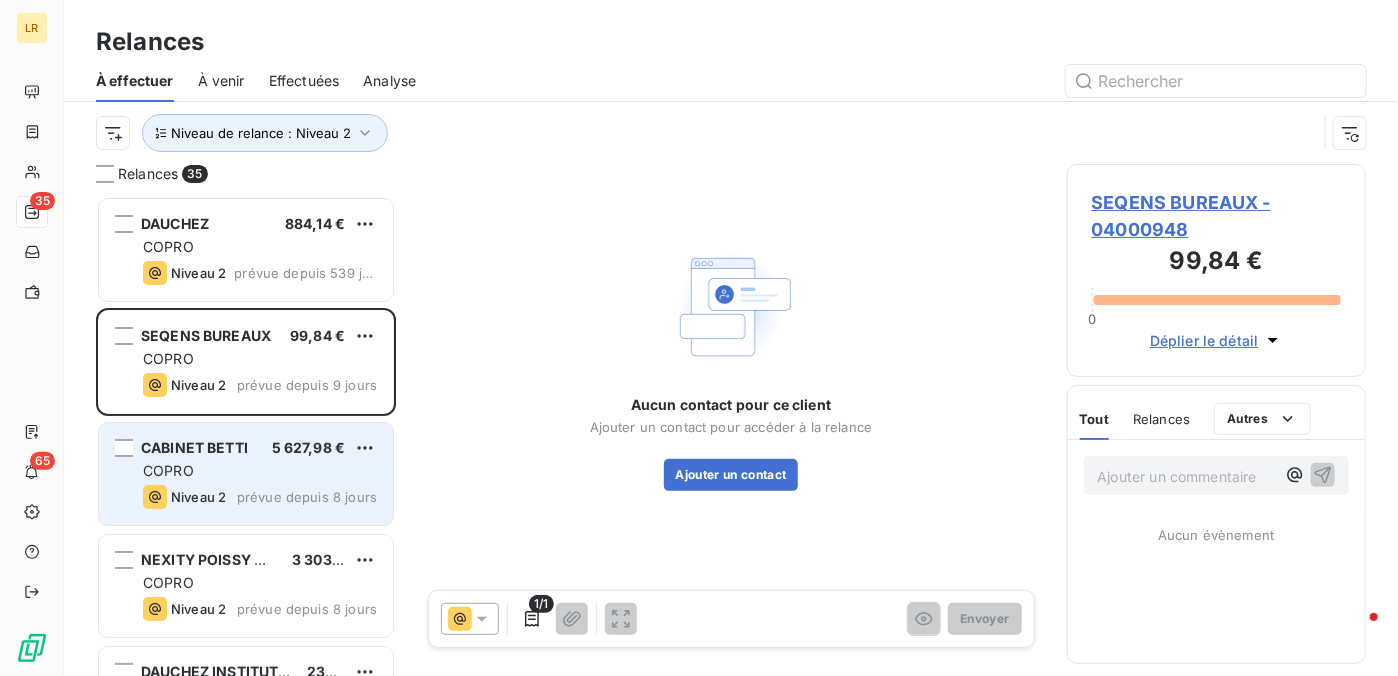click on "COPRO" at bounding box center [260, 471] 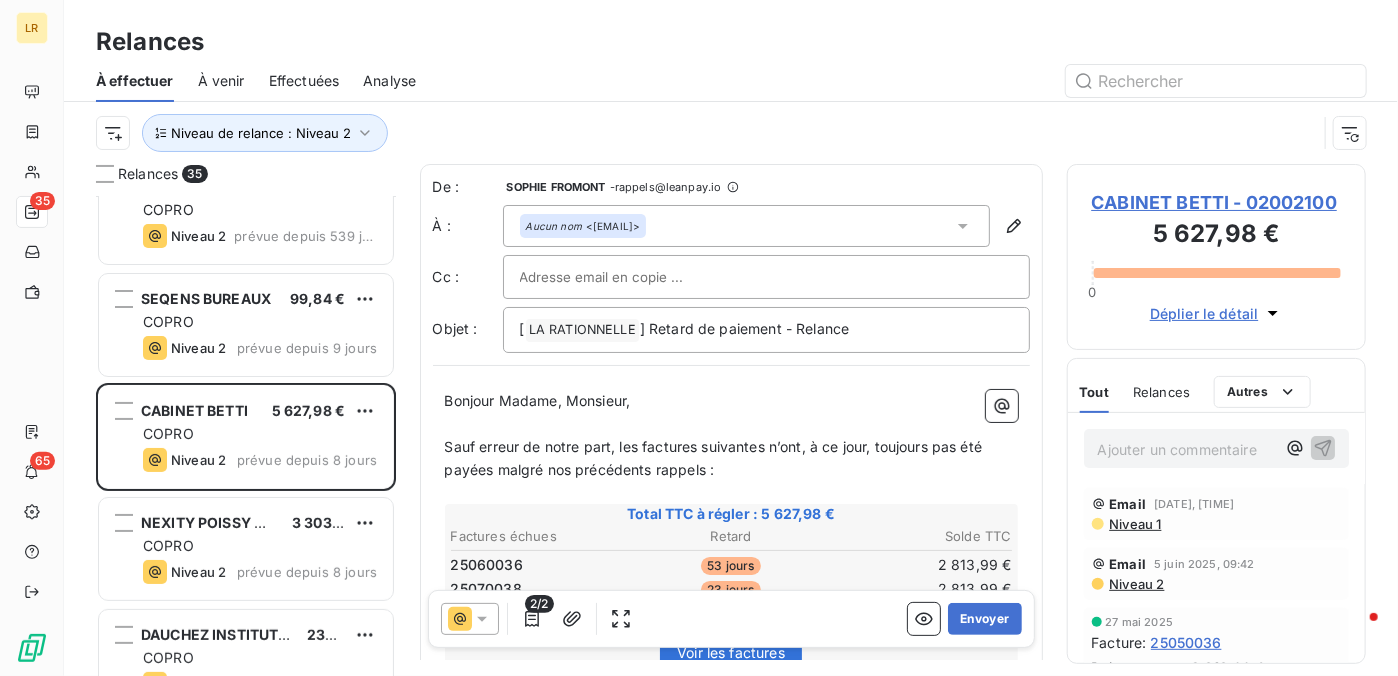 scroll, scrollTop: 100, scrollLeft: 0, axis: vertical 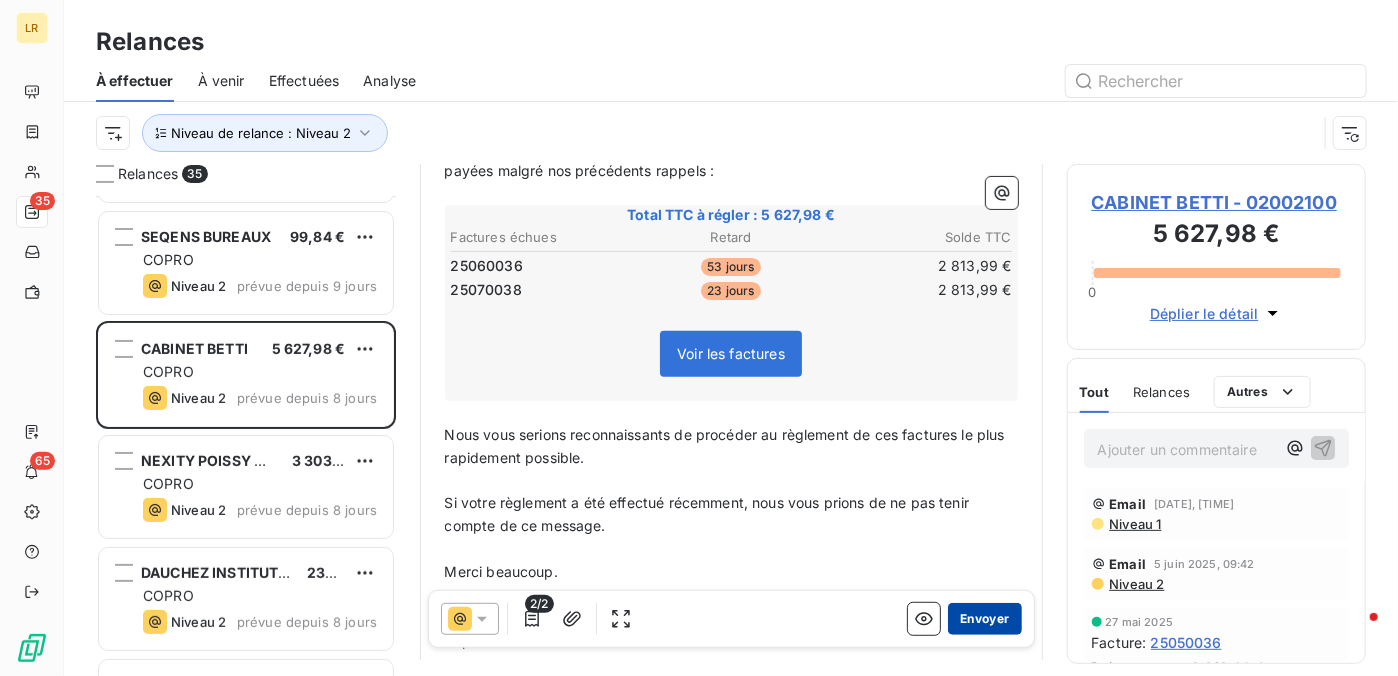 click on "Envoyer" at bounding box center (984, 619) 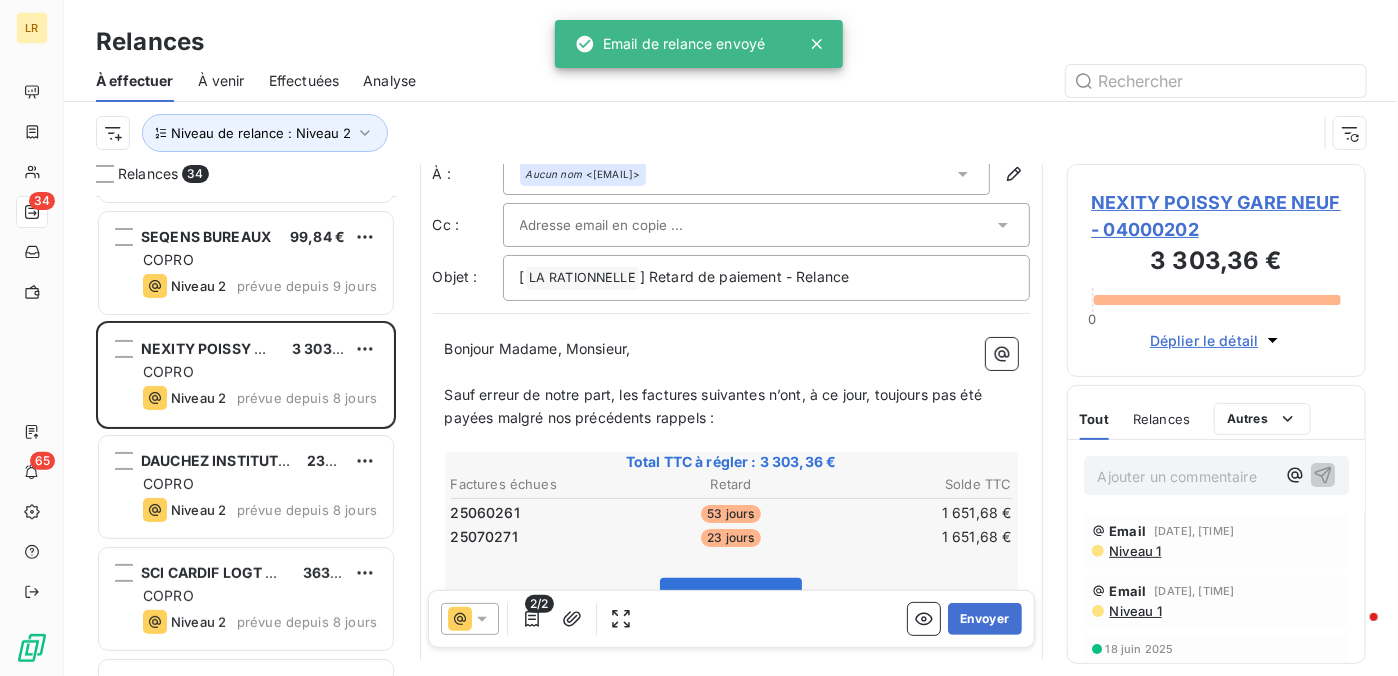 scroll, scrollTop: 100, scrollLeft: 0, axis: vertical 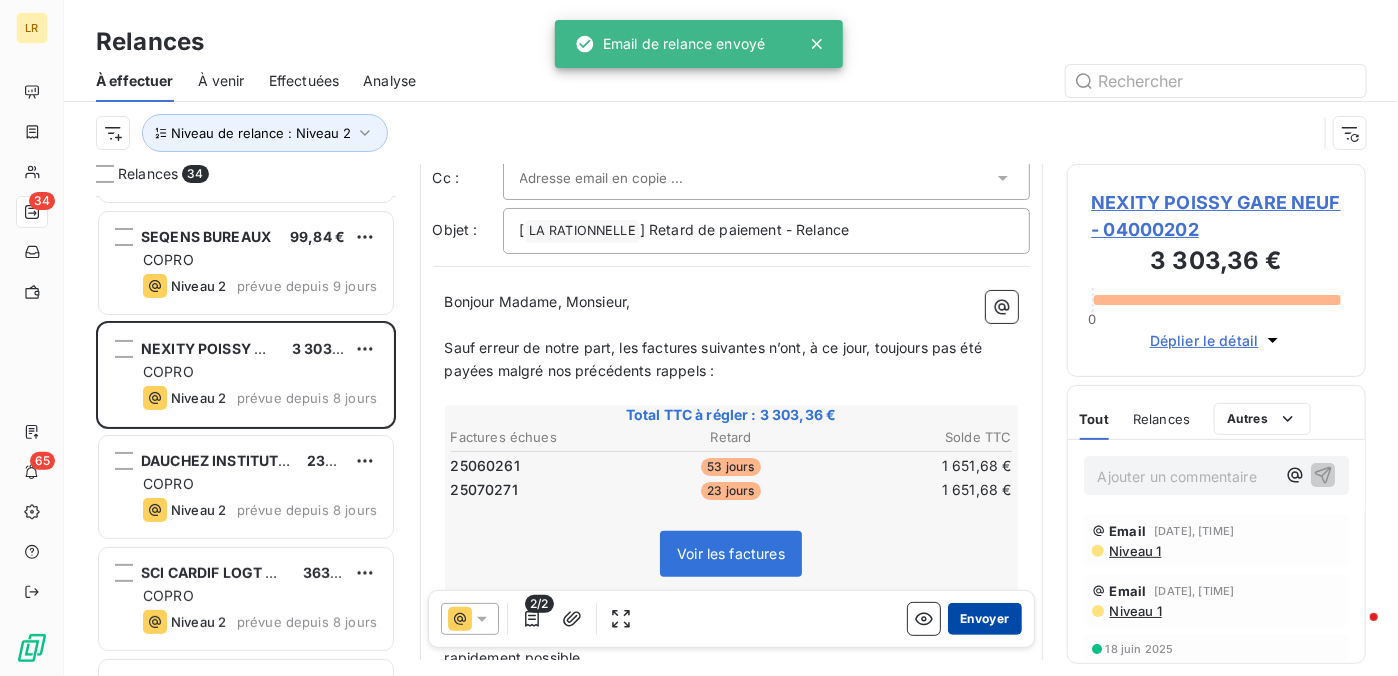 click on "Envoyer" at bounding box center [984, 619] 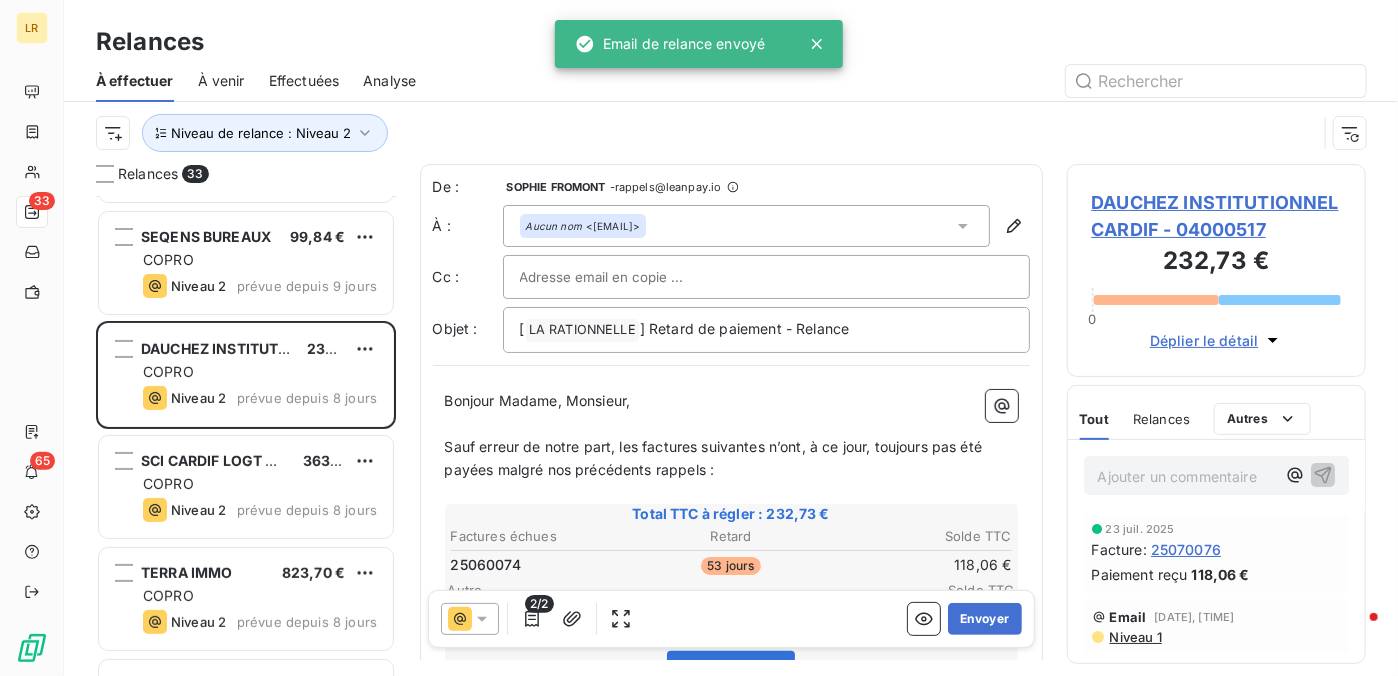 scroll, scrollTop: 200, scrollLeft: 0, axis: vertical 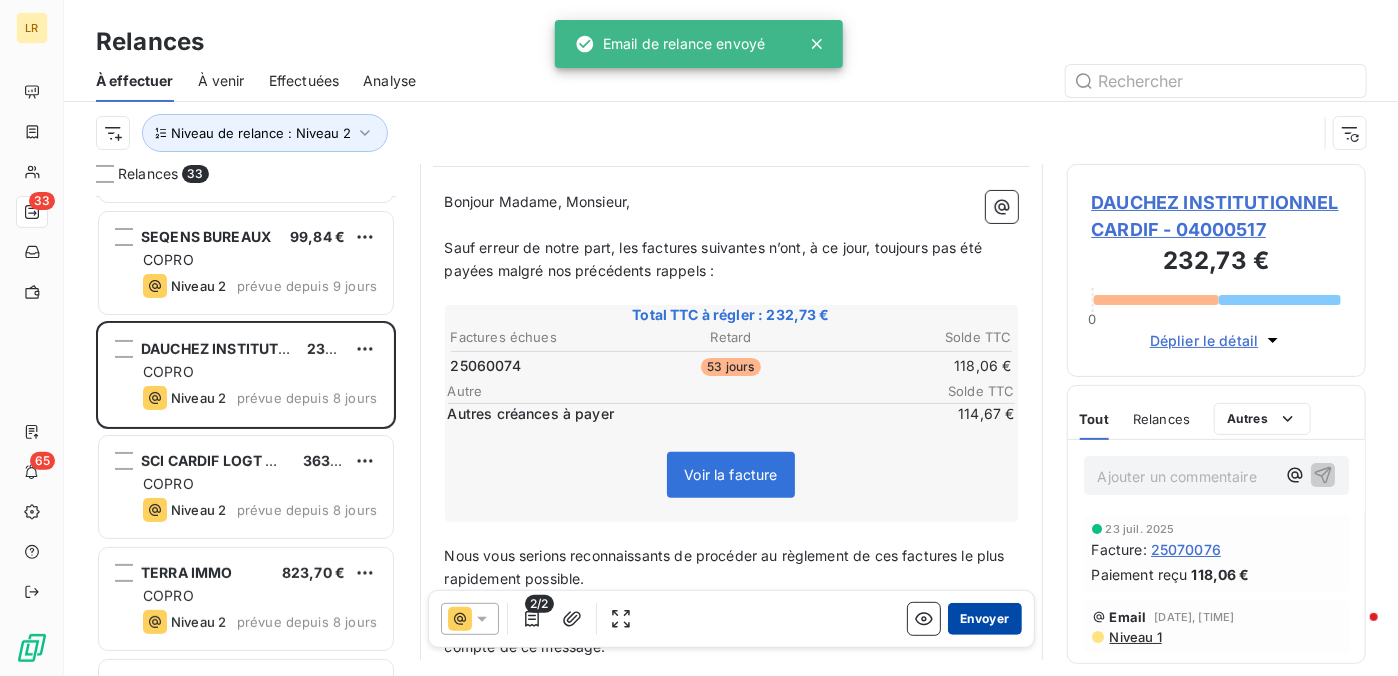 click on "Envoyer" at bounding box center (984, 619) 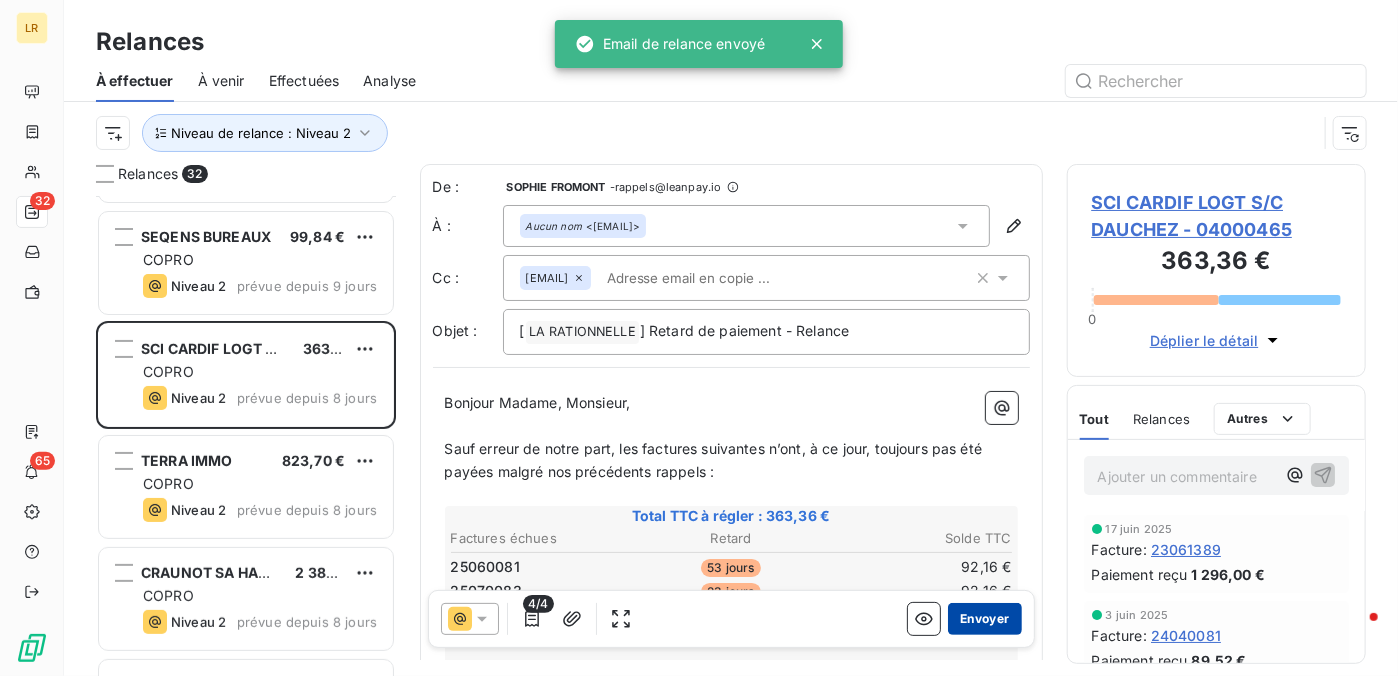 click on "Envoyer" at bounding box center [984, 619] 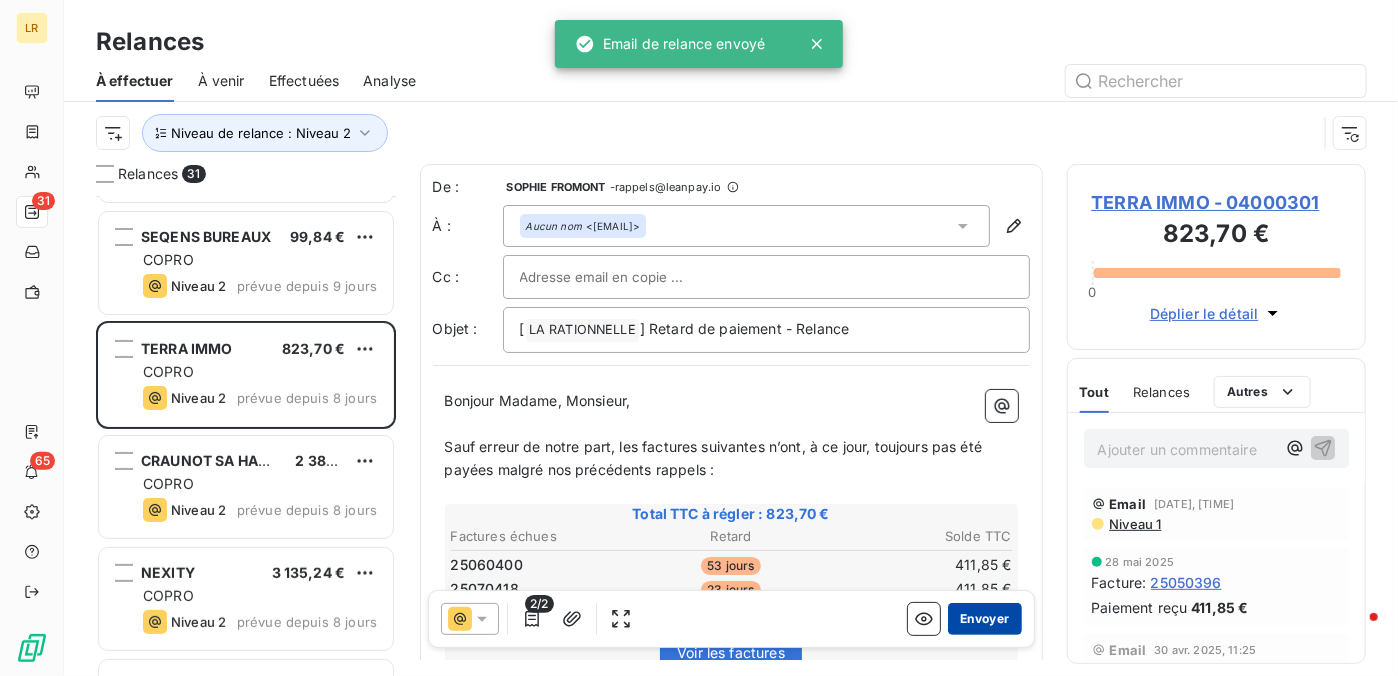 click on "Envoyer" at bounding box center [984, 619] 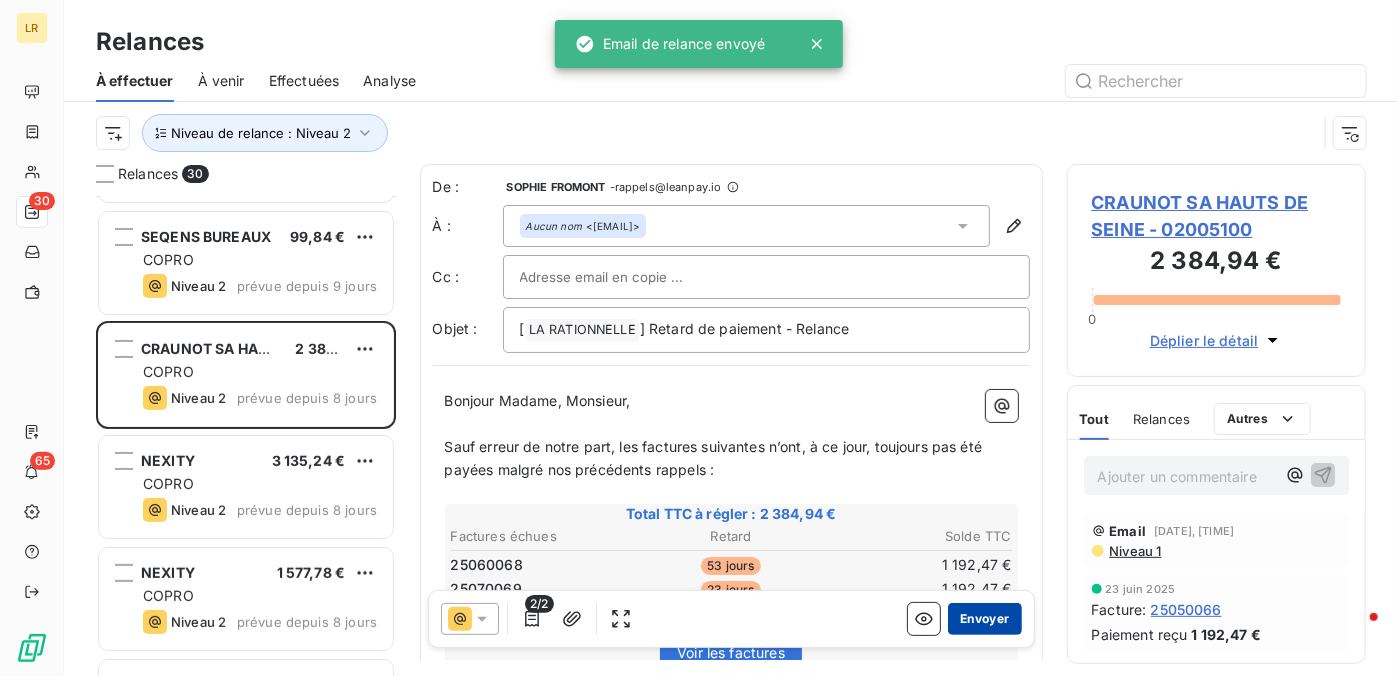 click on "Envoyer" at bounding box center [984, 619] 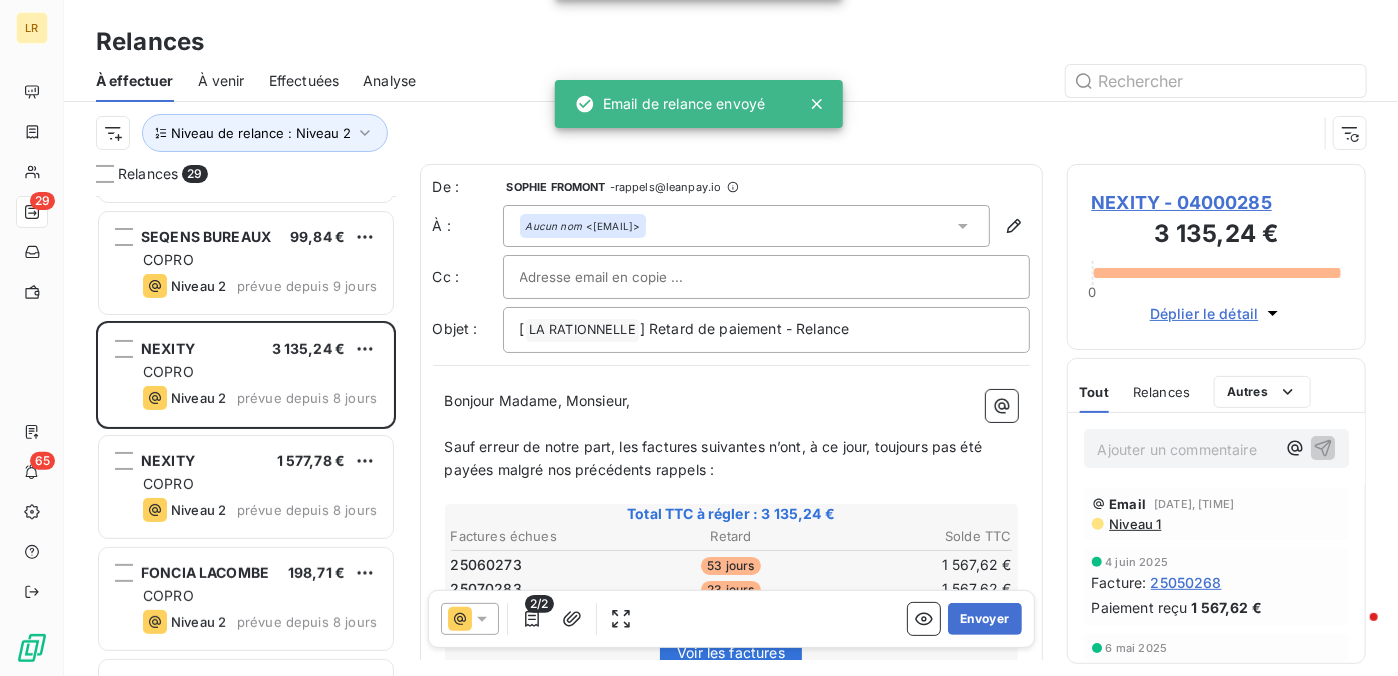 scroll, scrollTop: 200, scrollLeft: 0, axis: vertical 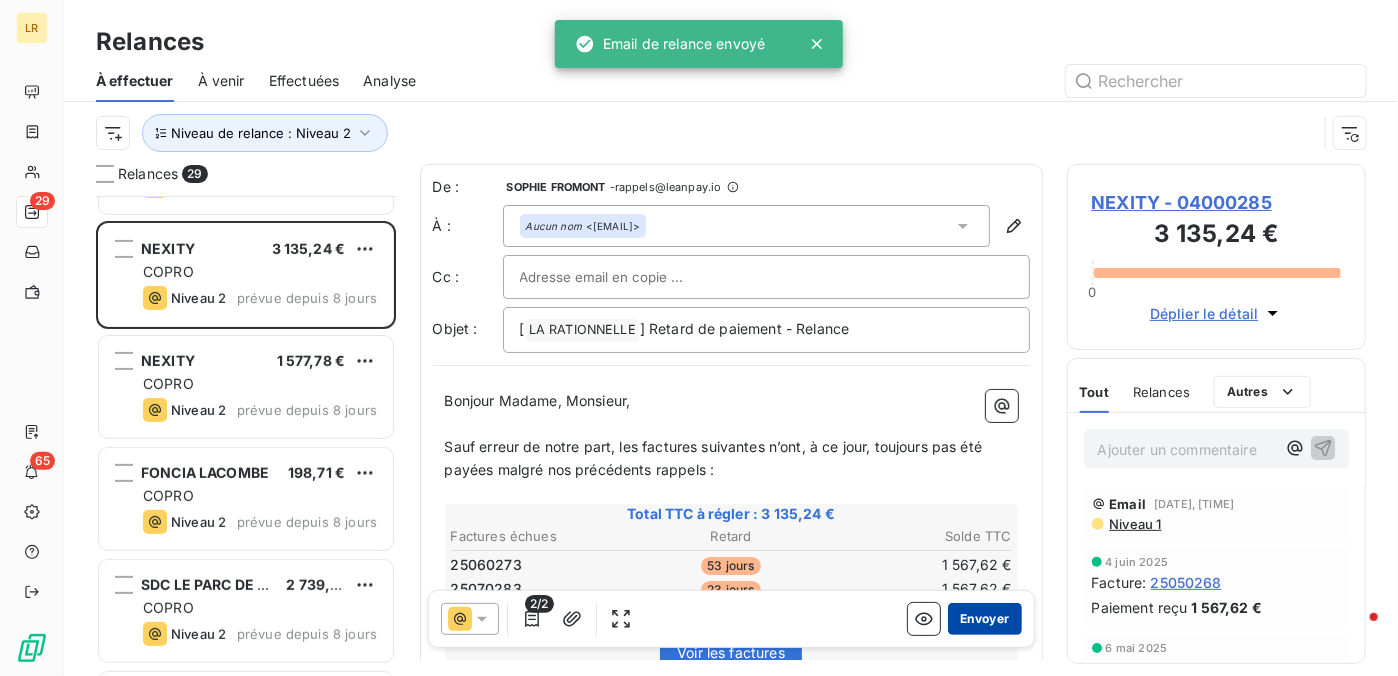 click on "Envoyer" at bounding box center (984, 619) 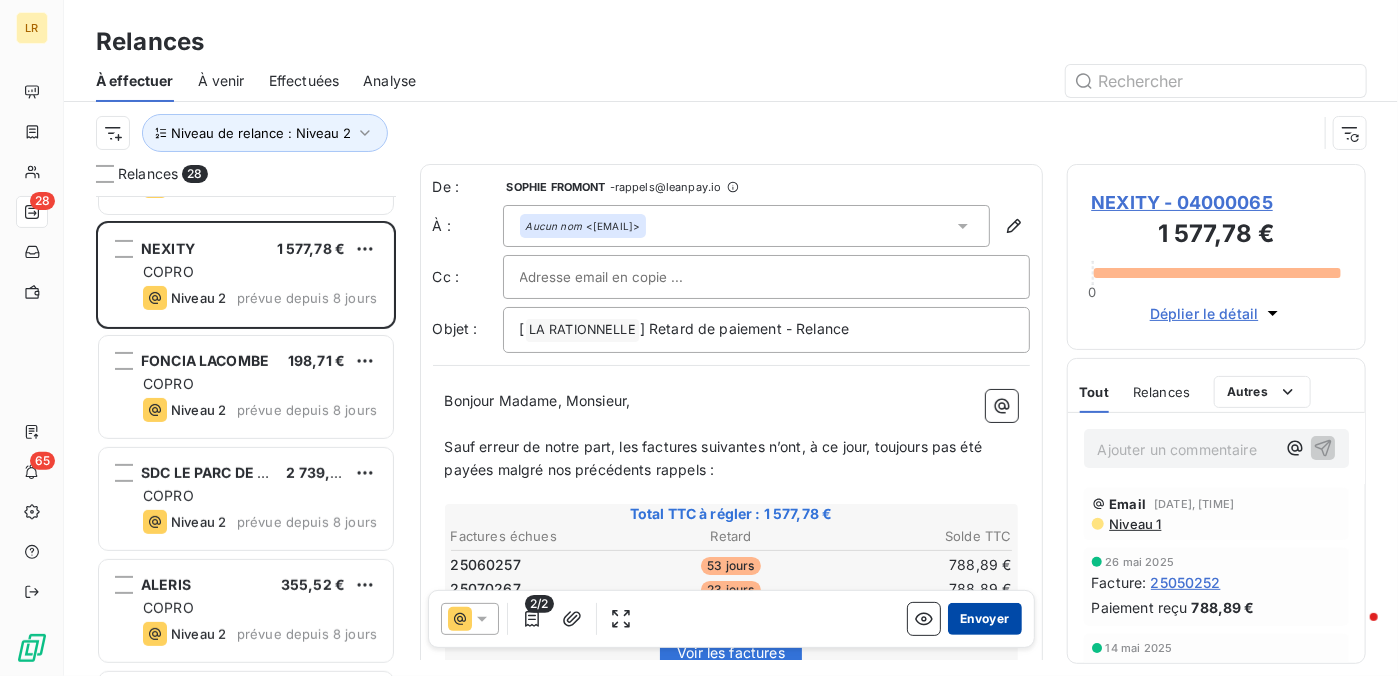 click on "Envoyer" at bounding box center (984, 619) 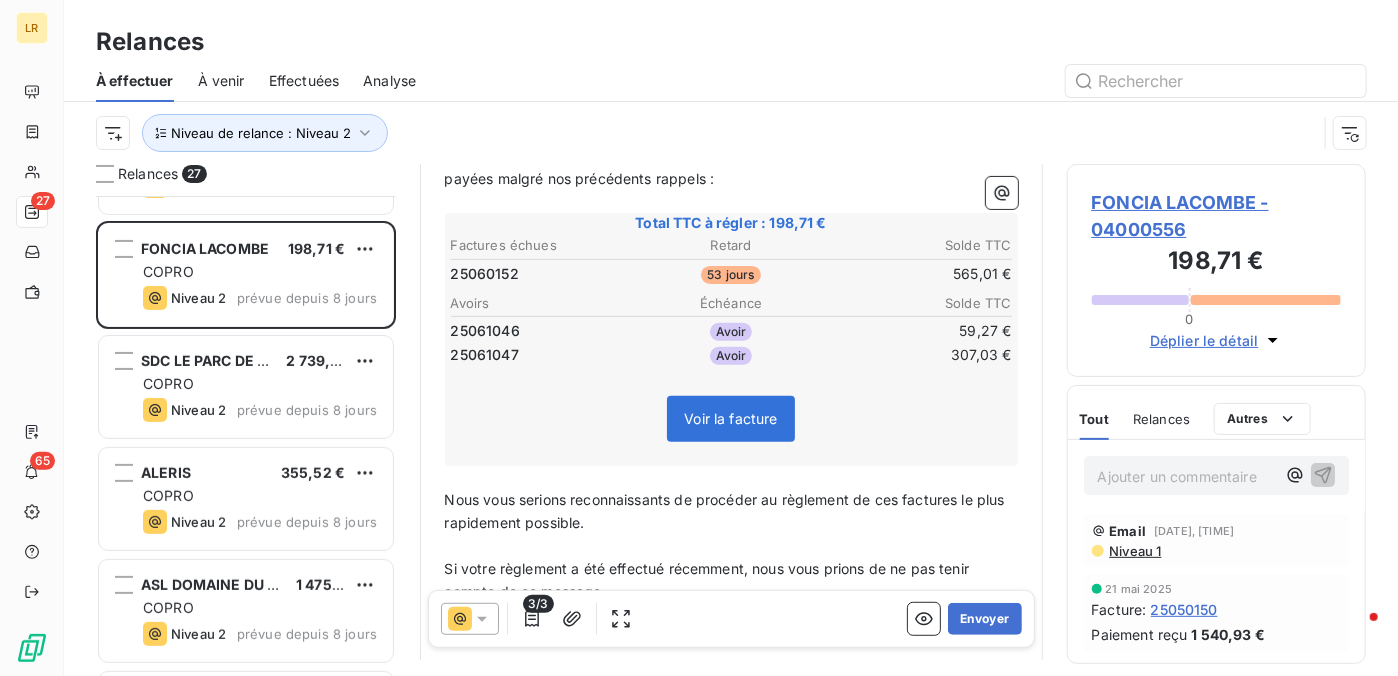 scroll, scrollTop: 400, scrollLeft: 0, axis: vertical 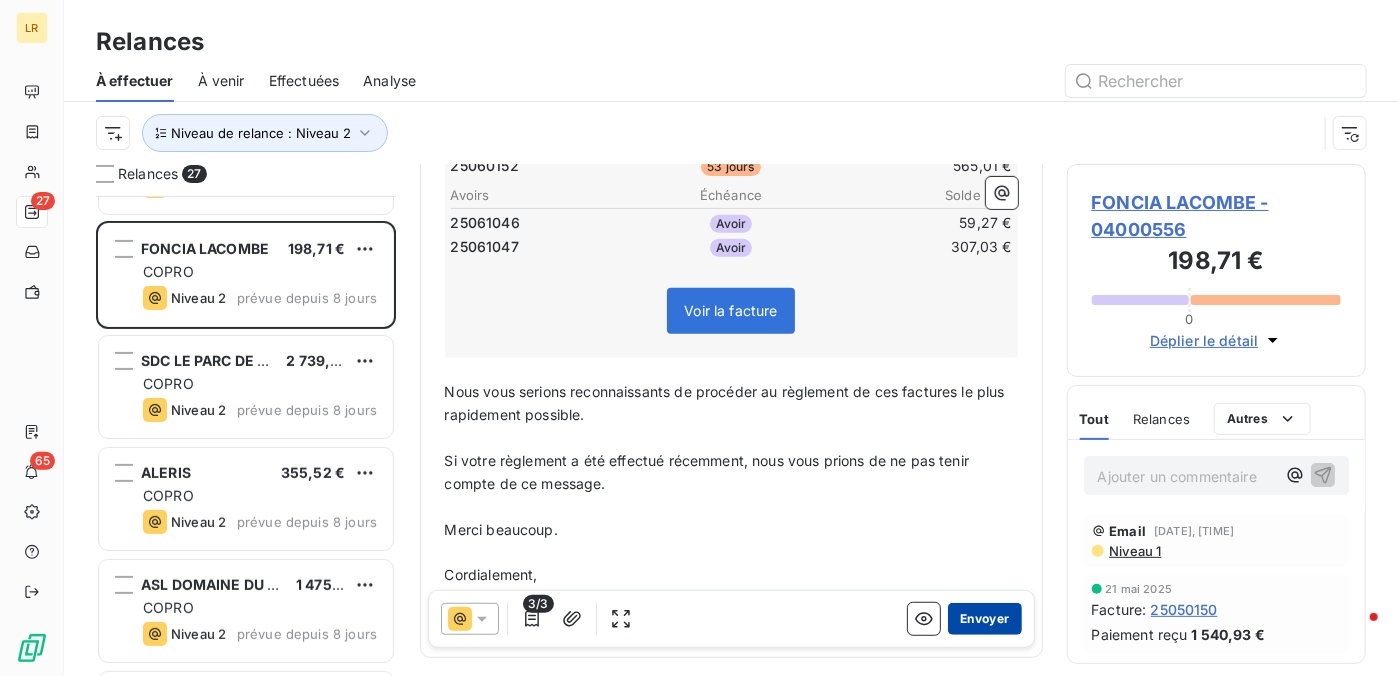 click on "Envoyer" at bounding box center (984, 619) 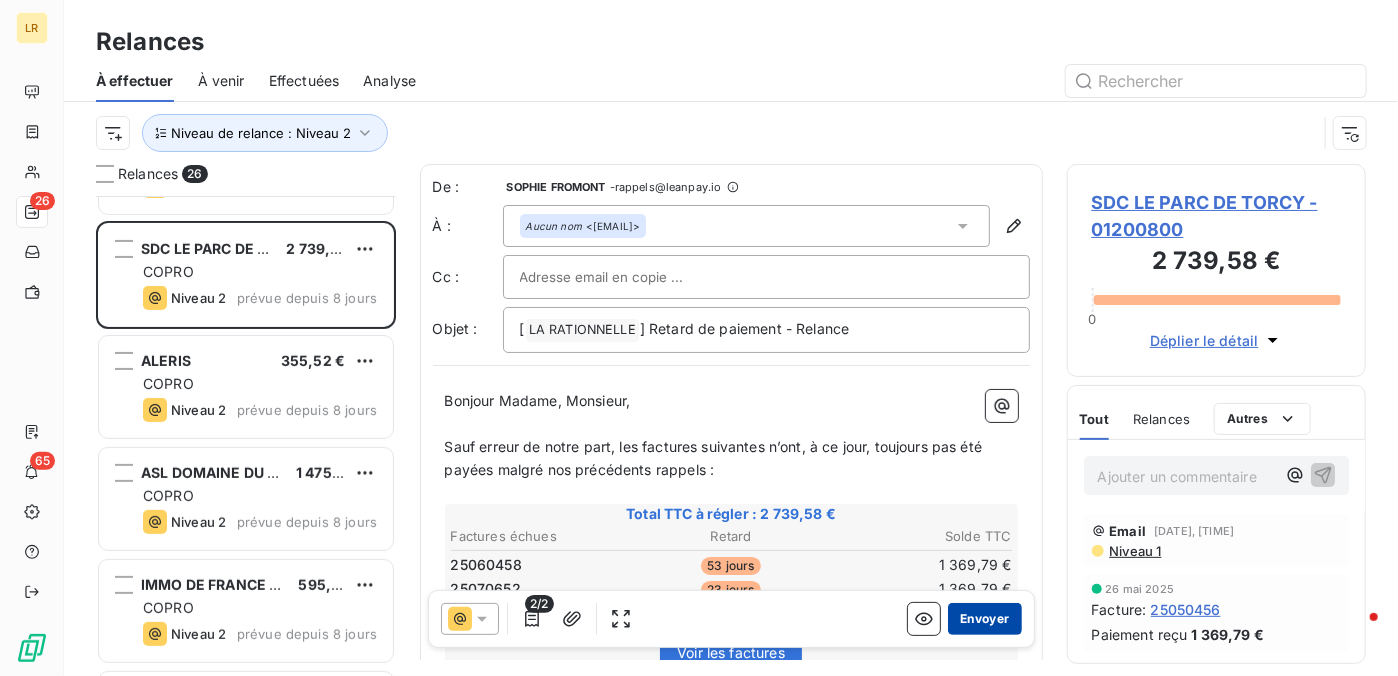 click on "Envoyer" at bounding box center [984, 619] 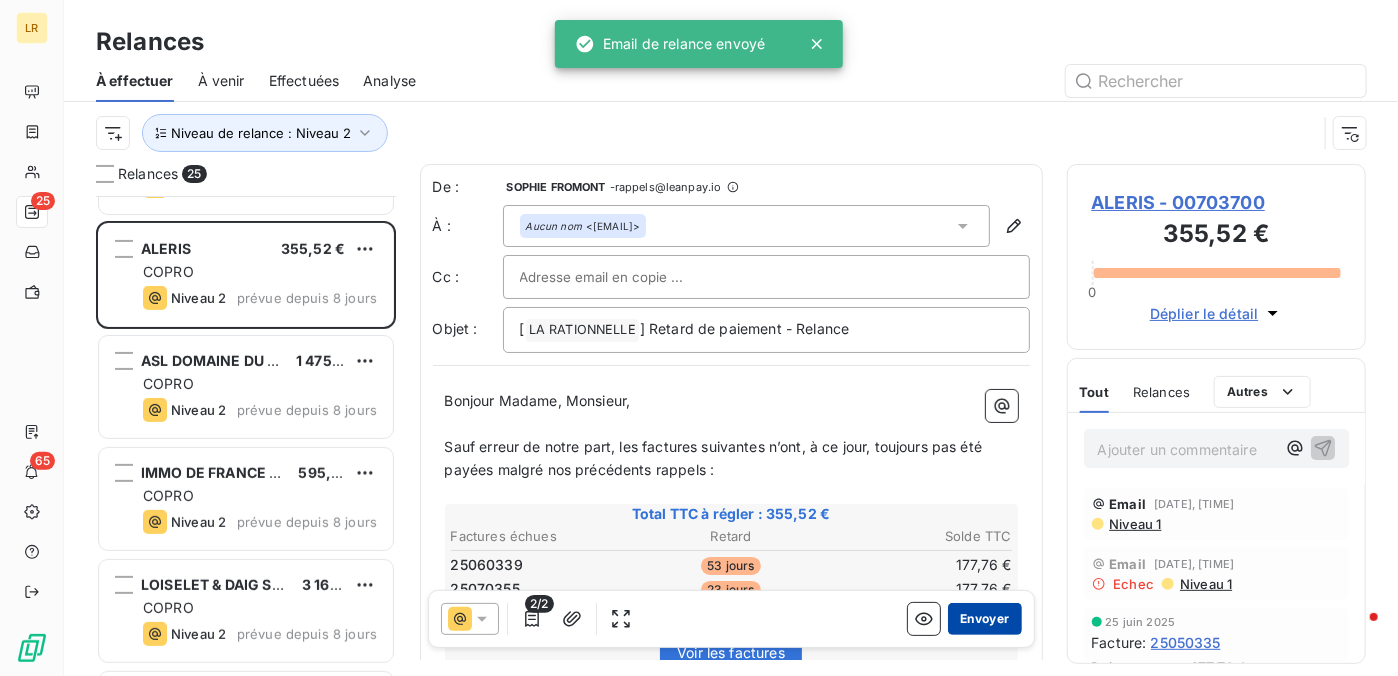 click on "Envoyer" at bounding box center [984, 619] 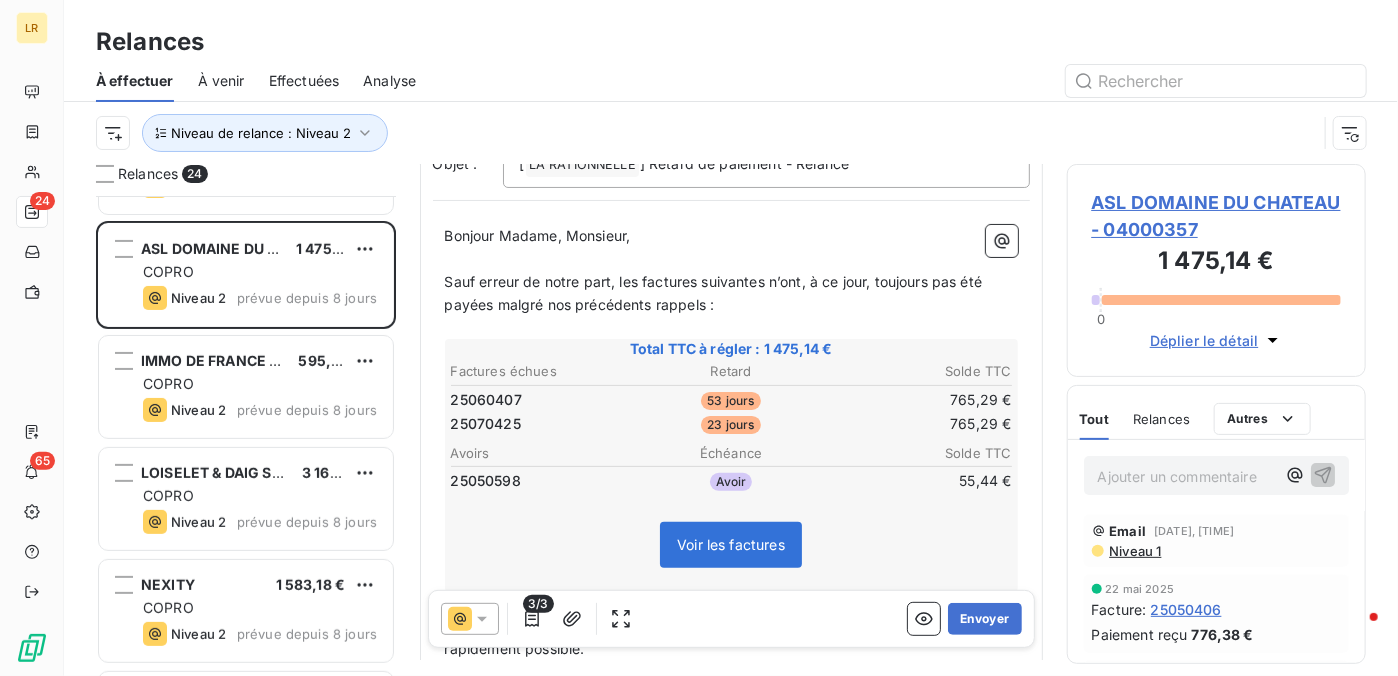 scroll, scrollTop: 200, scrollLeft: 0, axis: vertical 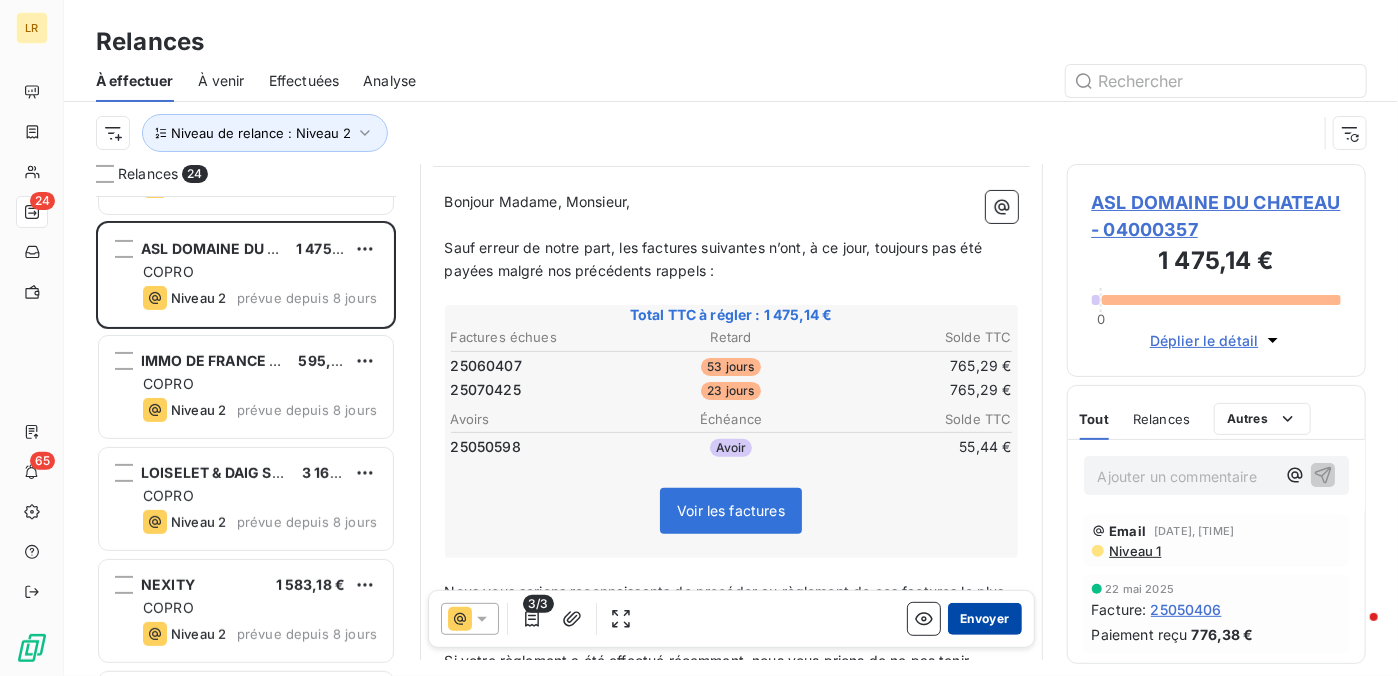 click on "Envoyer" at bounding box center [984, 619] 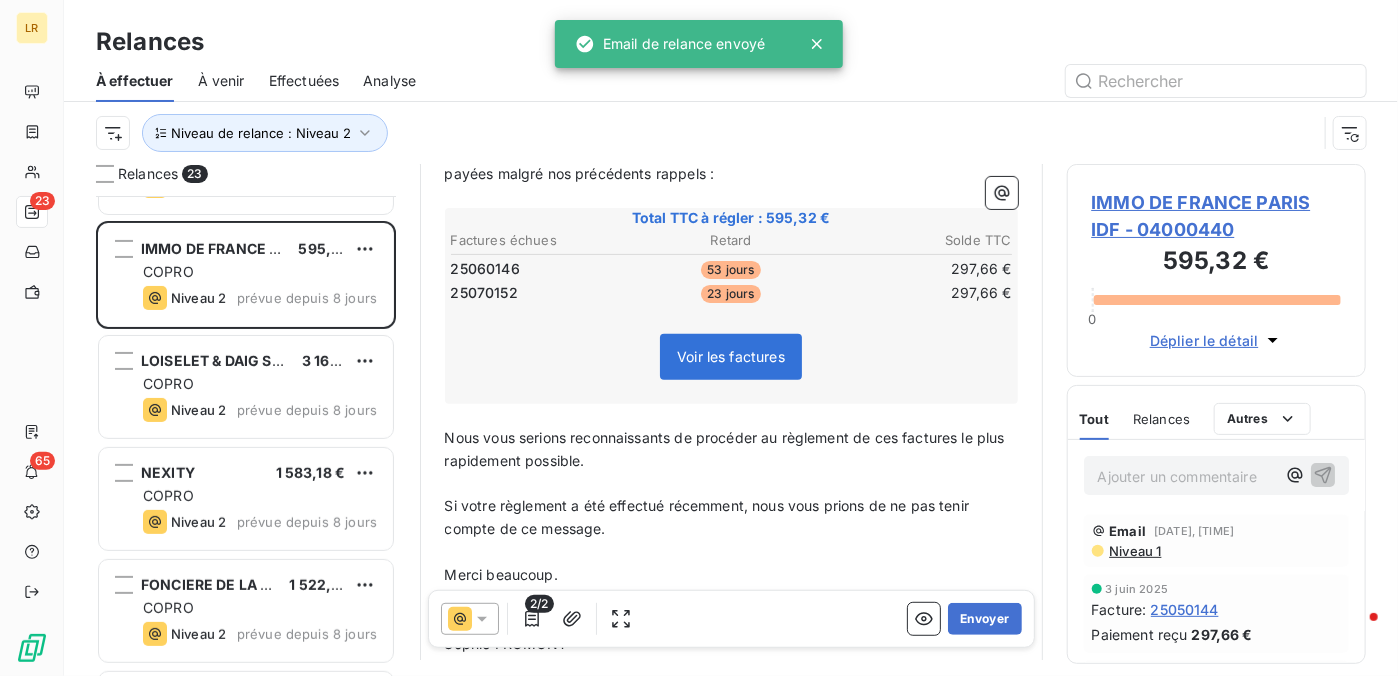scroll, scrollTop: 300, scrollLeft: 0, axis: vertical 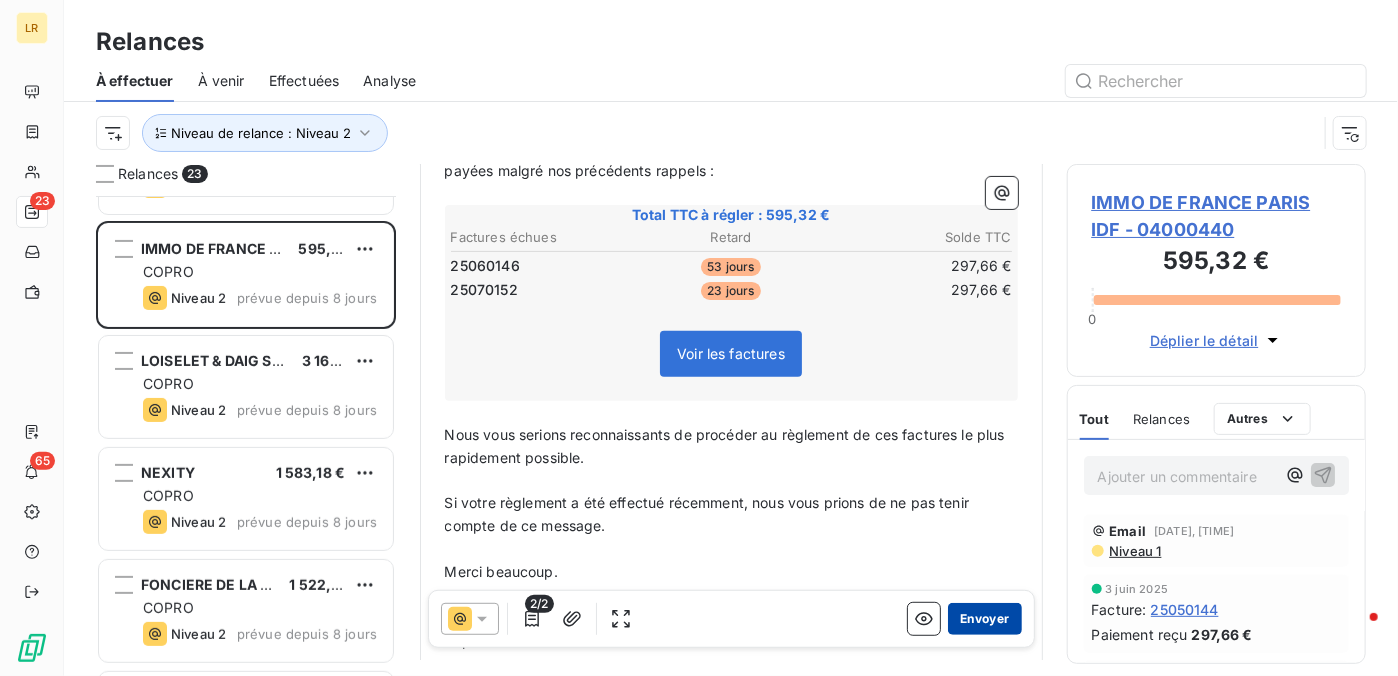 click on "Envoyer" at bounding box center [984, 619] 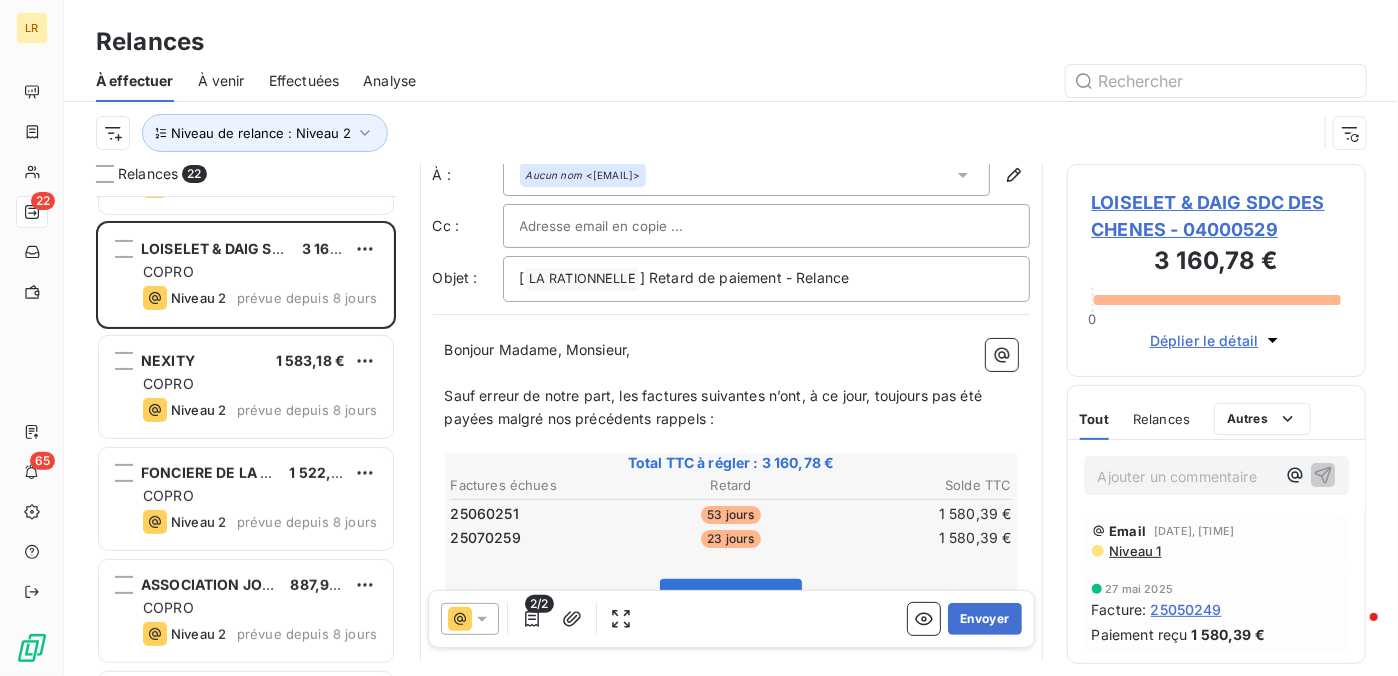 scroll, scrollTop: 100, scrollLeft: 0, axis: vertical 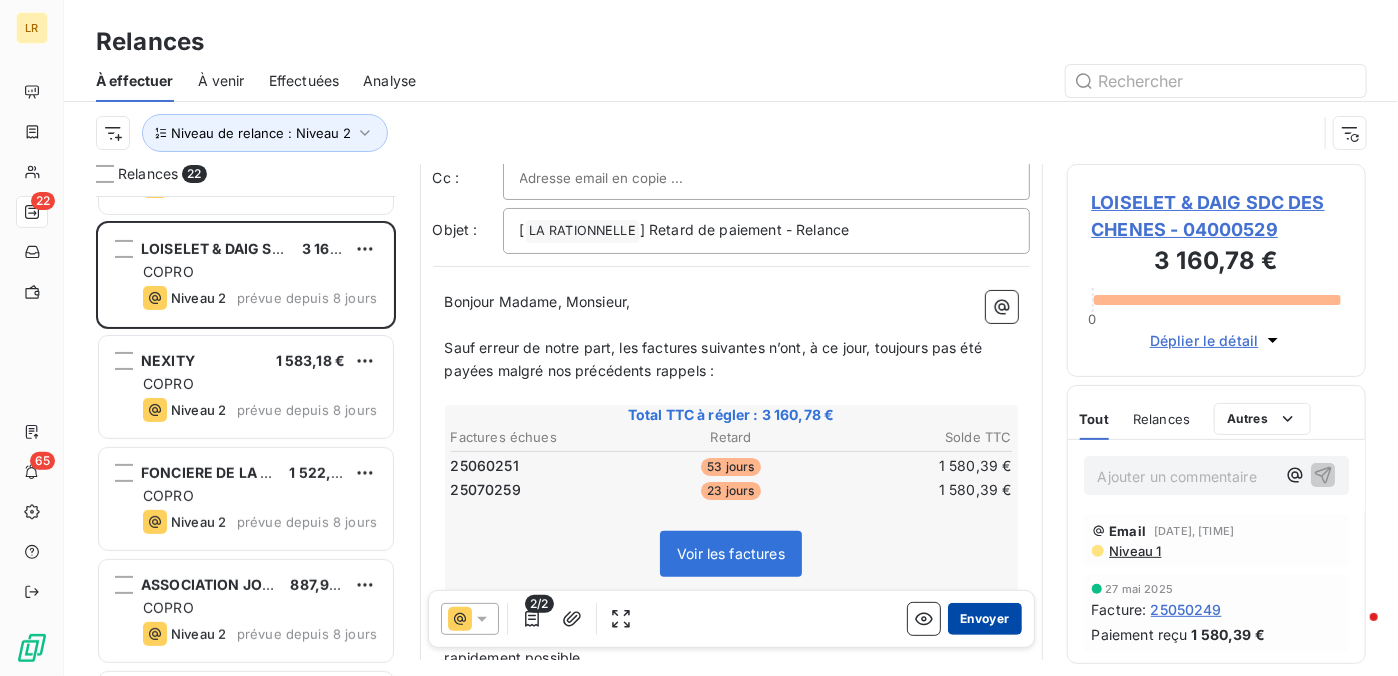 click on "Envoyer" at bounding box center [984, 619] 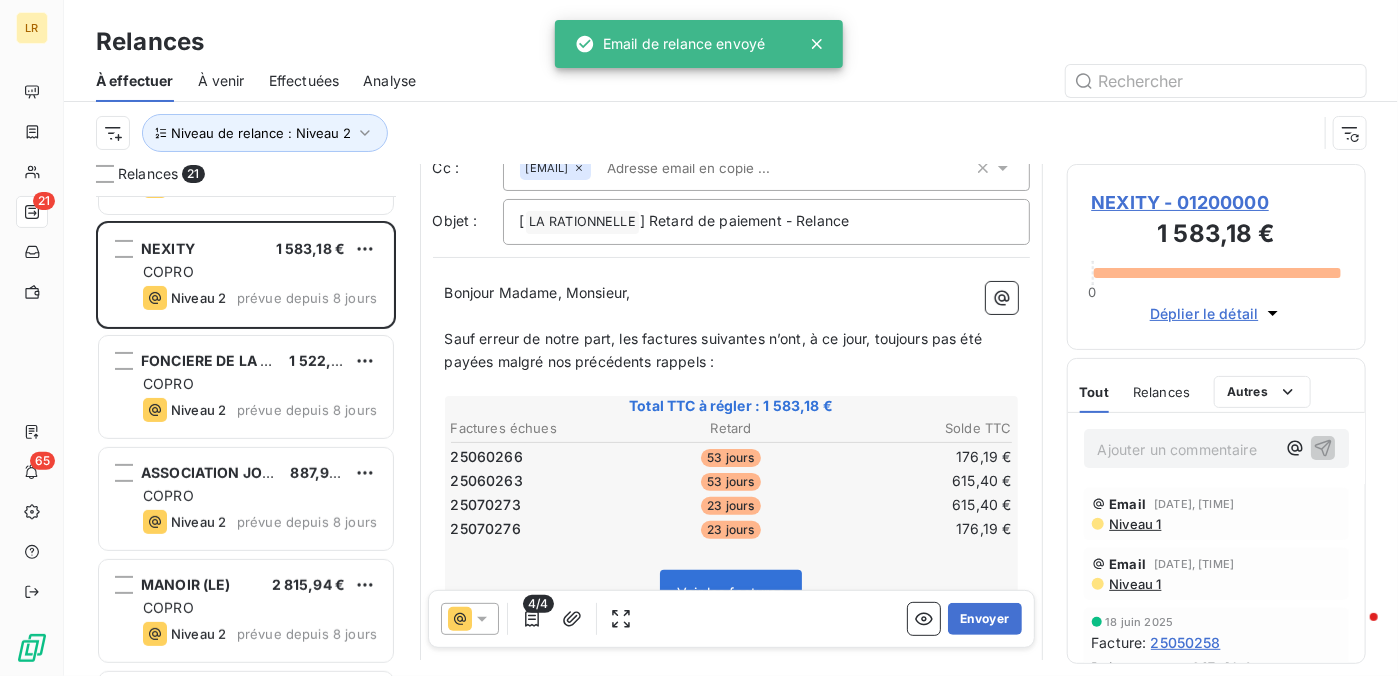 scroll, scrollTop: 300, scrollLeft: 0, axis: vertical 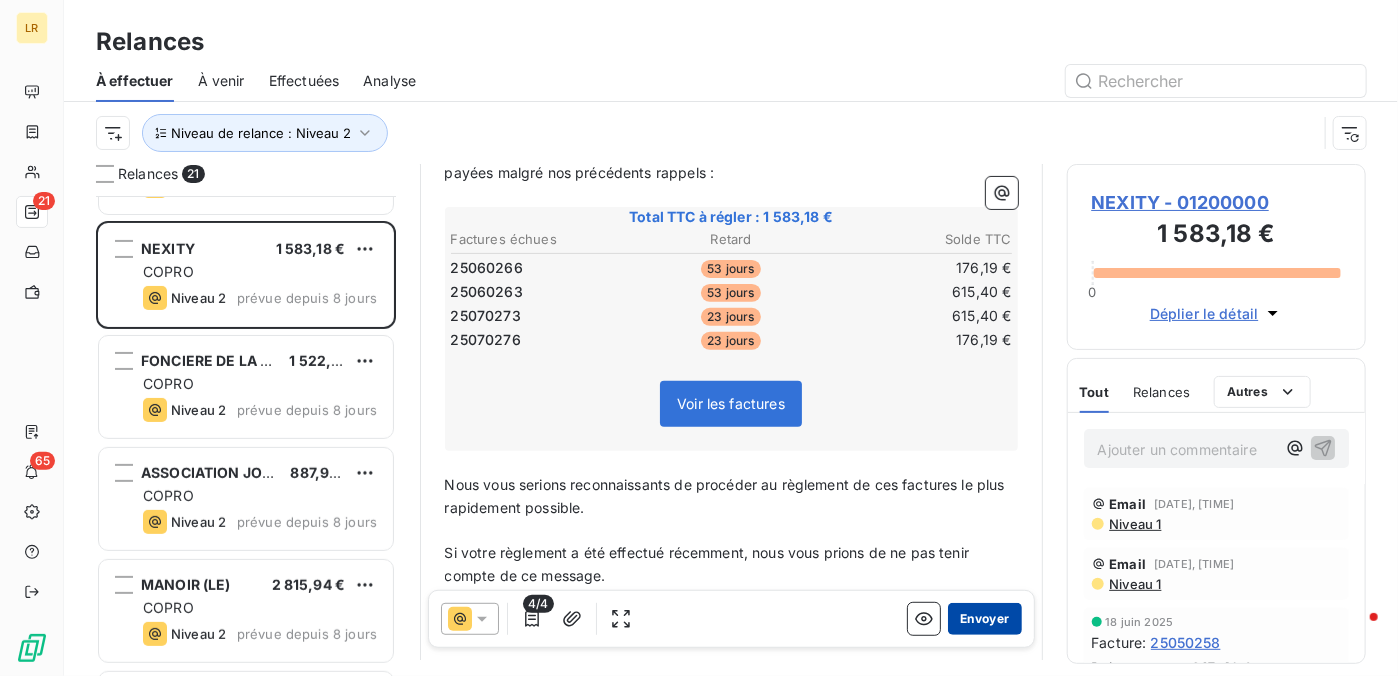 click on "Envoyer" at bounding box center (984, 619) 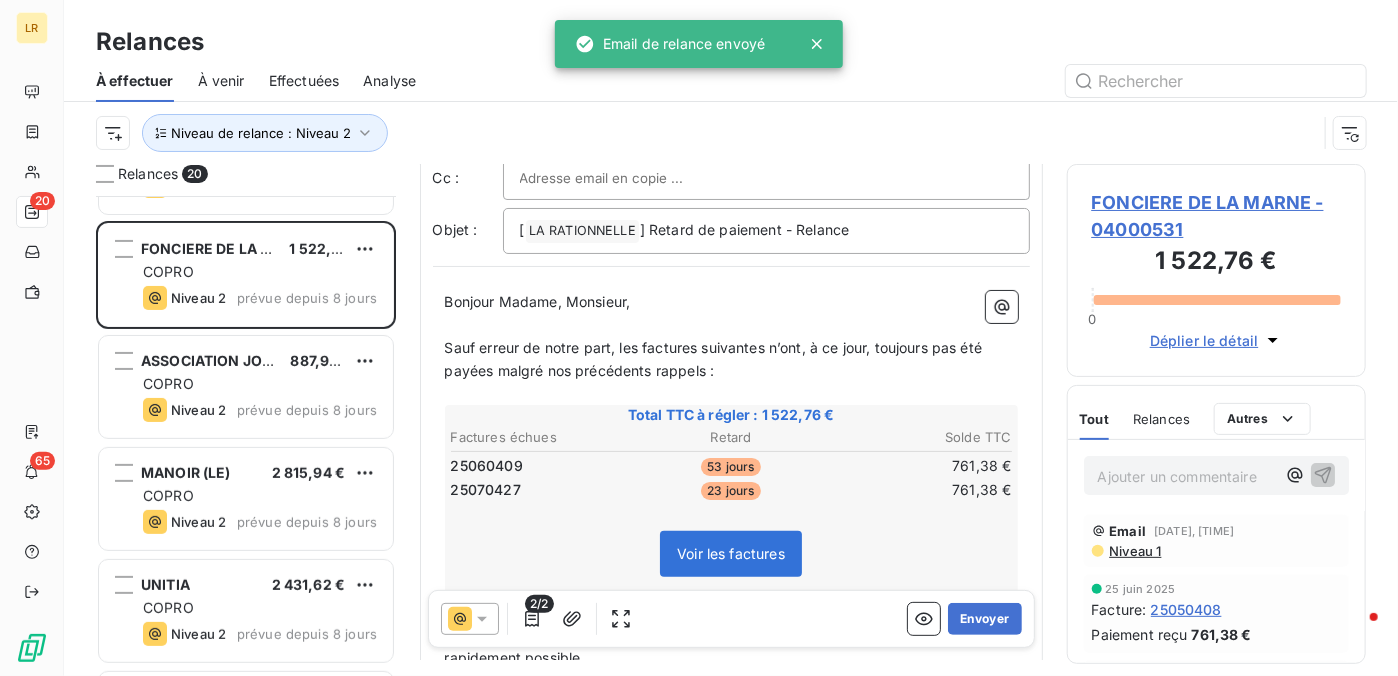 scroll, scrollTop: 200, scrollLeft: 0, axis: vertical 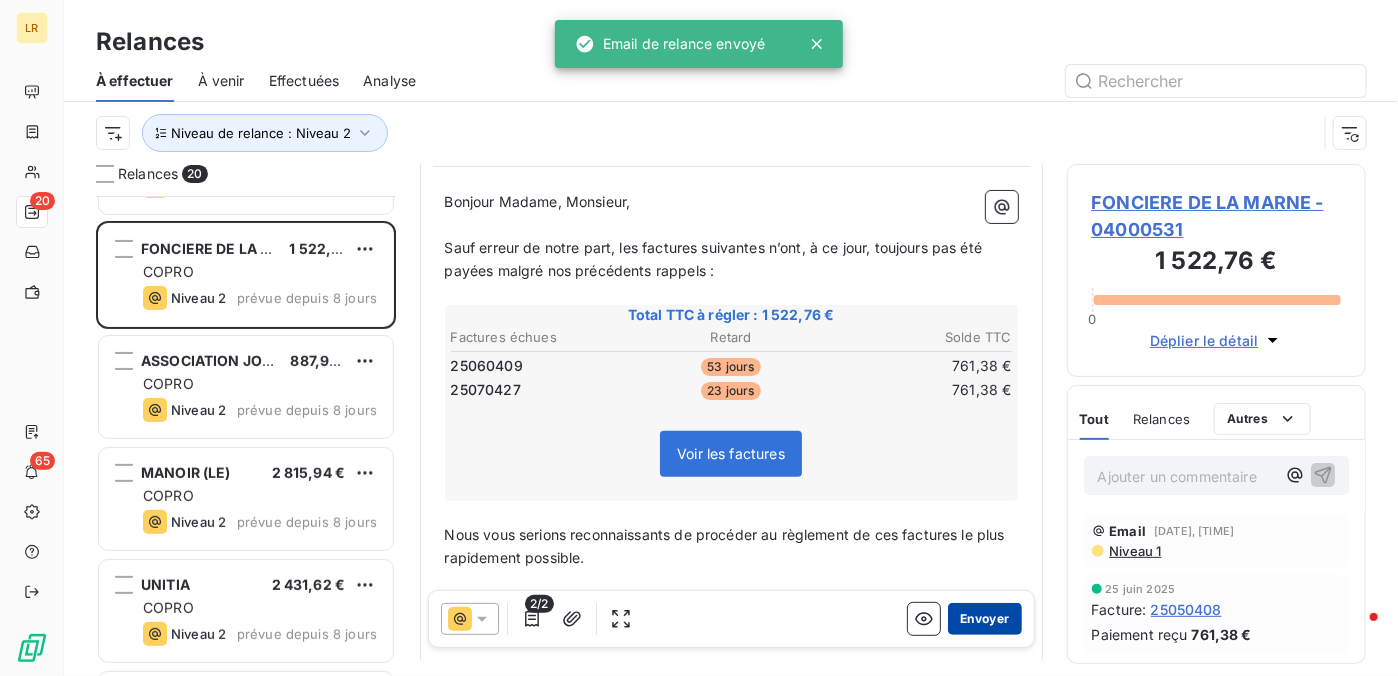 click on "Envoyer" at bounding box center (984, 619) 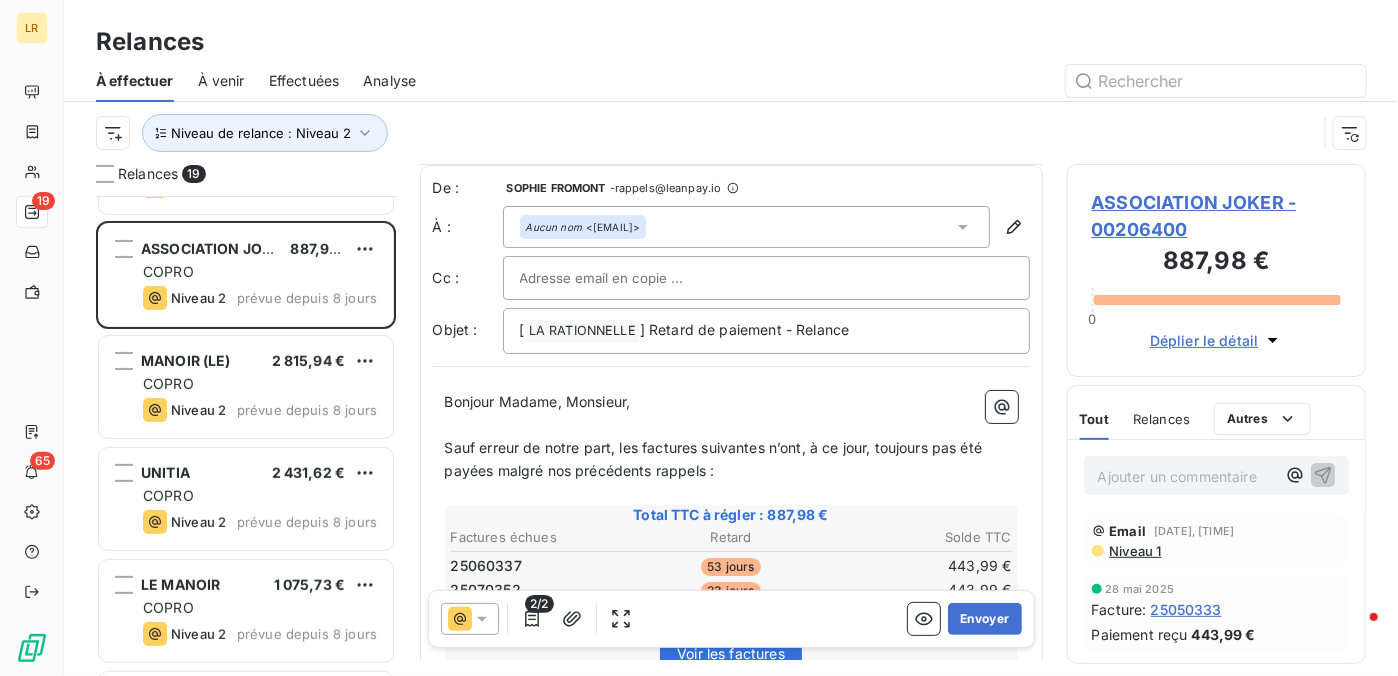 scroll, scrollTop: 200, scrollLeft: 0, axis: vertical 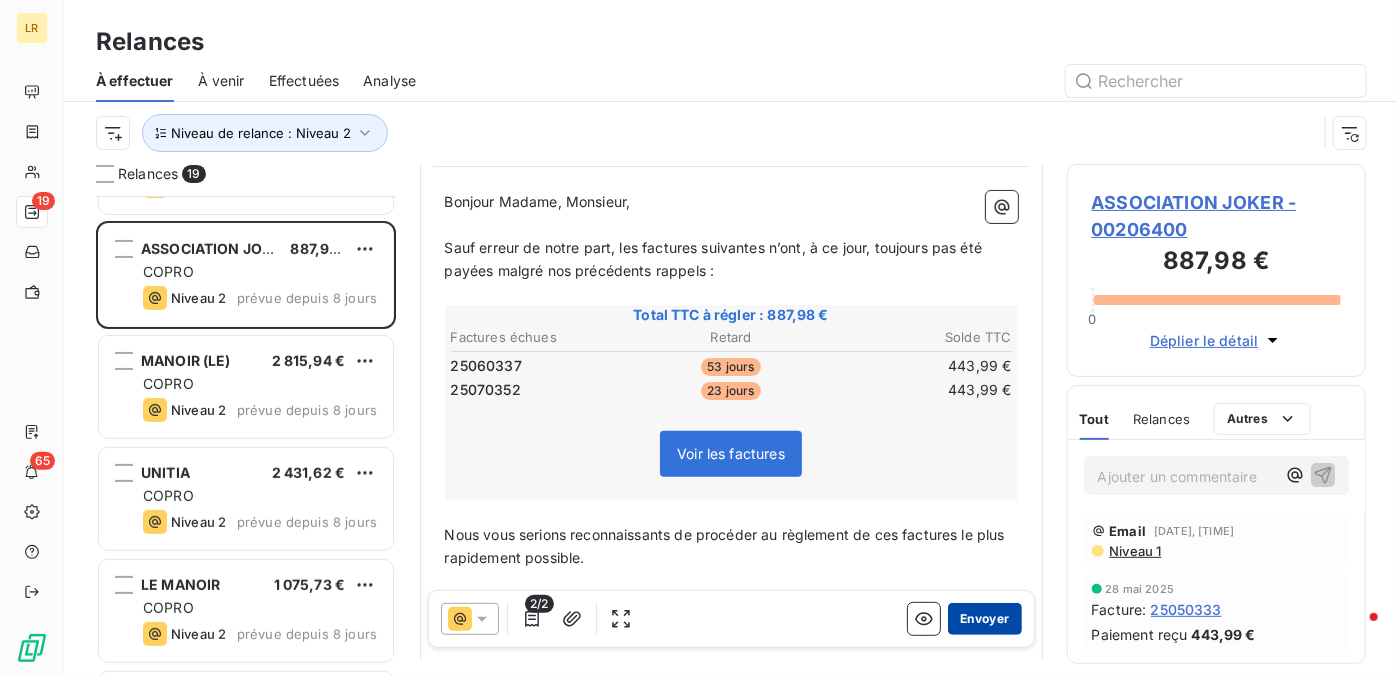 click on "Envoyer" at bounding box center (984, 619) 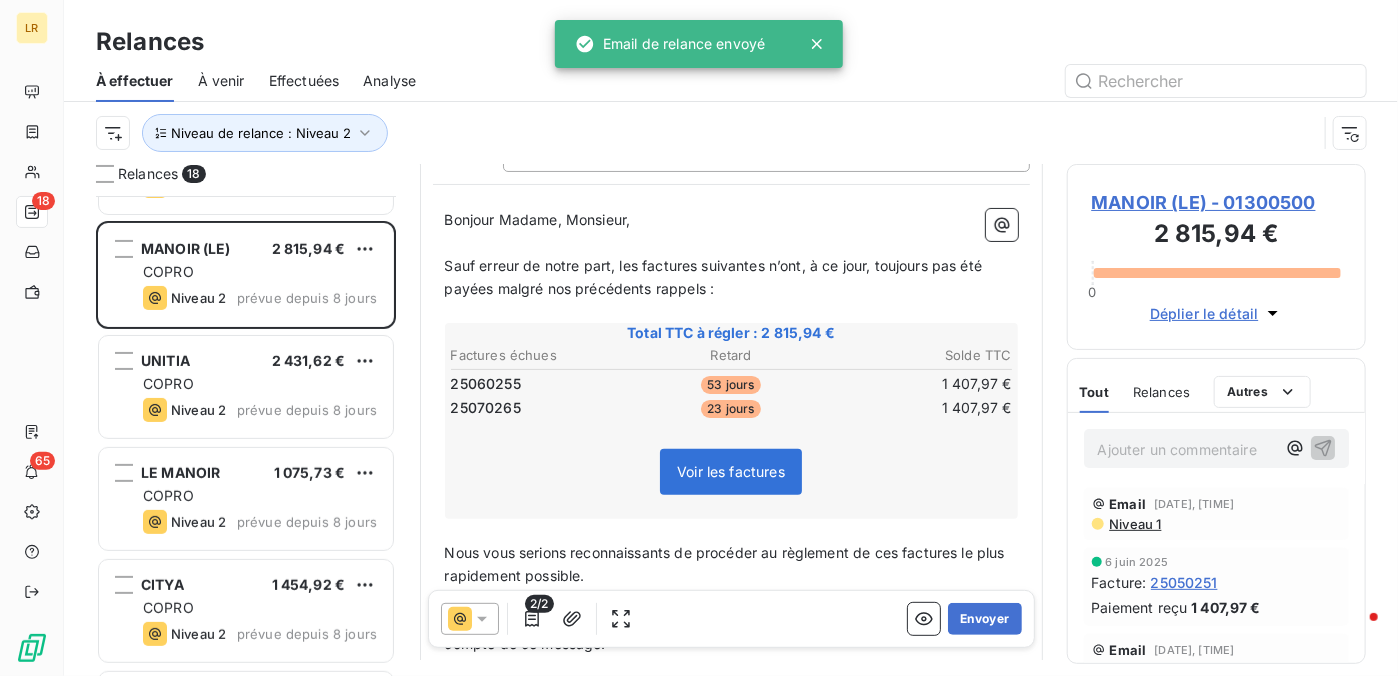 scroll, scrollTop: 200, scrollLeft: 0, axis: vertical 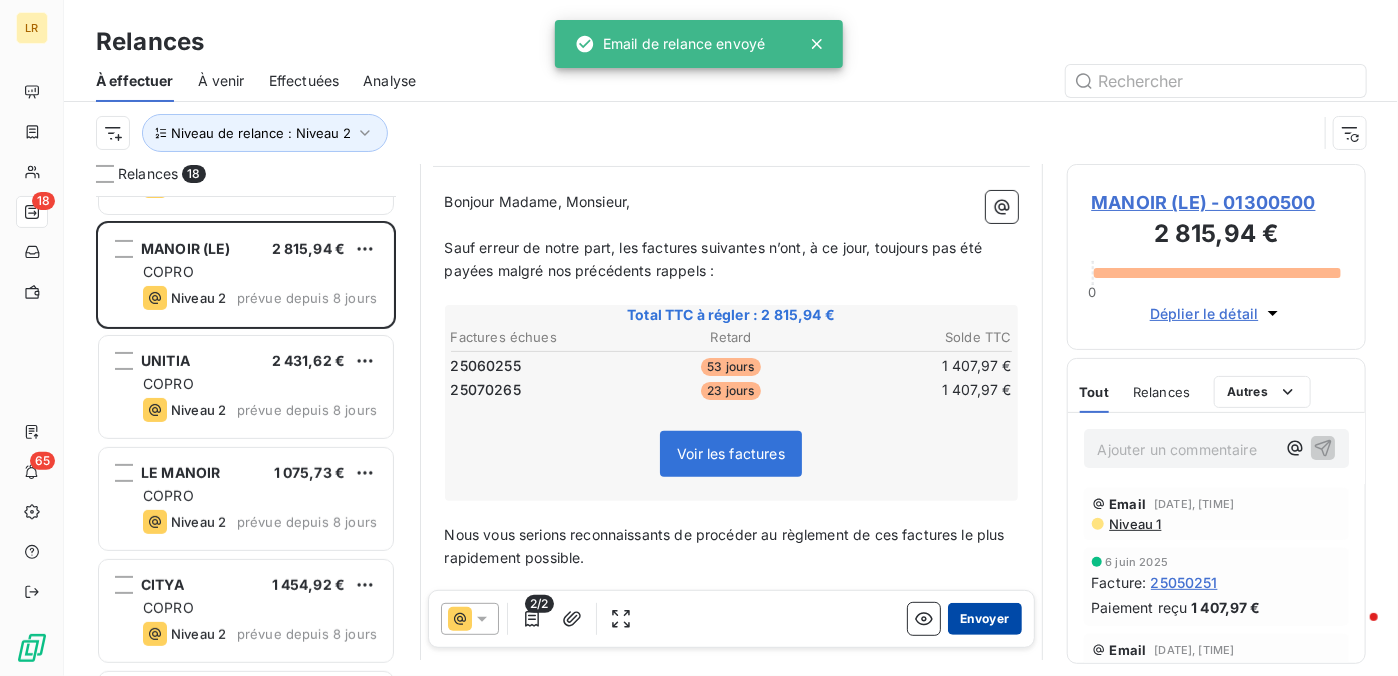 click on "Envoyer" at bounding box center [984, 619] 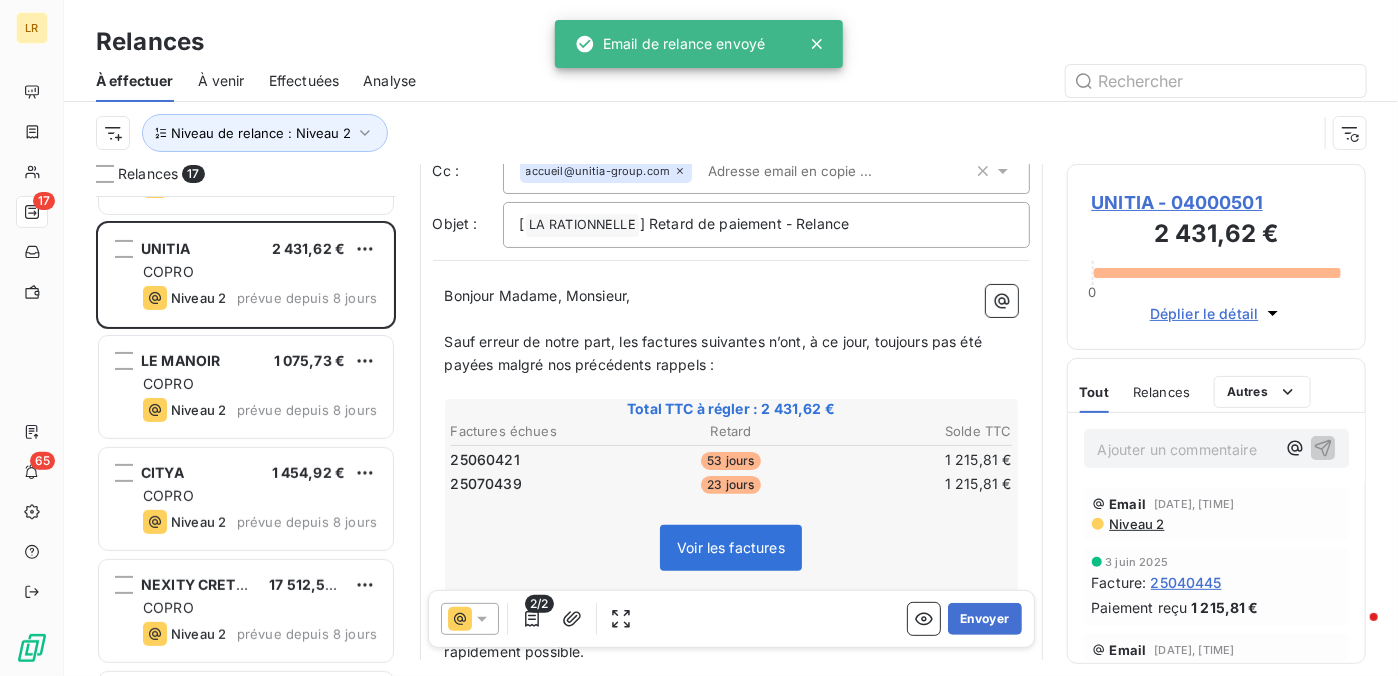scroll, scrollTop: 200, scrollLeft: 0, axis: vertical 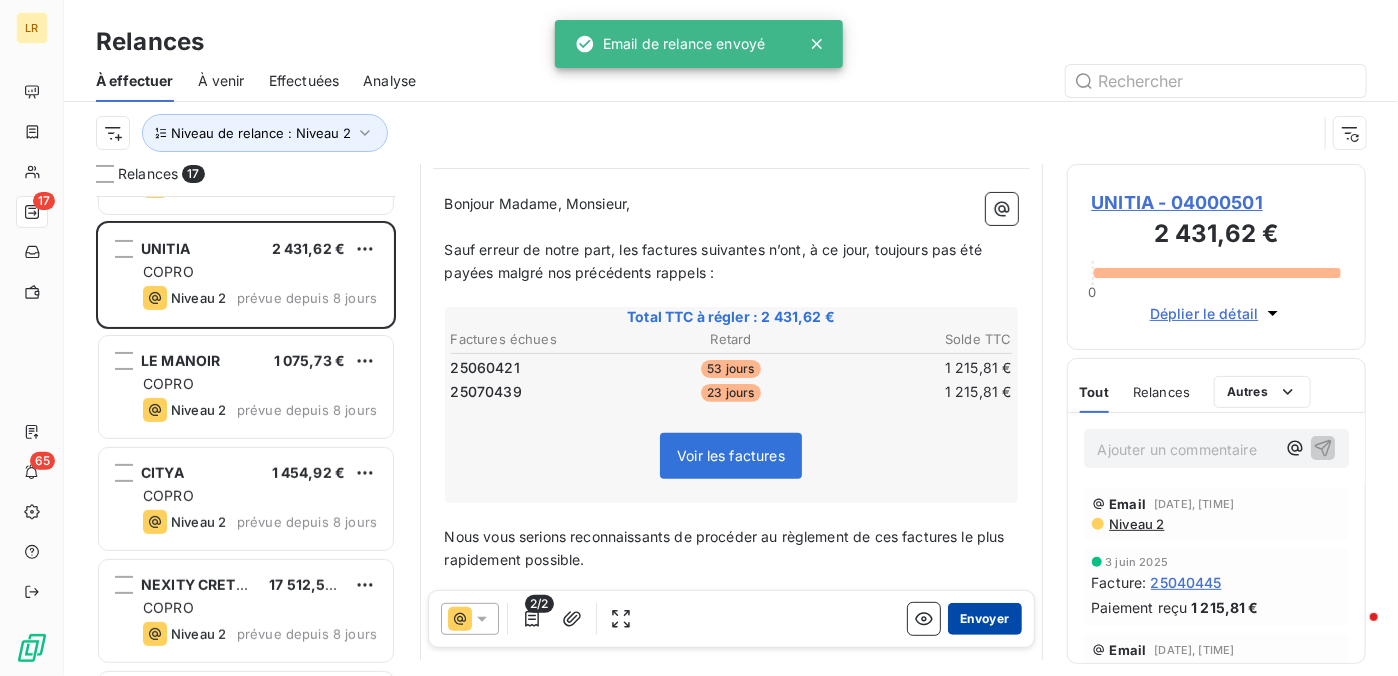 click on "Envoyer" at bounding box center (984, 619) 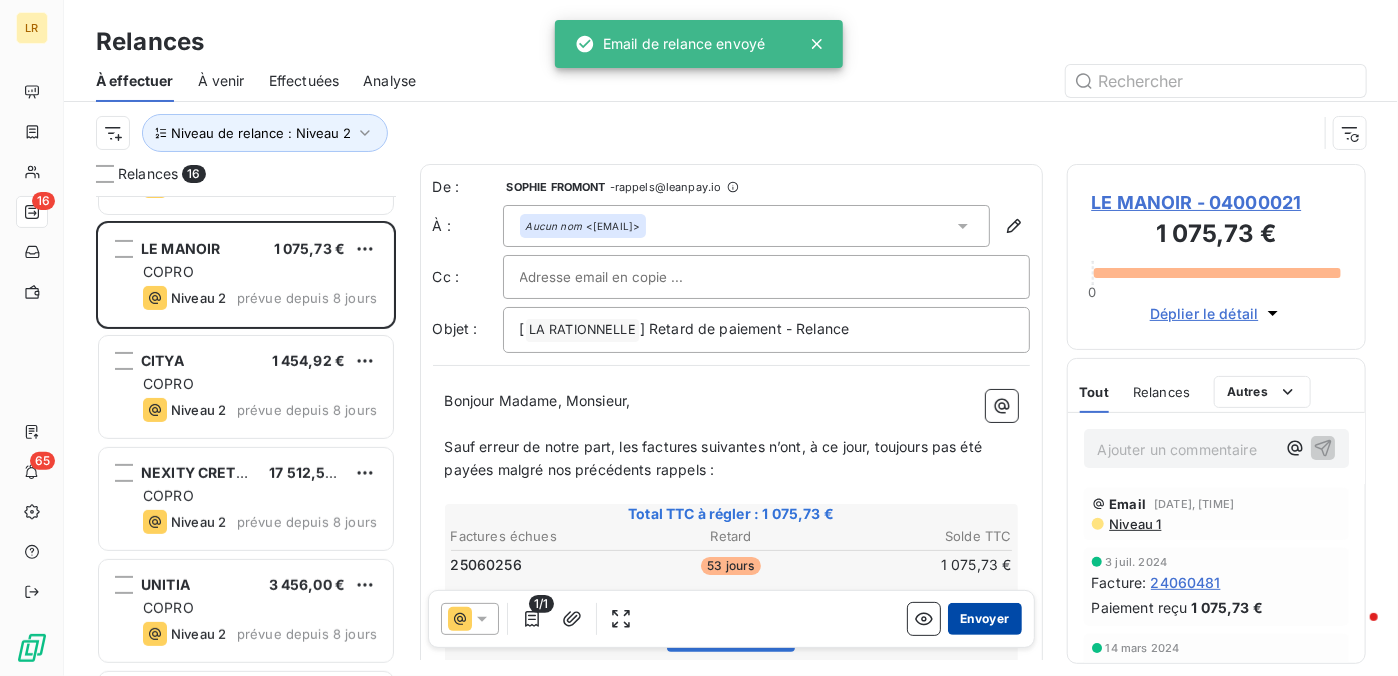 click on "Envoyer" at bounding box center [984, 619] 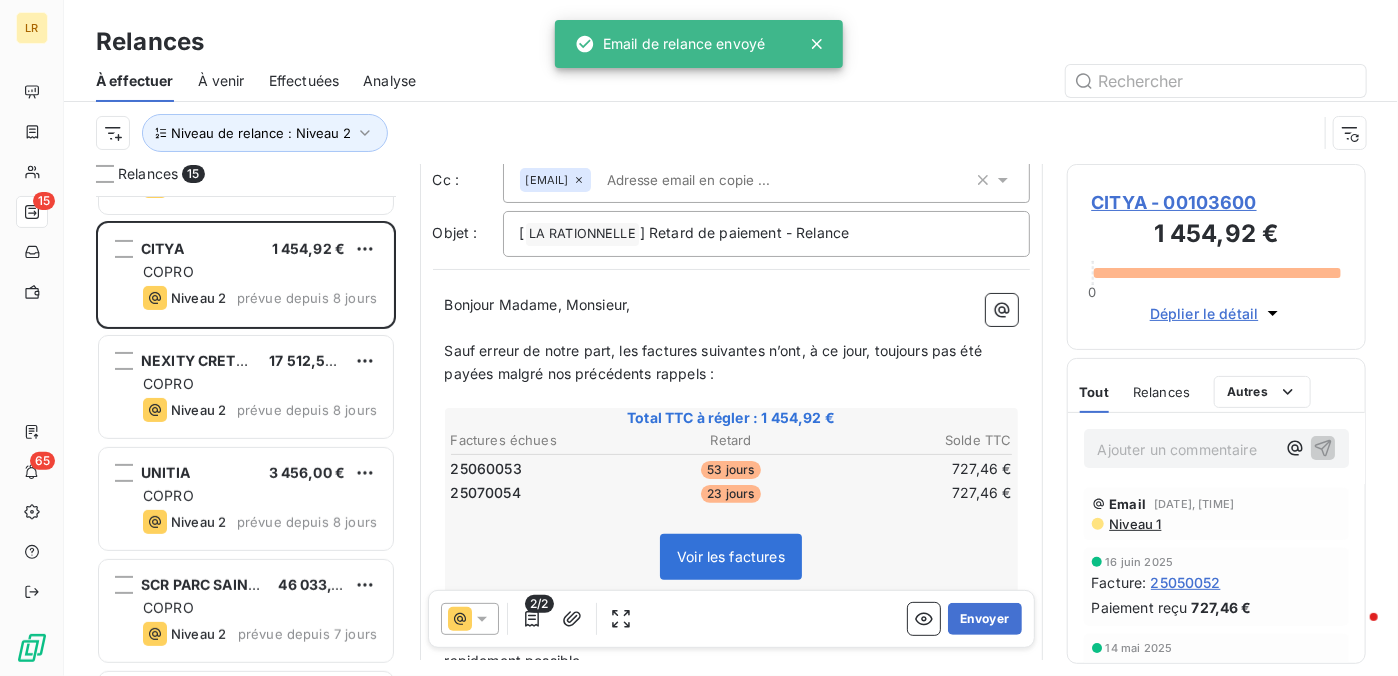 scroll, scrollTop: 300, scrollLeft: 0, axis: vertical 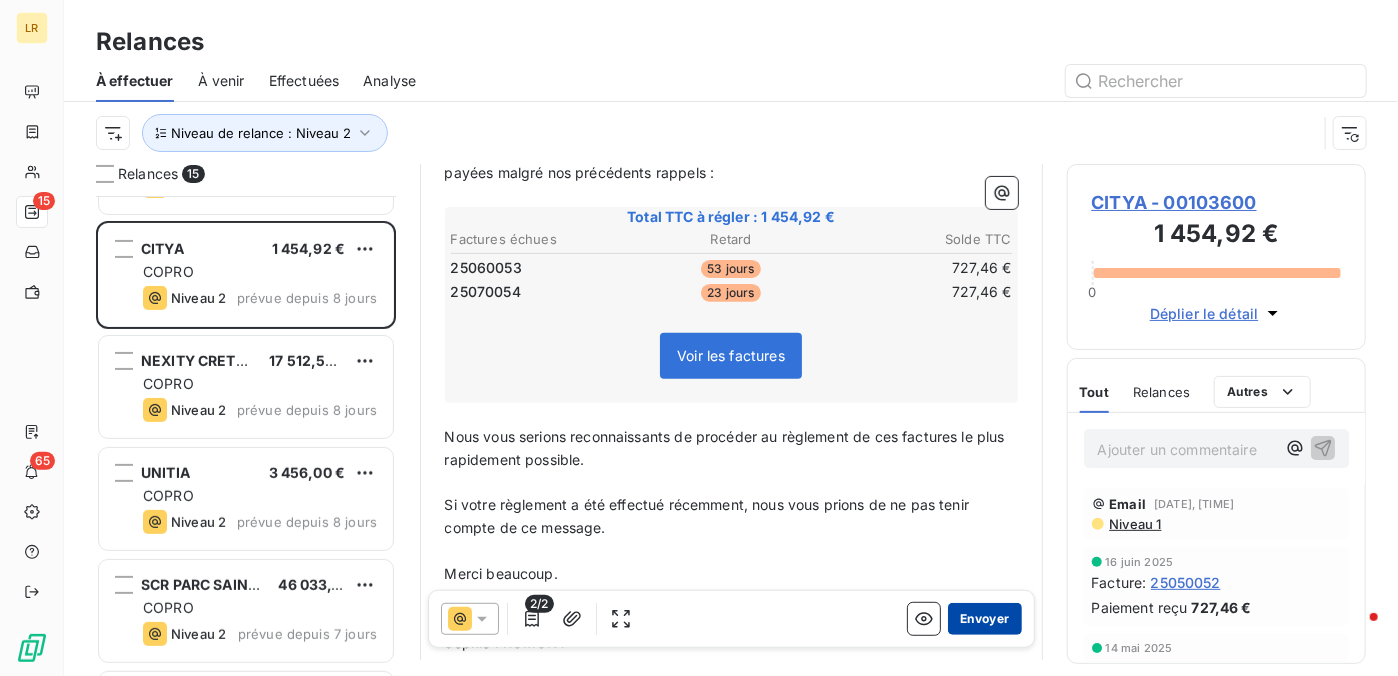 click on "Envoyer" at bounding box center (984, 619) 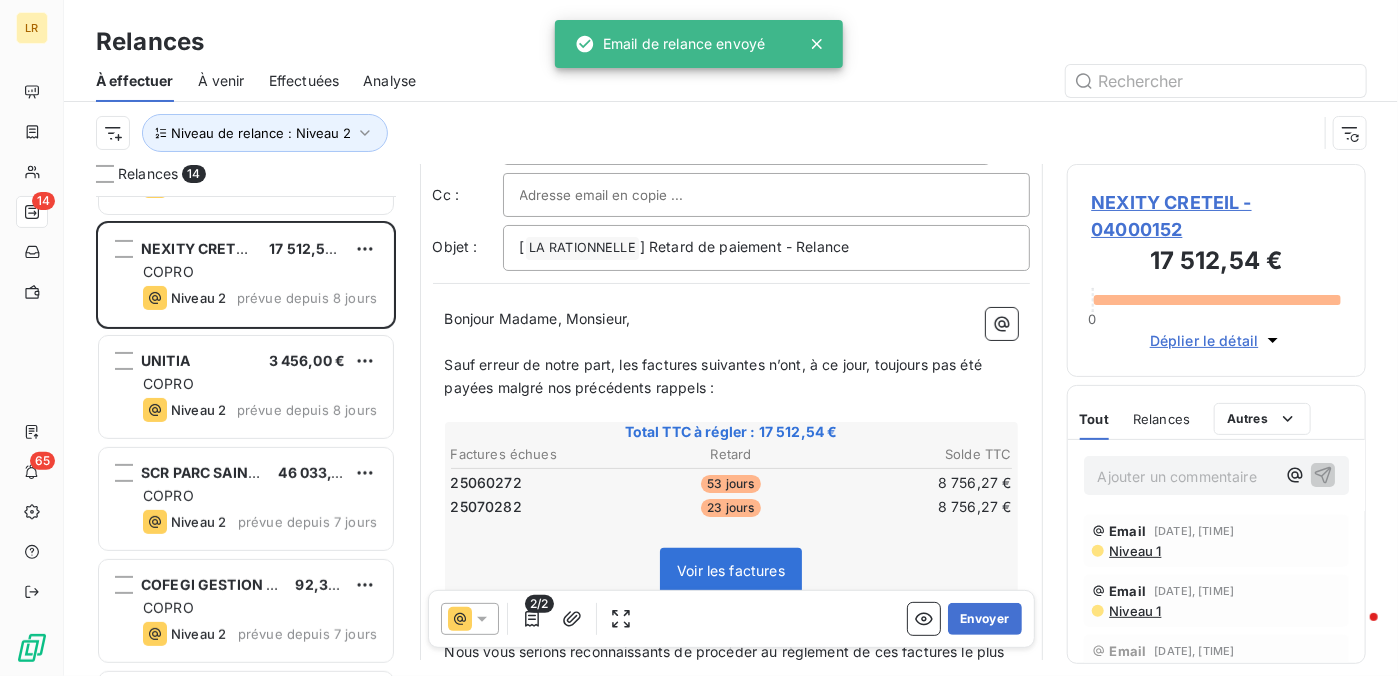 scroll, scrollTop: 200, scrollLeft: 0, axis: vertical 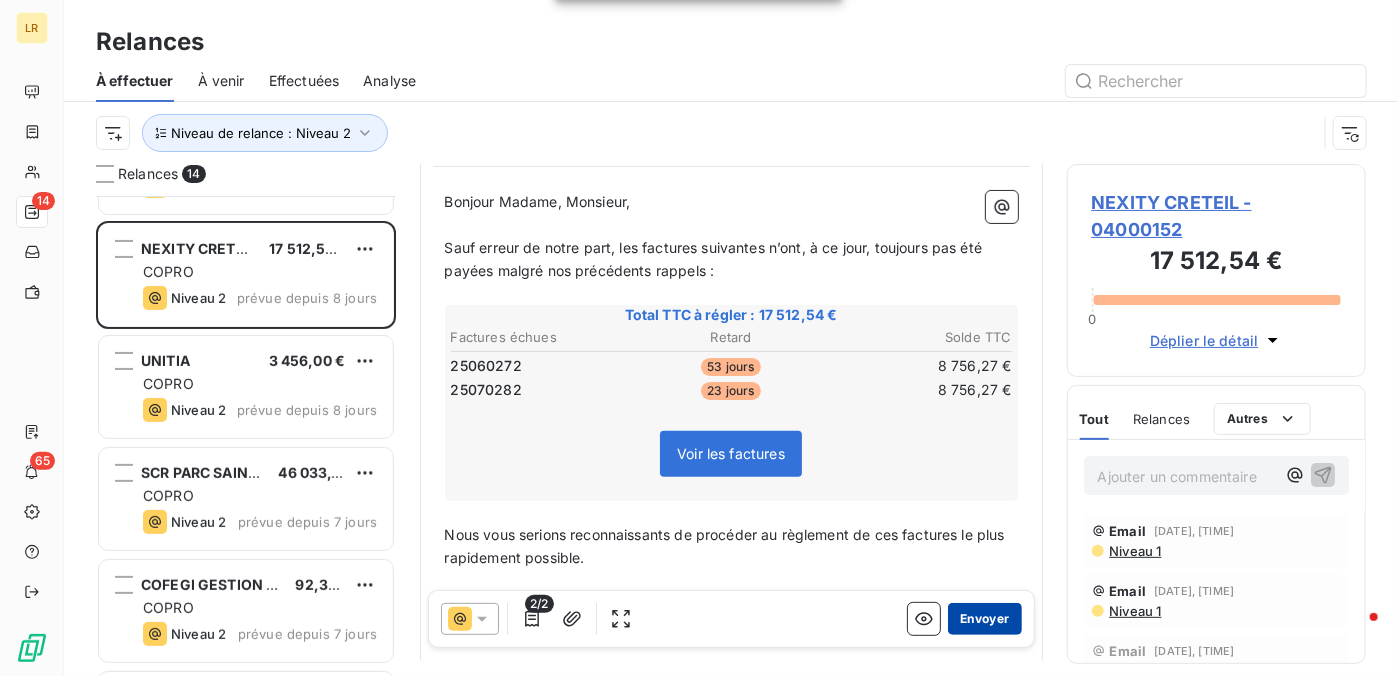click on "Envoyer" at bounding box center [984, 619] 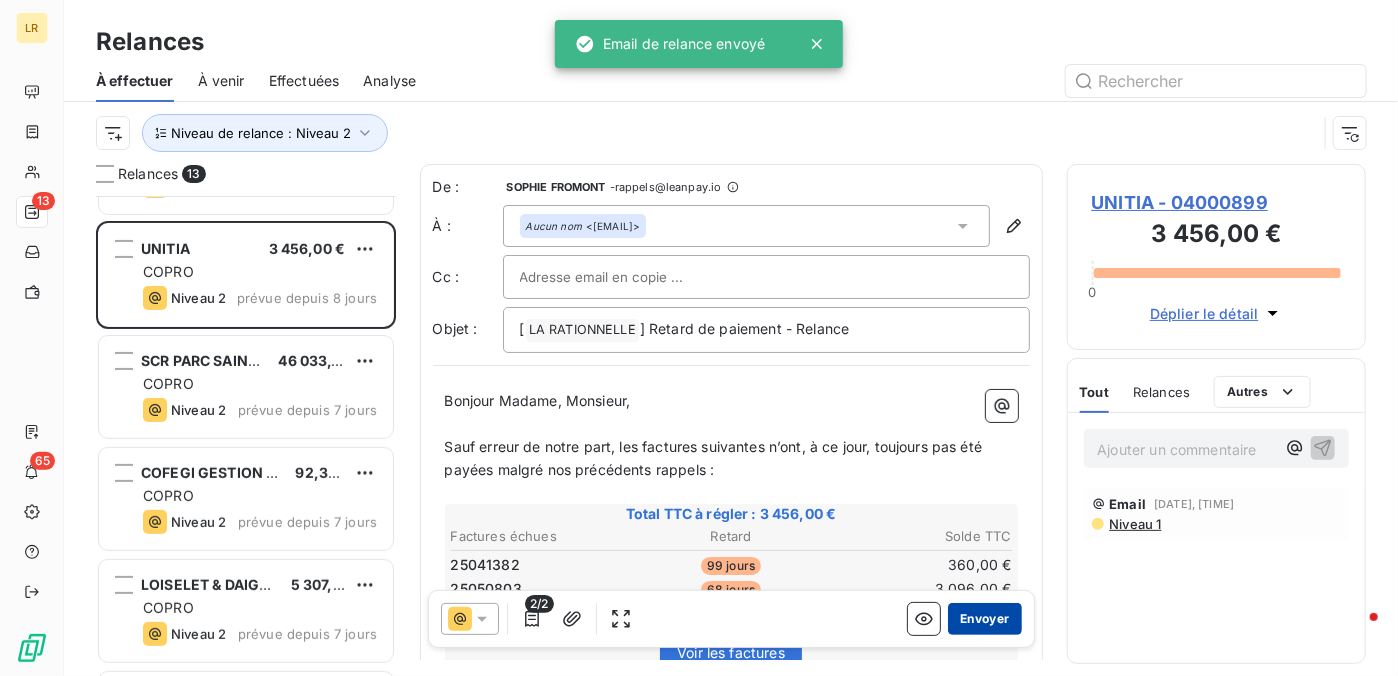 click on "Envoyer" at bounding box center [984, 619] 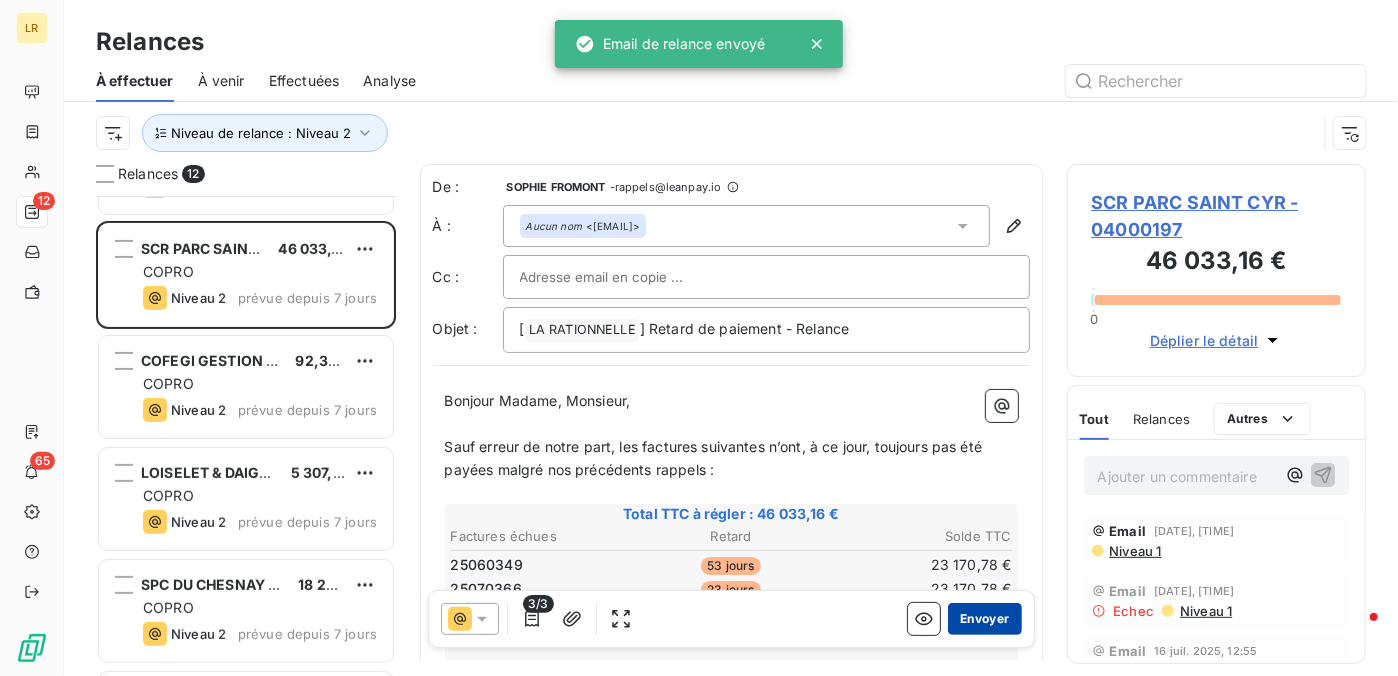 click on "Envoyer" at bounding box center (984, 619) 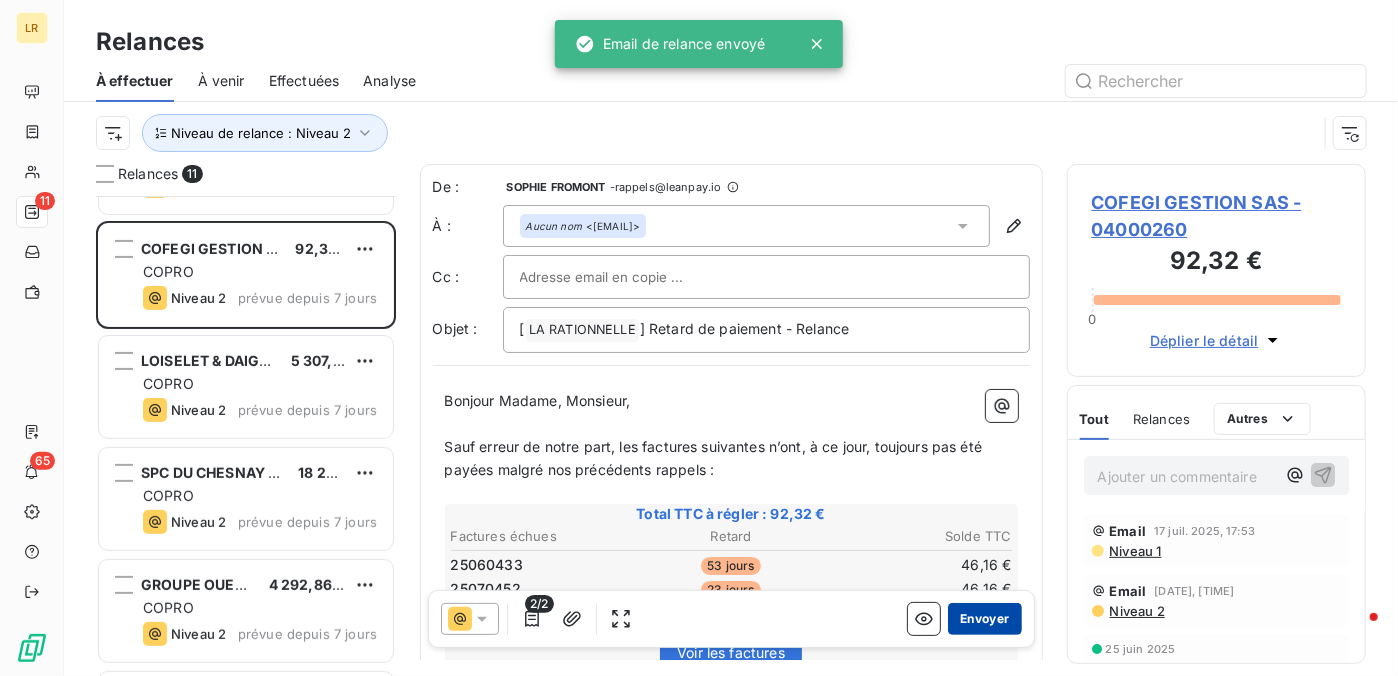 click on "Envoyer" at bounding box center (984, 619) 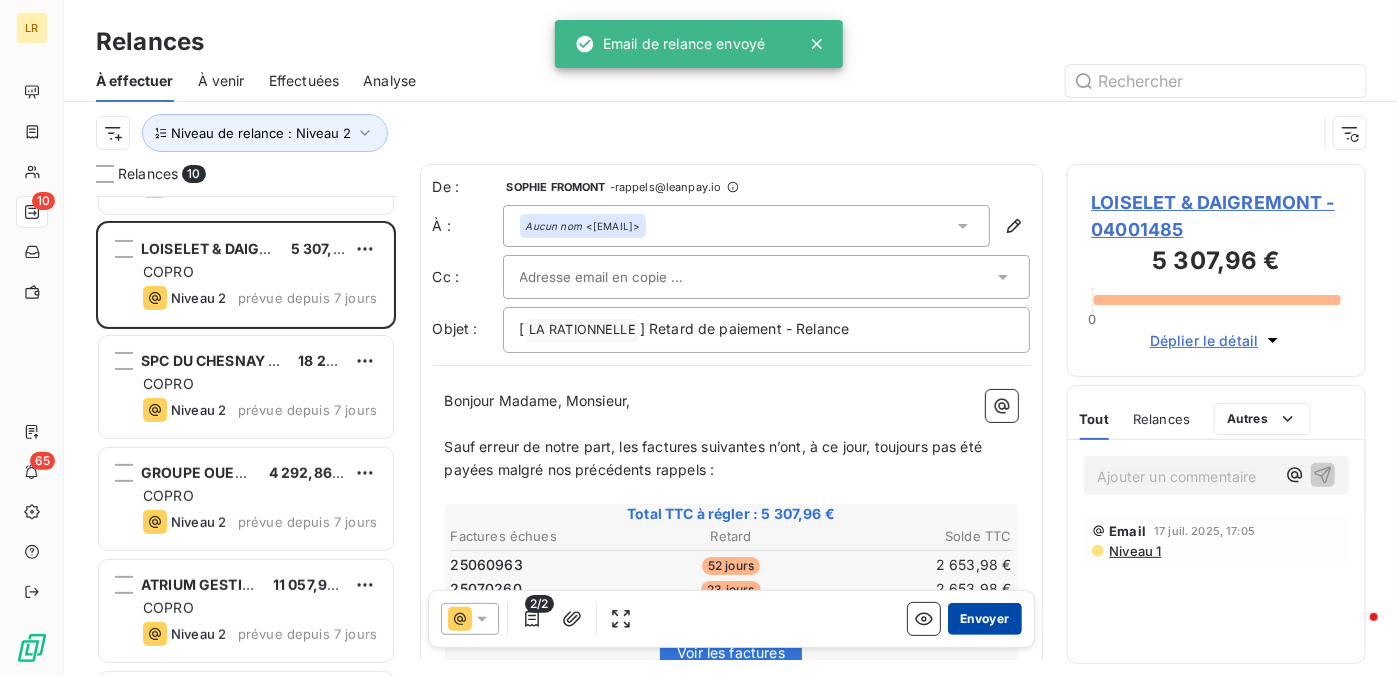 click on "Envoyer" at bounding box center (984, 619) 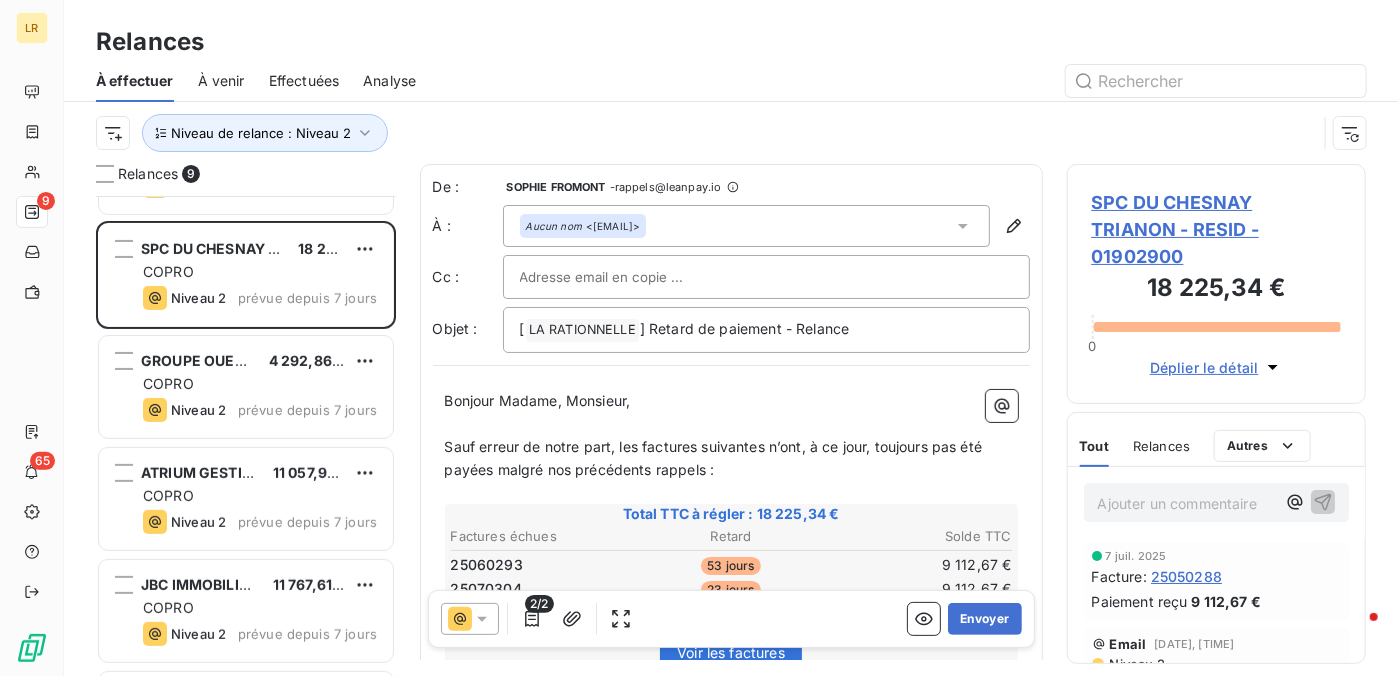 scroll, scrollTop: 100, scrollLeft: 0, axis: vertical 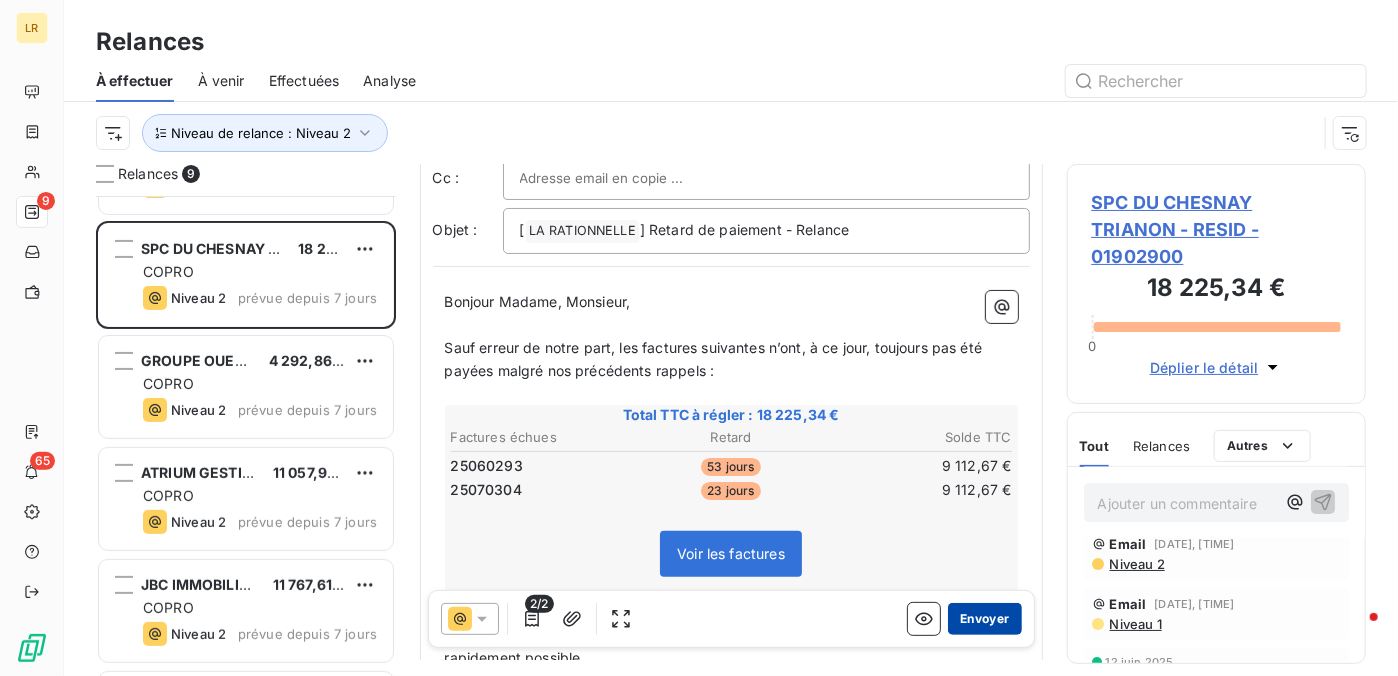 click on "Envoyer" at bounding box center [984, 619] 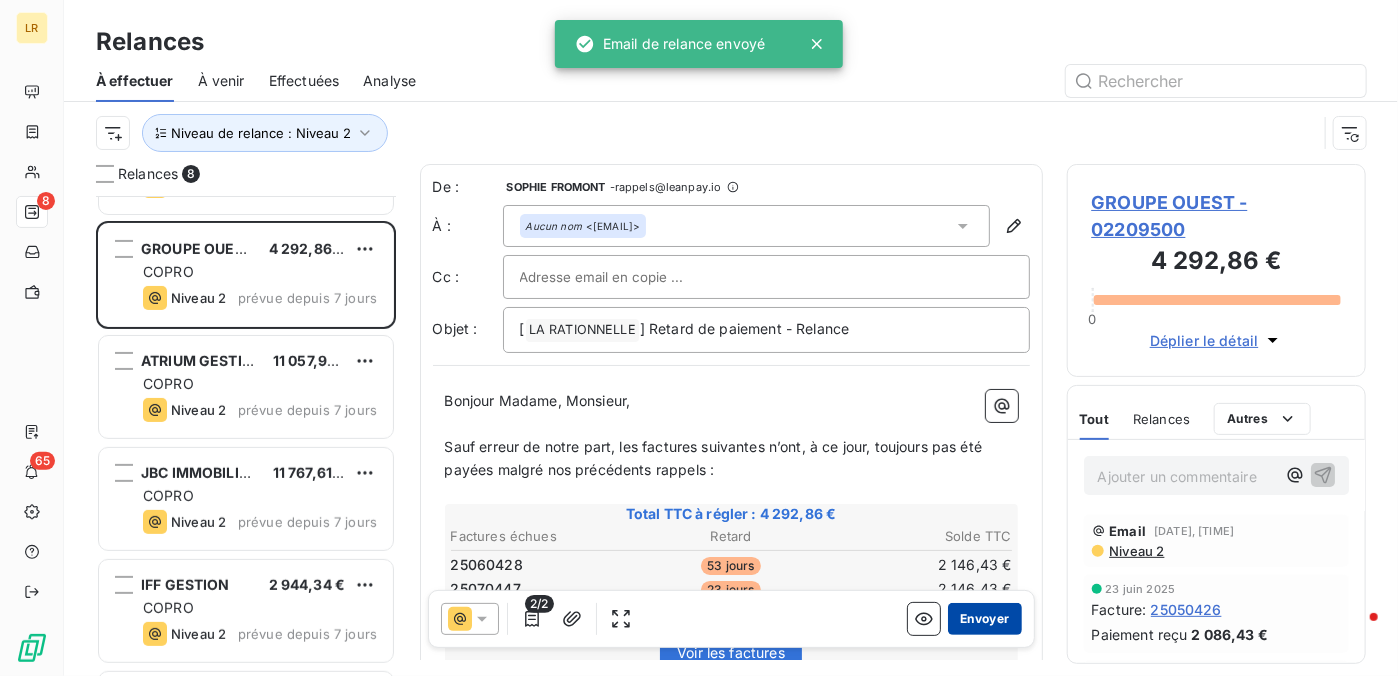 click on "Envoyer" at bounding box center [984, 619] 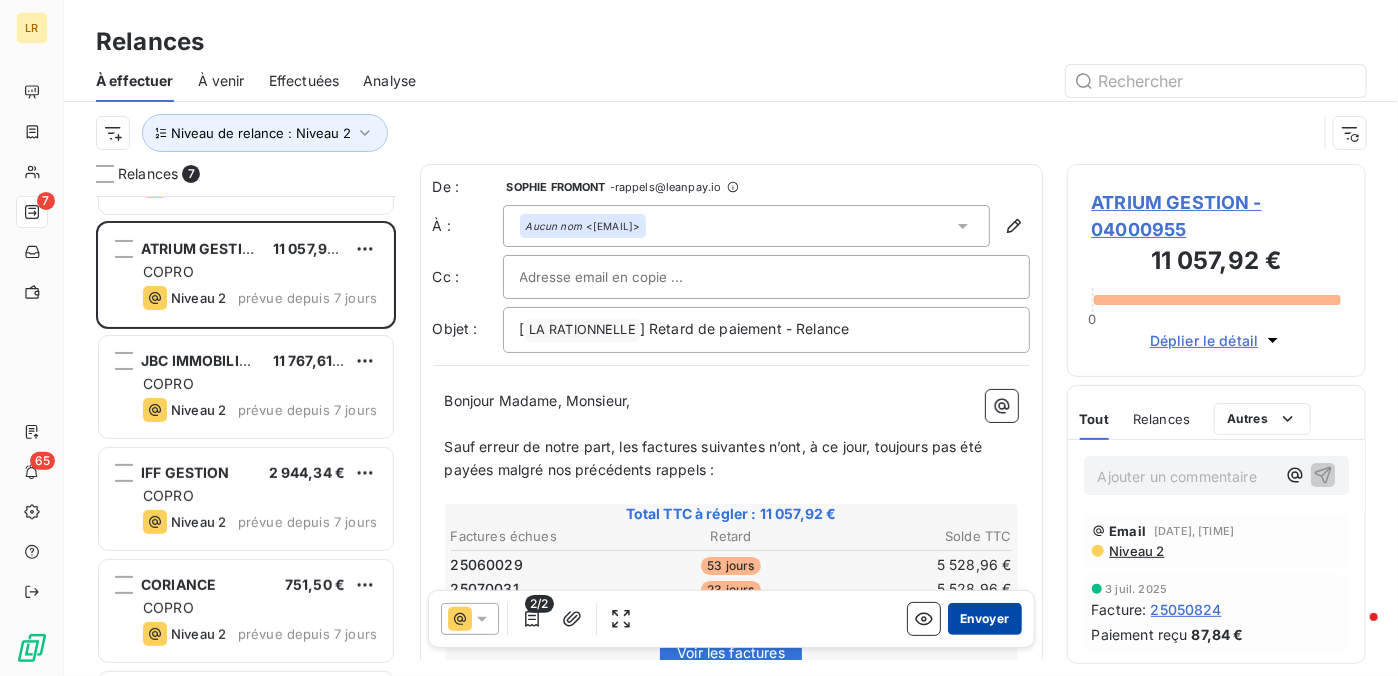 click on "Envoyer" at bounding box center (984, 619) 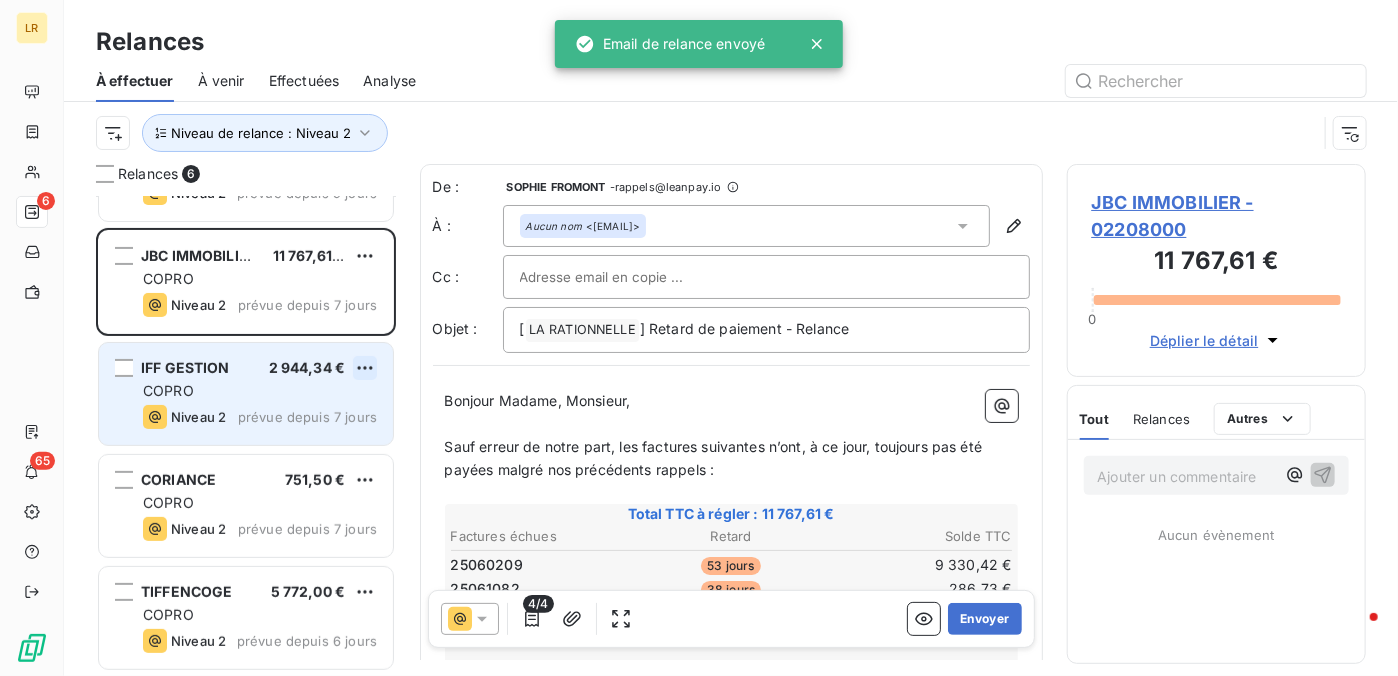 scroll, scrollTop: 192, scrollLeft: 0, axis: vertical 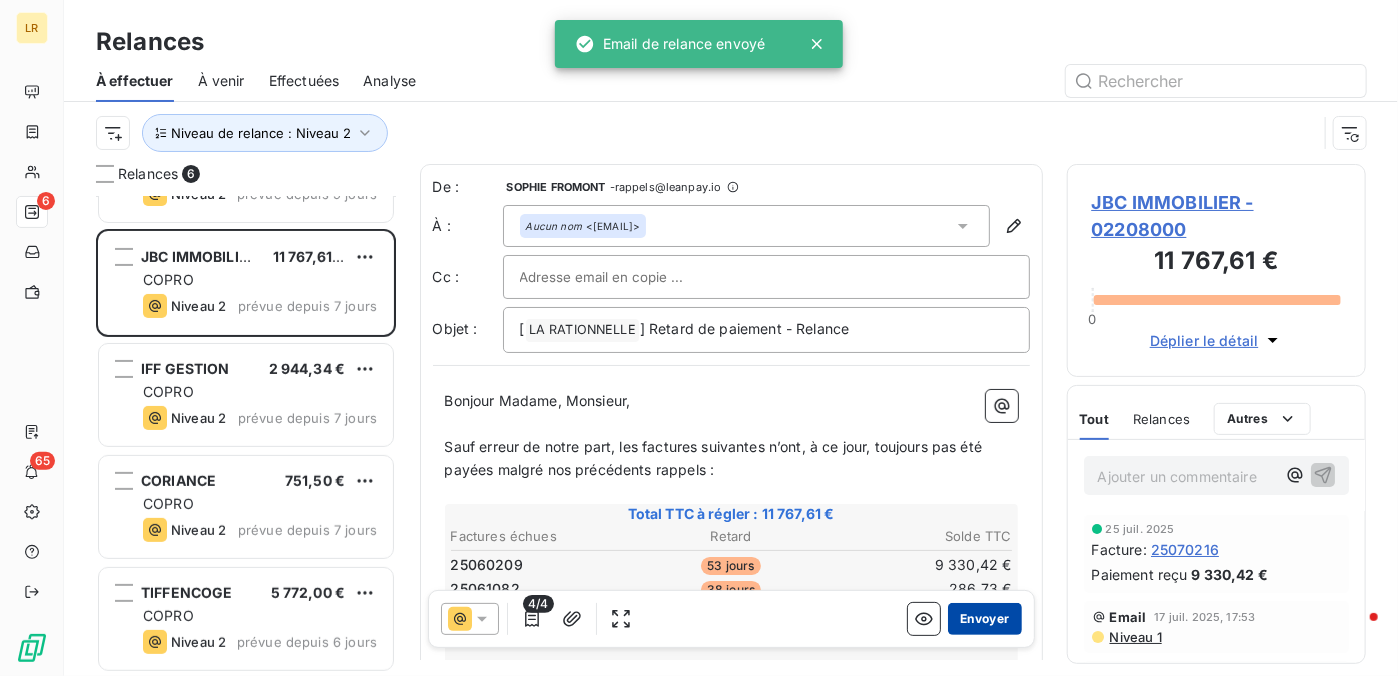 click on "Envoyer" at bounding box center (984, 619) 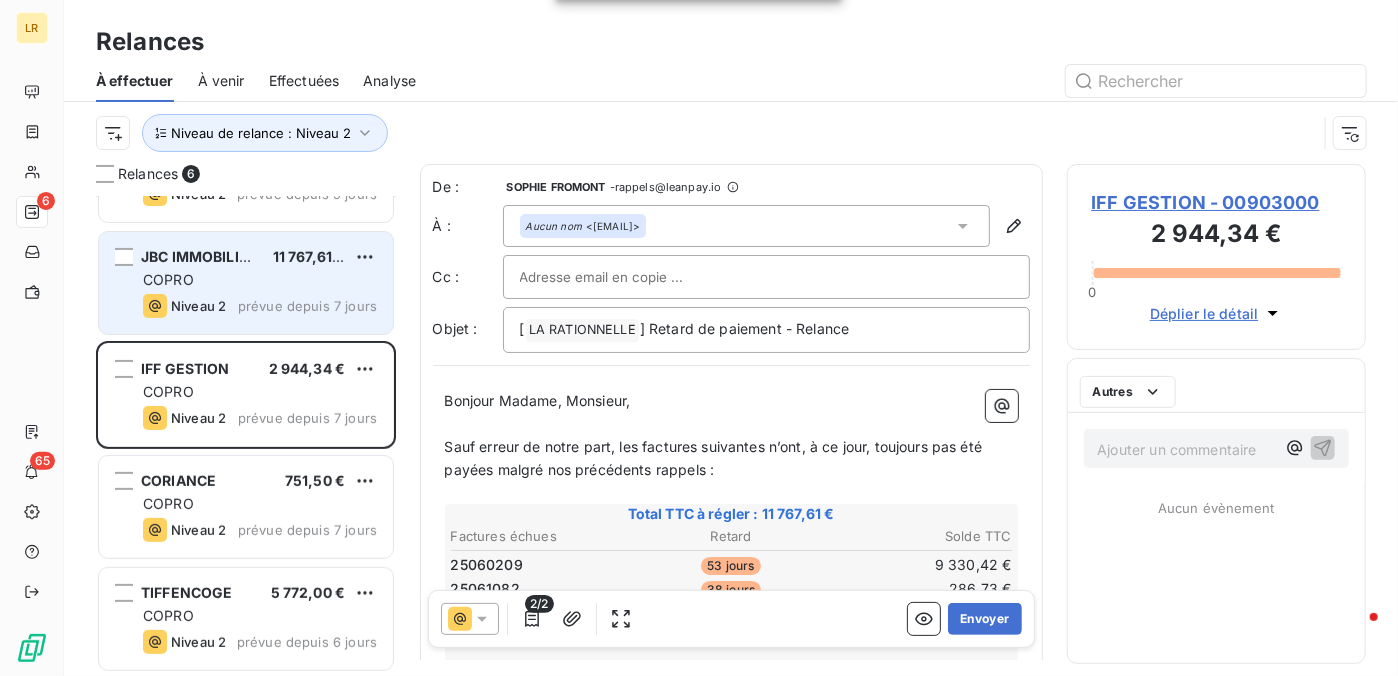 scroll, scrollTop: 80, scrollLeft: 0, axis: vertical 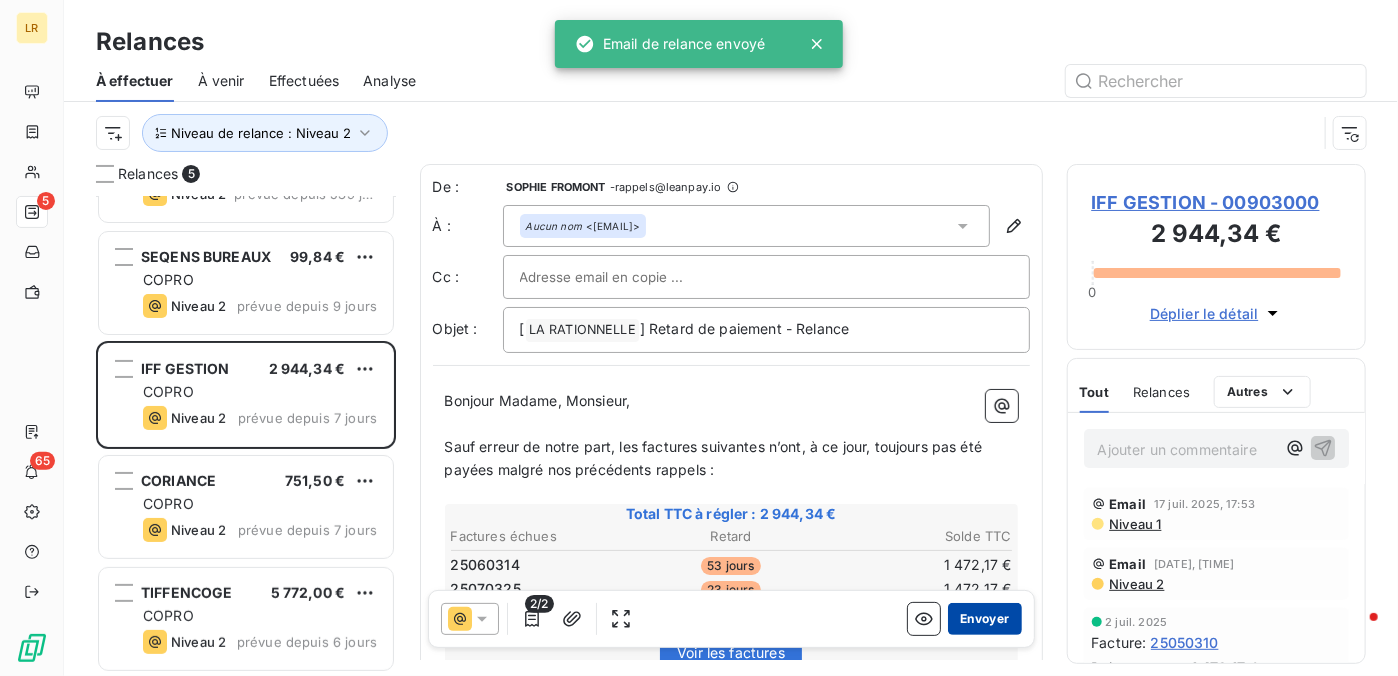 click on "Envoyer" at bounding box center [984, 619] 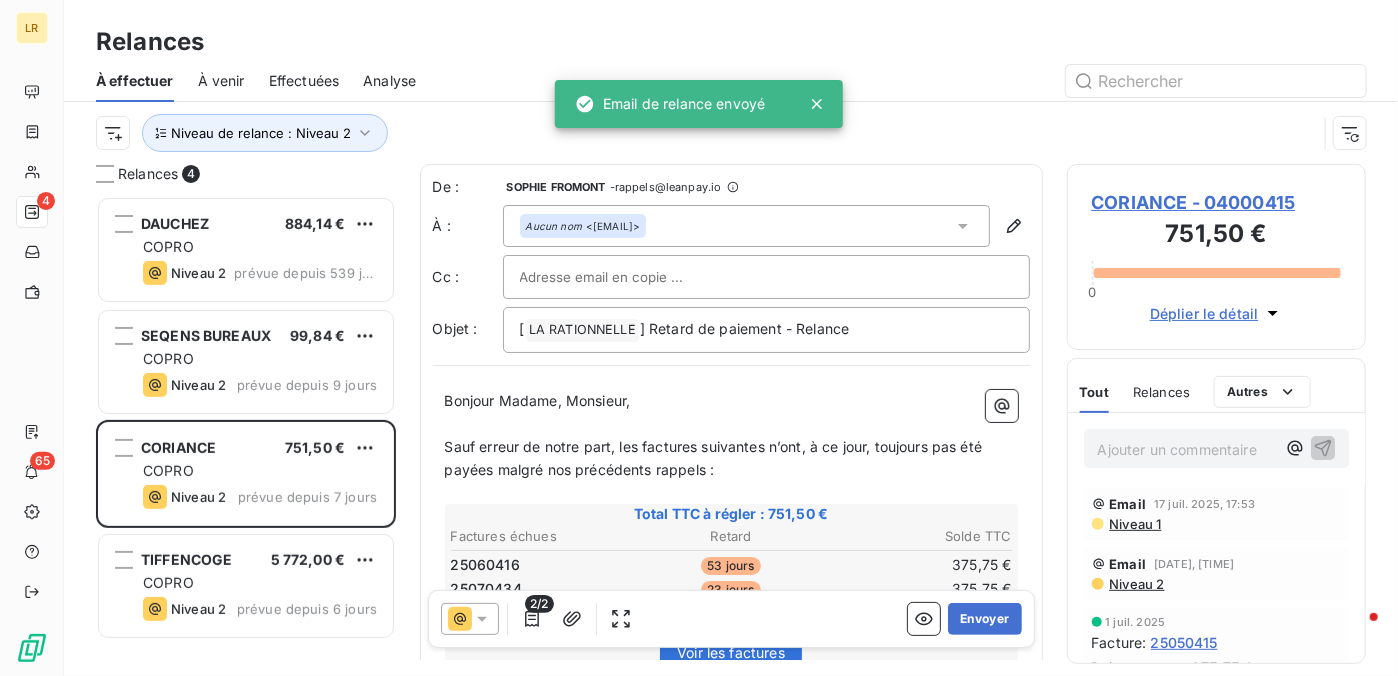 scroll, scrollTop: 0, scrollLeft: 0, axis: both 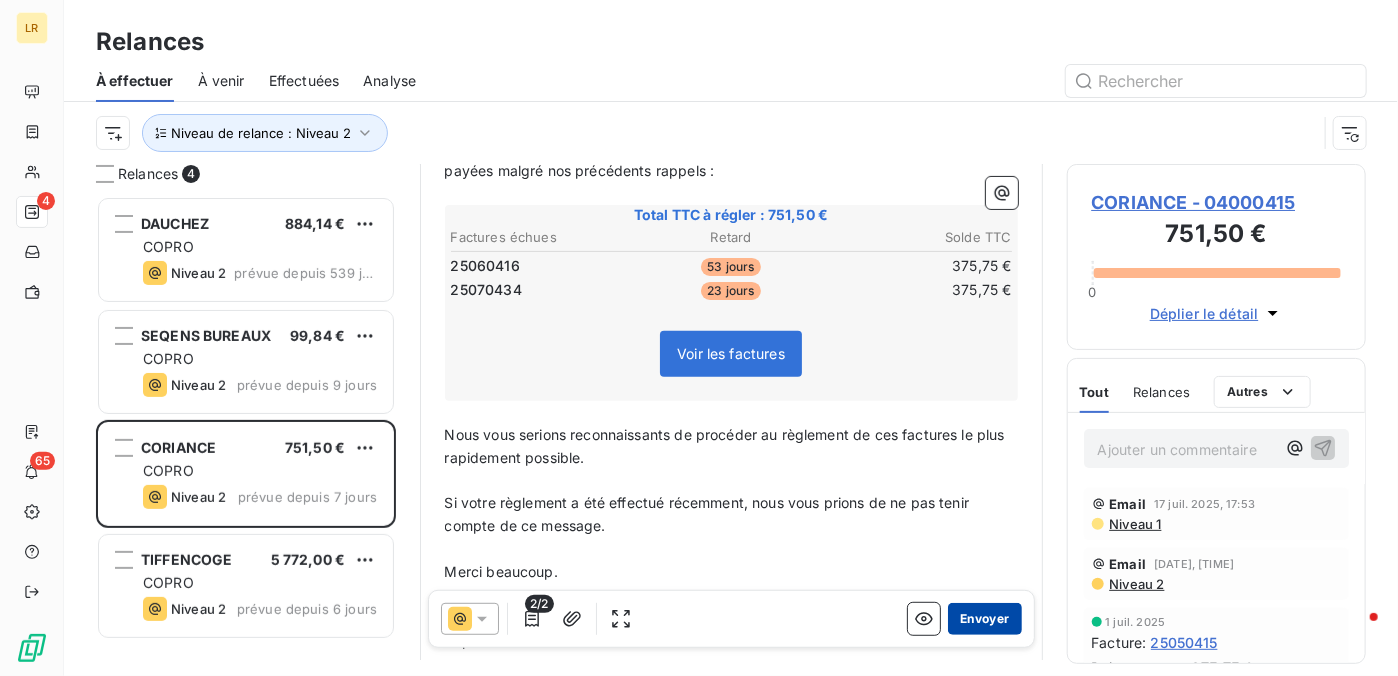 click on "Envoyer" at bounding box center (984, 619) 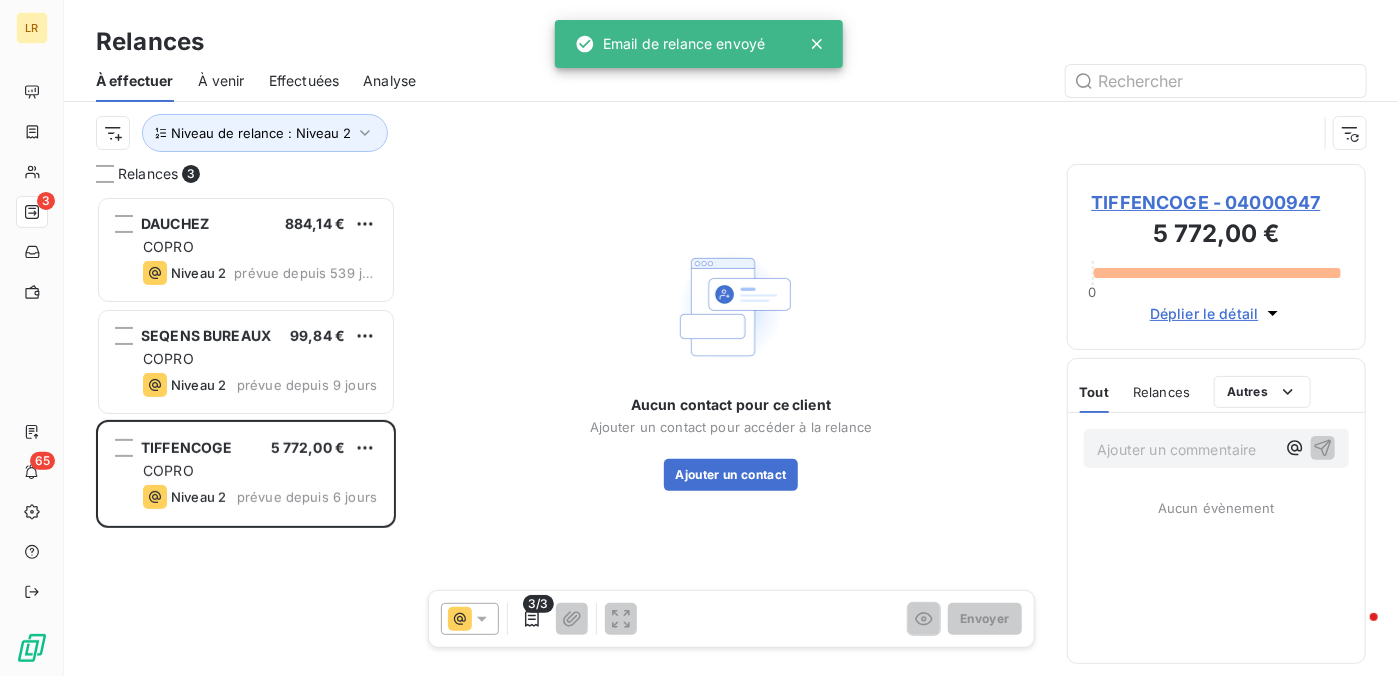 click on "Relances" at bounding box center (1161, 392) 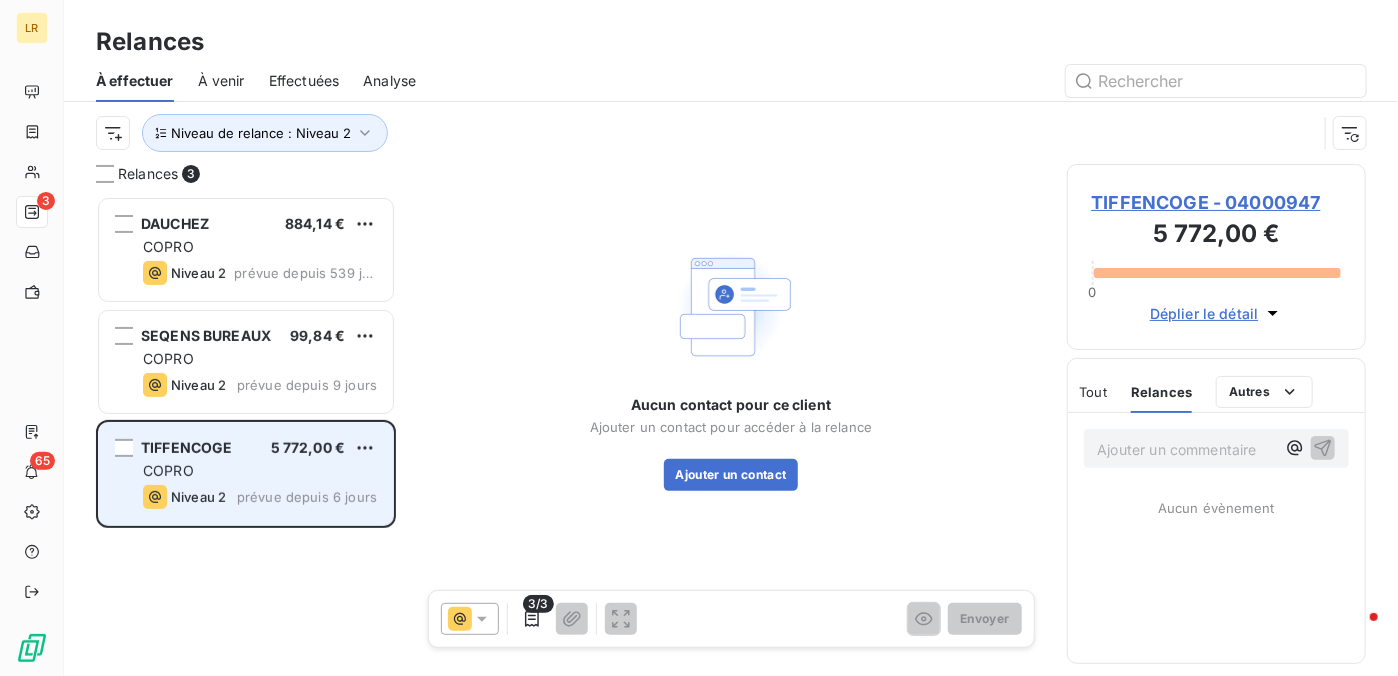 click on "COPRO" at bounding box center [260, 471] 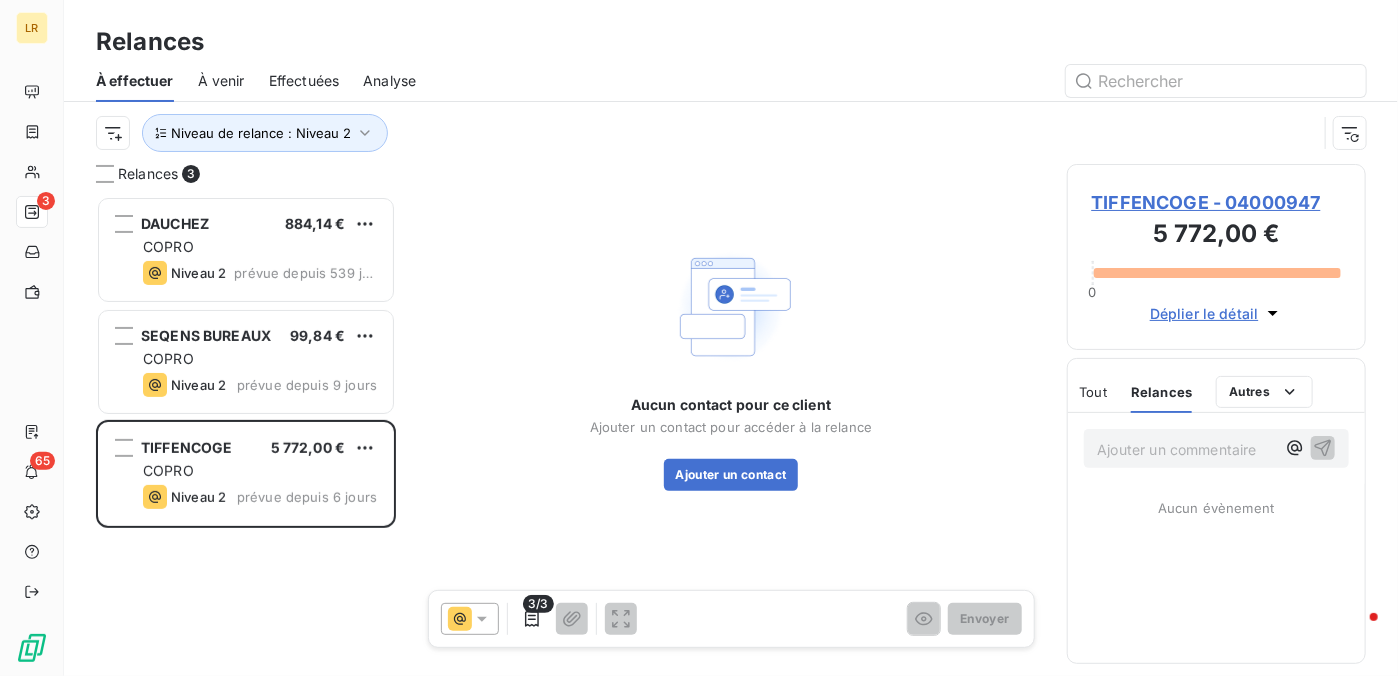 click 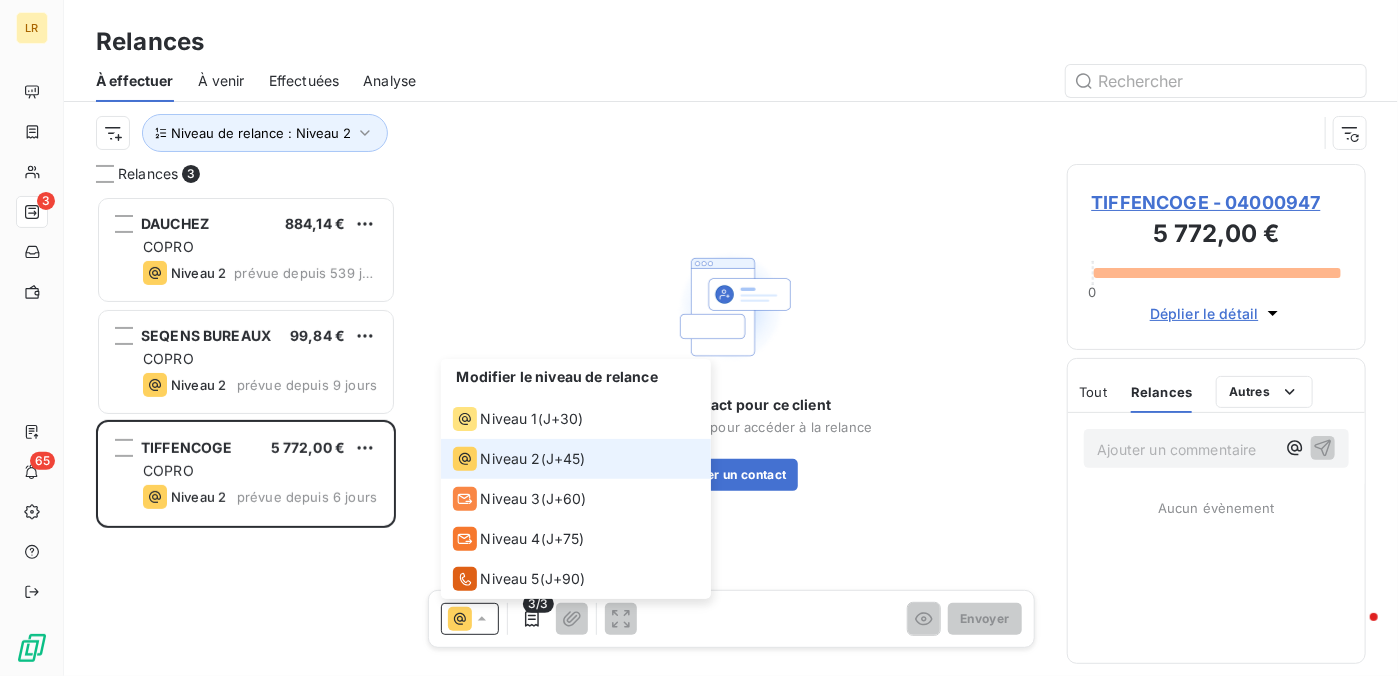 click on "Niveau 2" at bounding box center [511, 459] 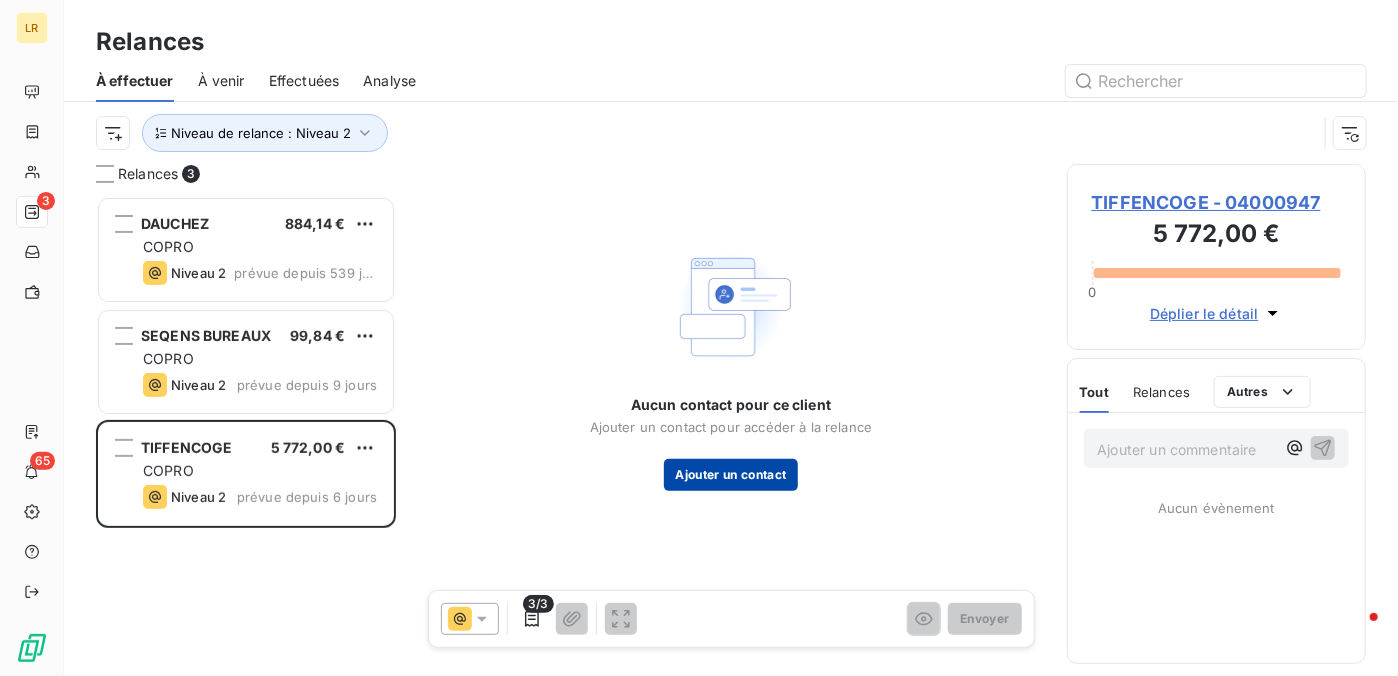 click on "Ajouter un contact" at bounding box center [731, 475] 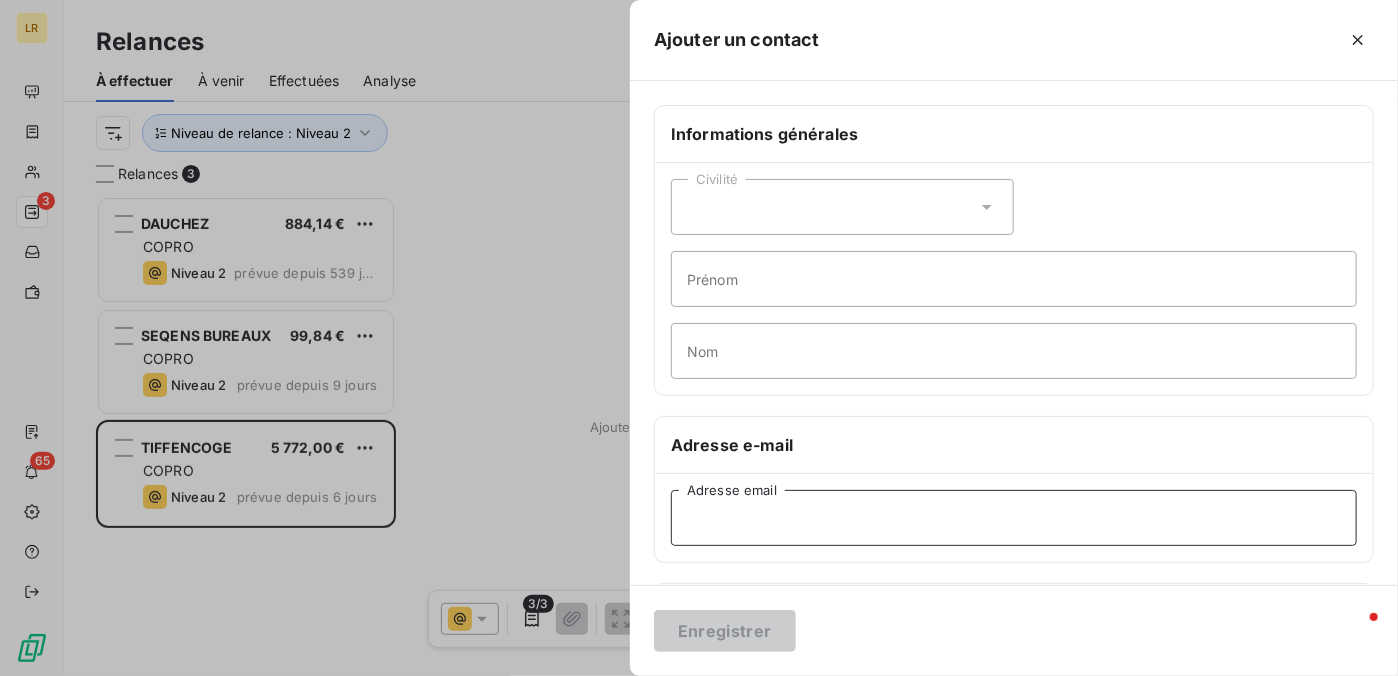 click on "Adresse email" at bounding box center [1014, 518] 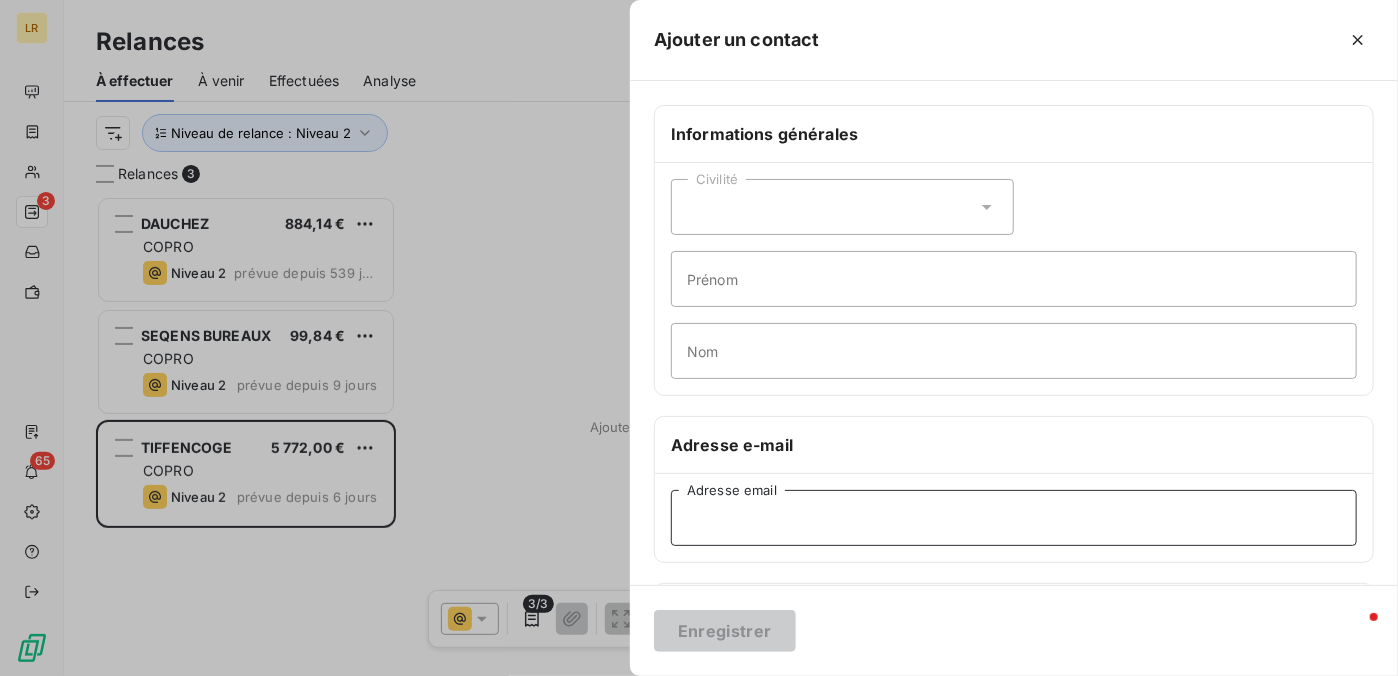 paste on "[EMAIL]" 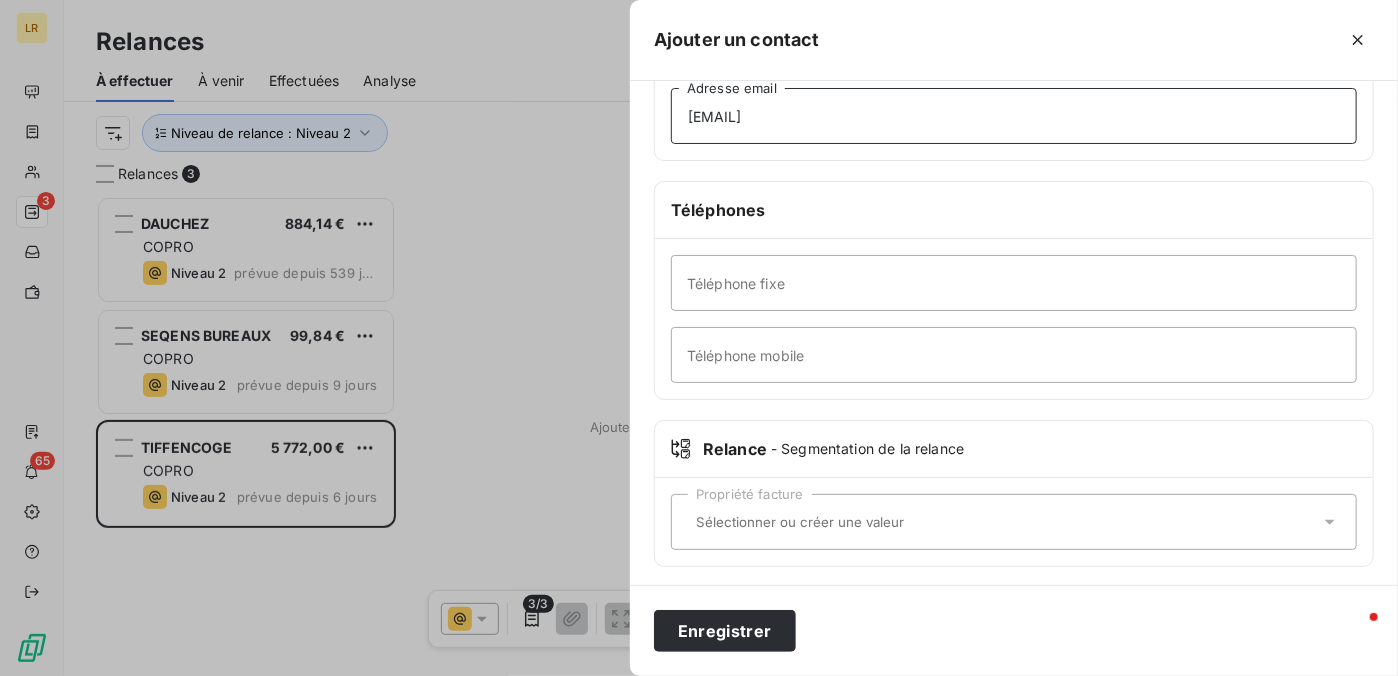 scroll, scrollTop: 404, scrollLeft: 0, axis: vertical 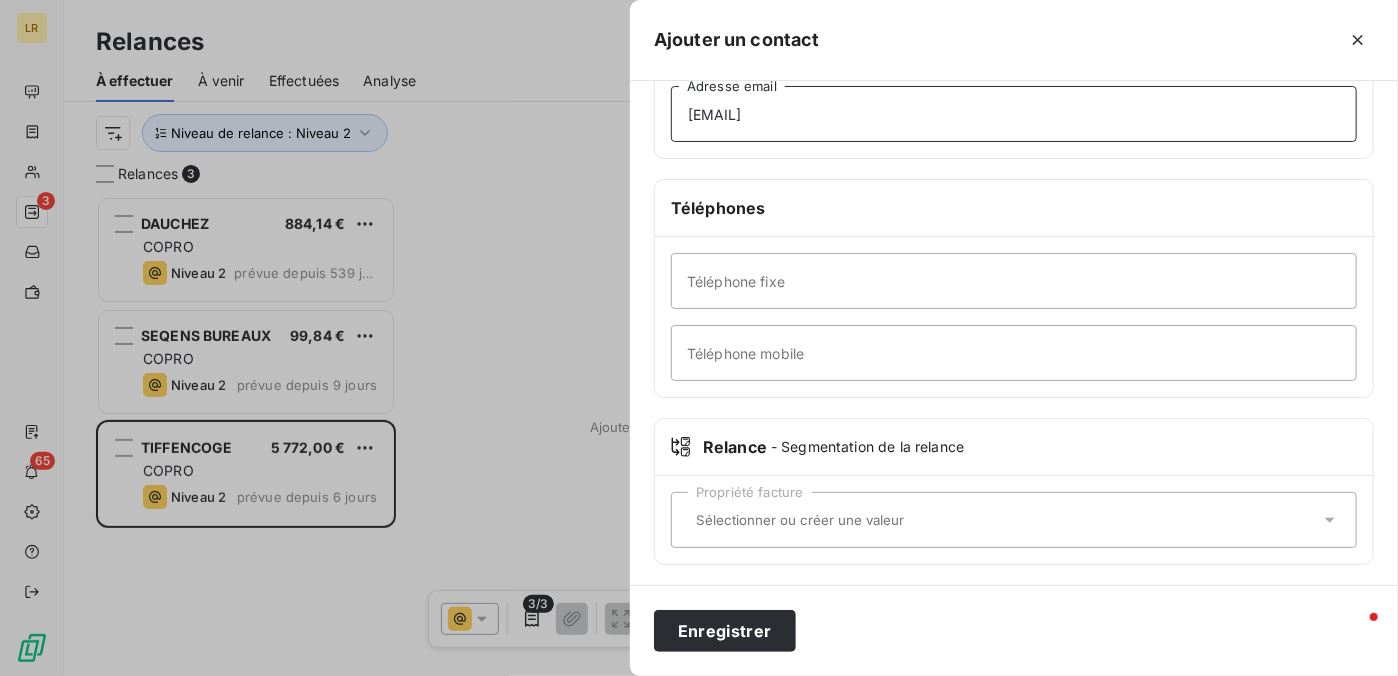 type on "[EMAIL]" 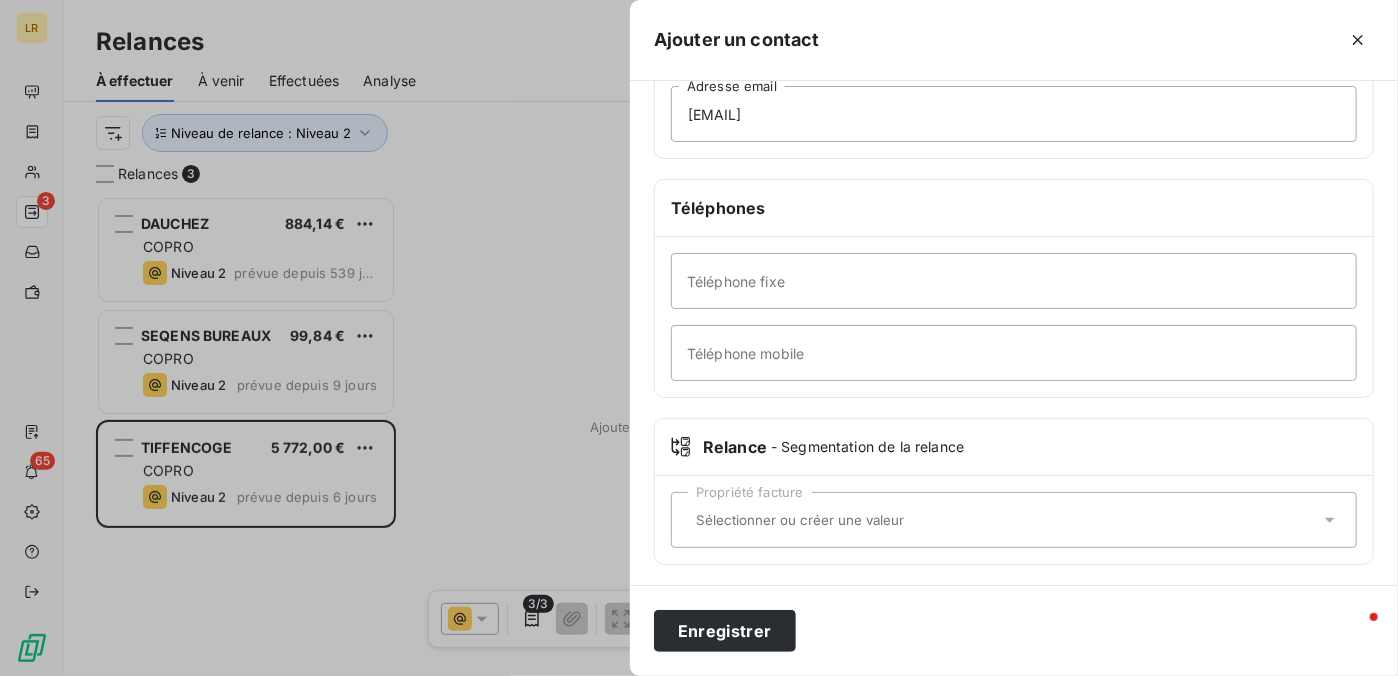 click on "Relance - Segmentation de la relance" at bounding box center [1014, 447] 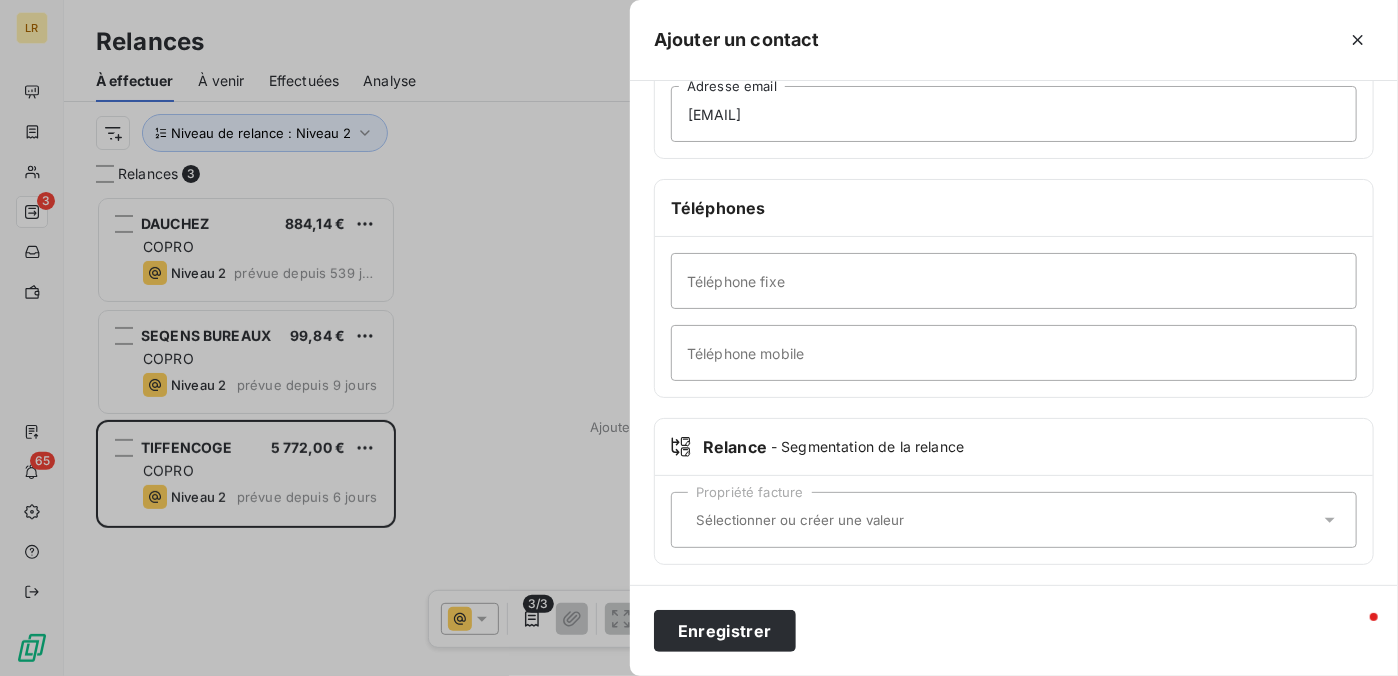 click on "Propriété facture" at bounding box center (1014, 520) 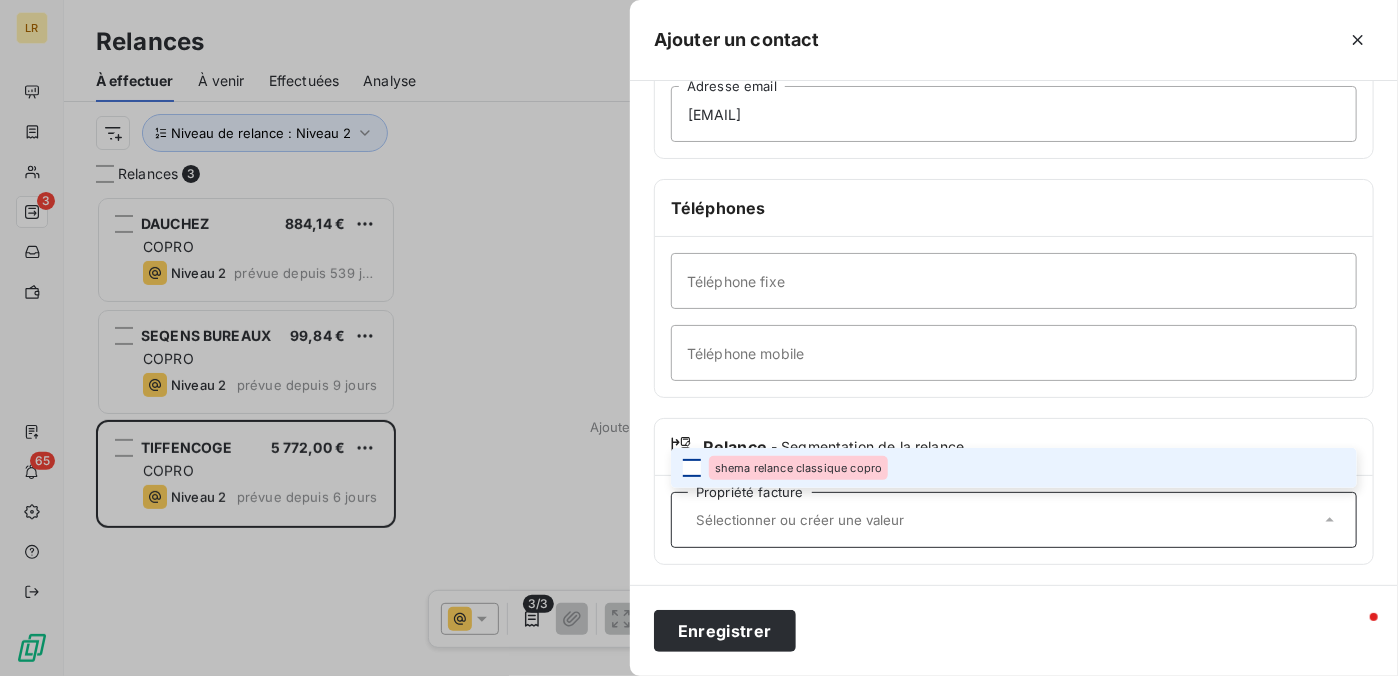 click at bounding box center (692, 468) 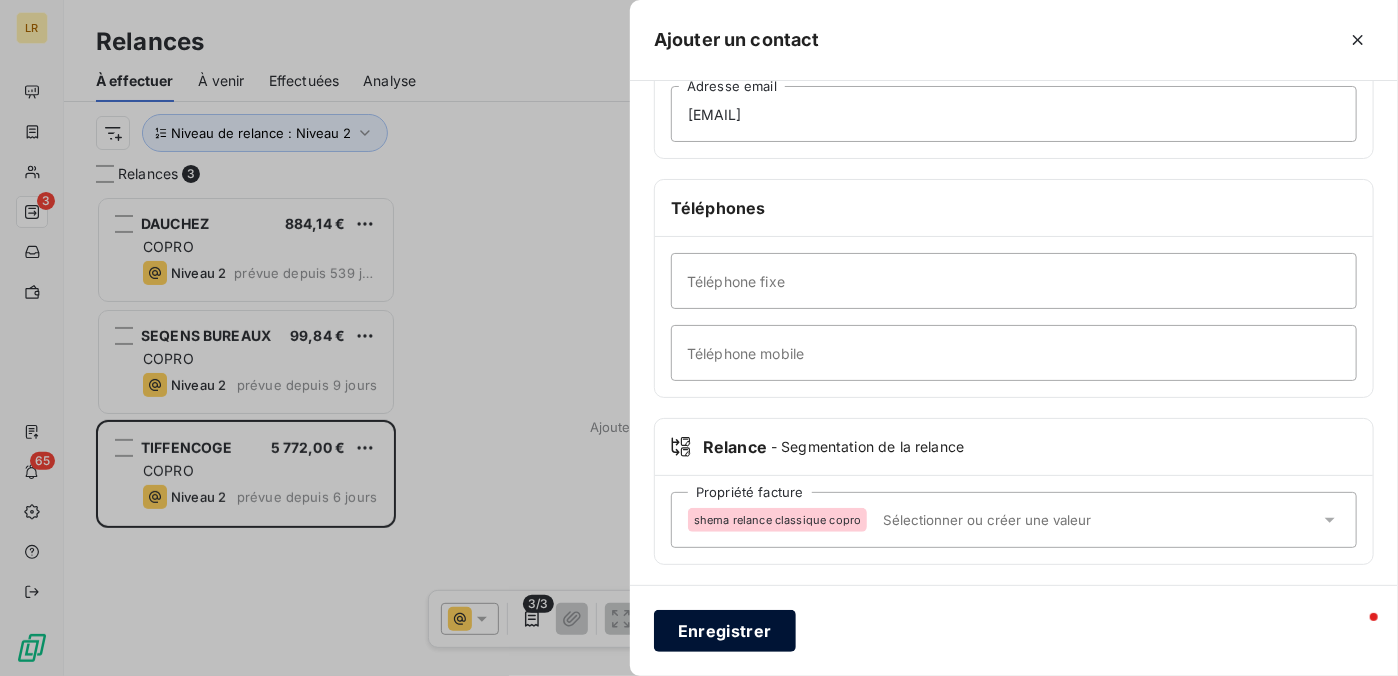 click on "Enregistrer" at bounding box center (725, 631) 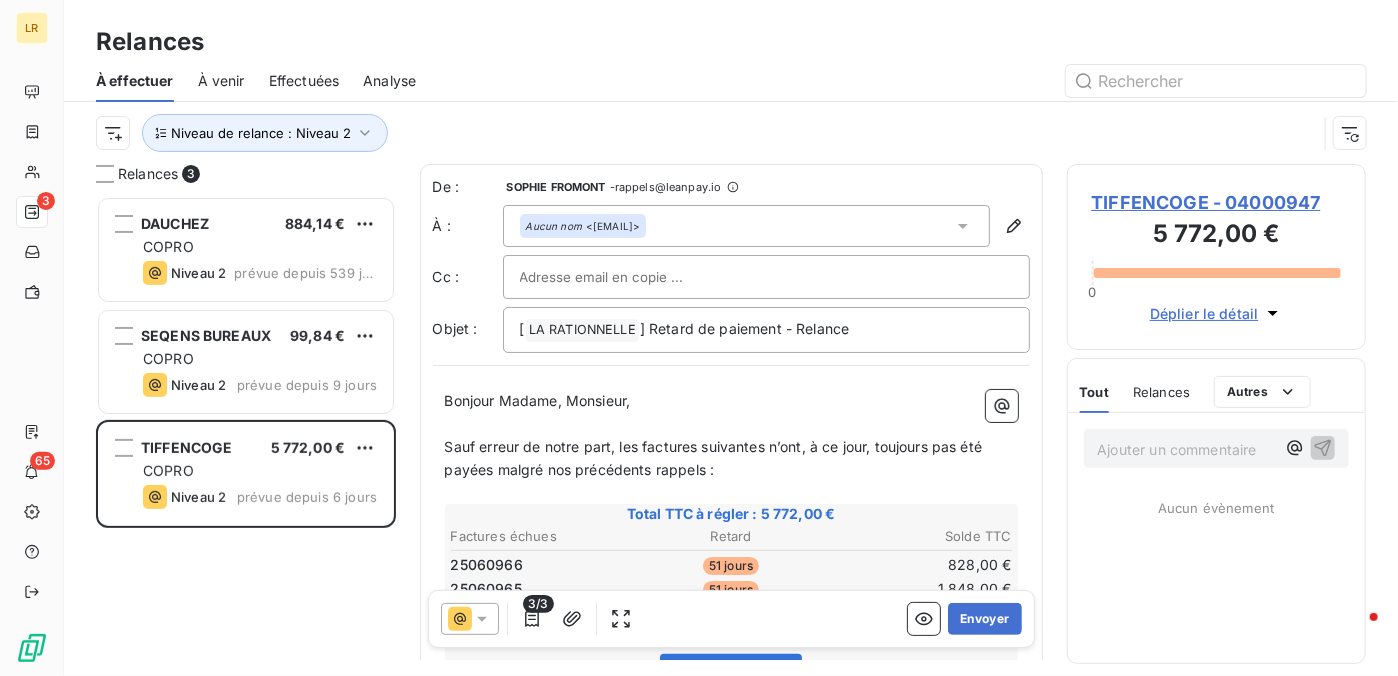 click 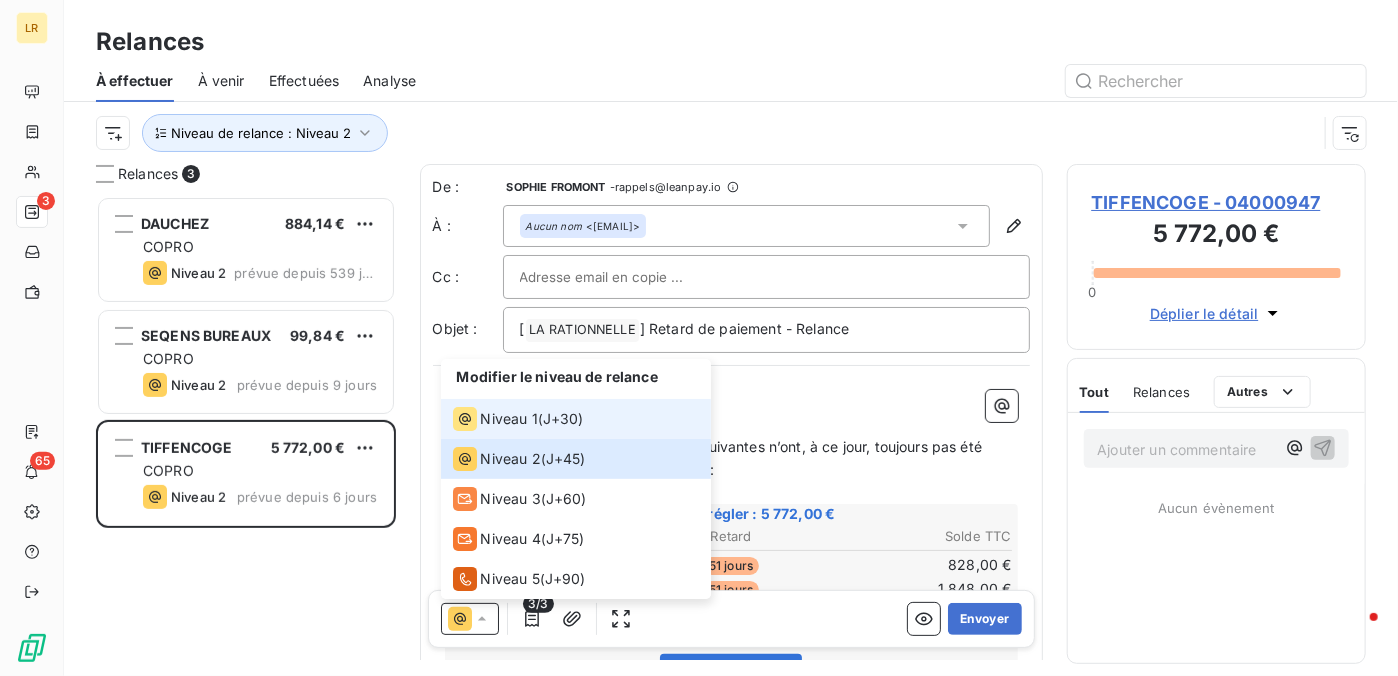 click on "Niveau 1" at bounding box center [509, 419] 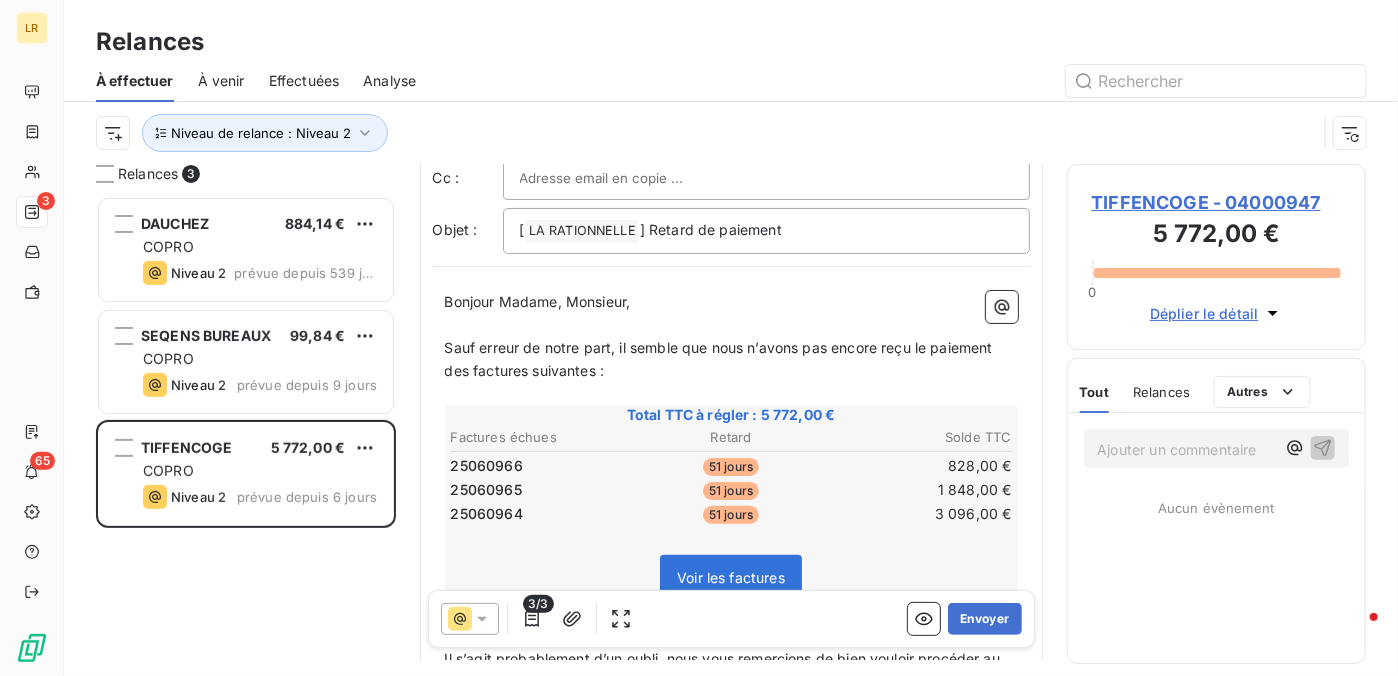scroll, scrollTop: 200, scrollLeft: 0, axis: vertical 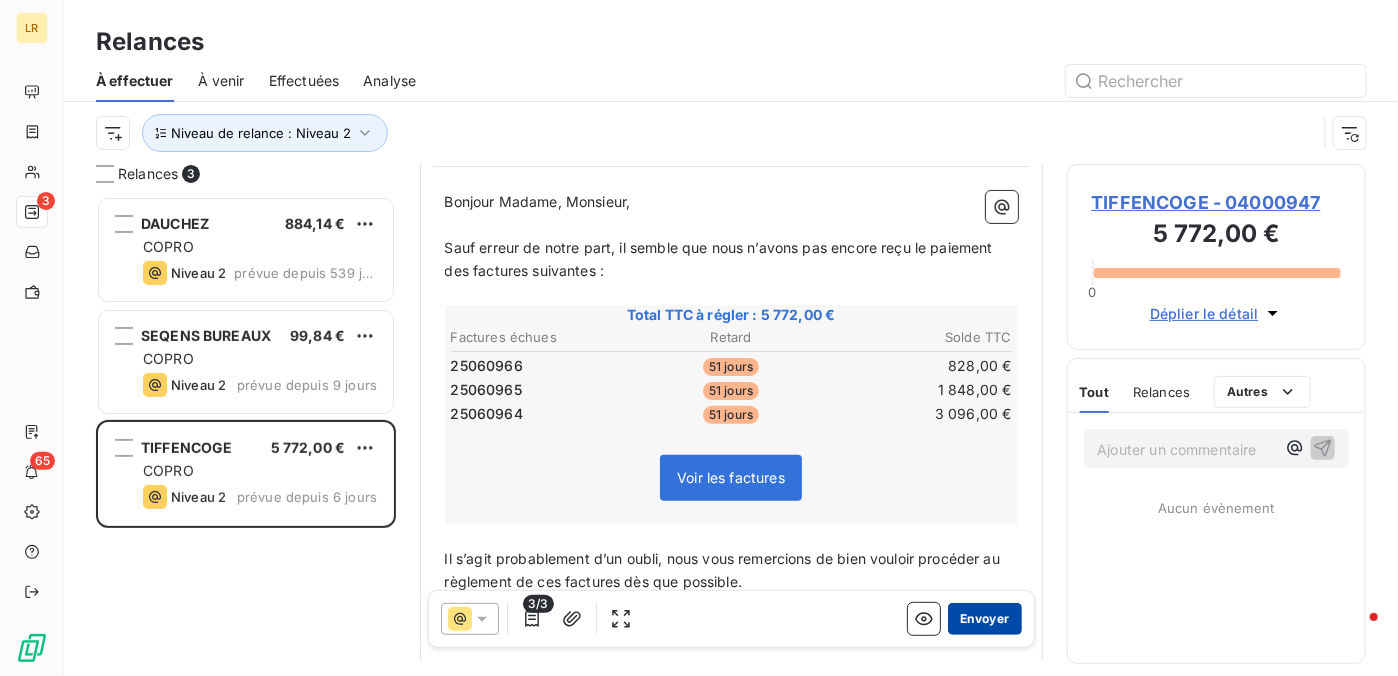 click on "Envoyer" at bounding box center [984, 619] 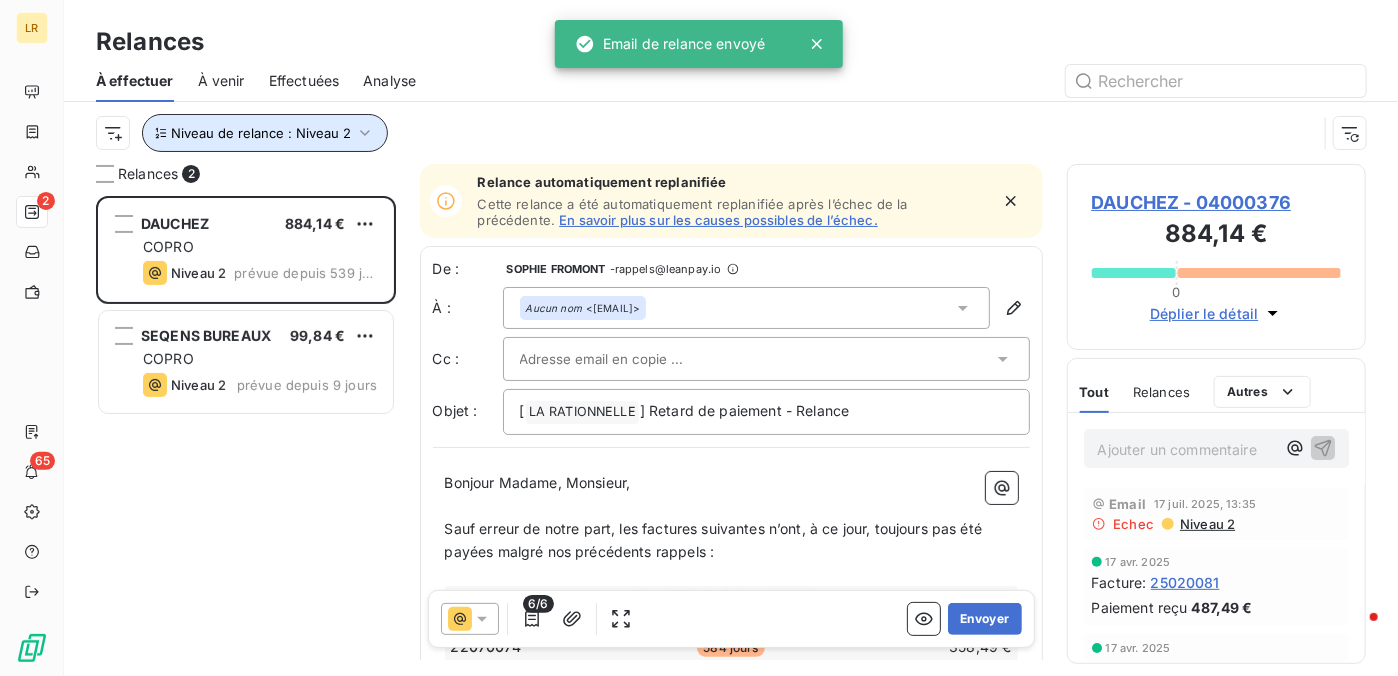 click 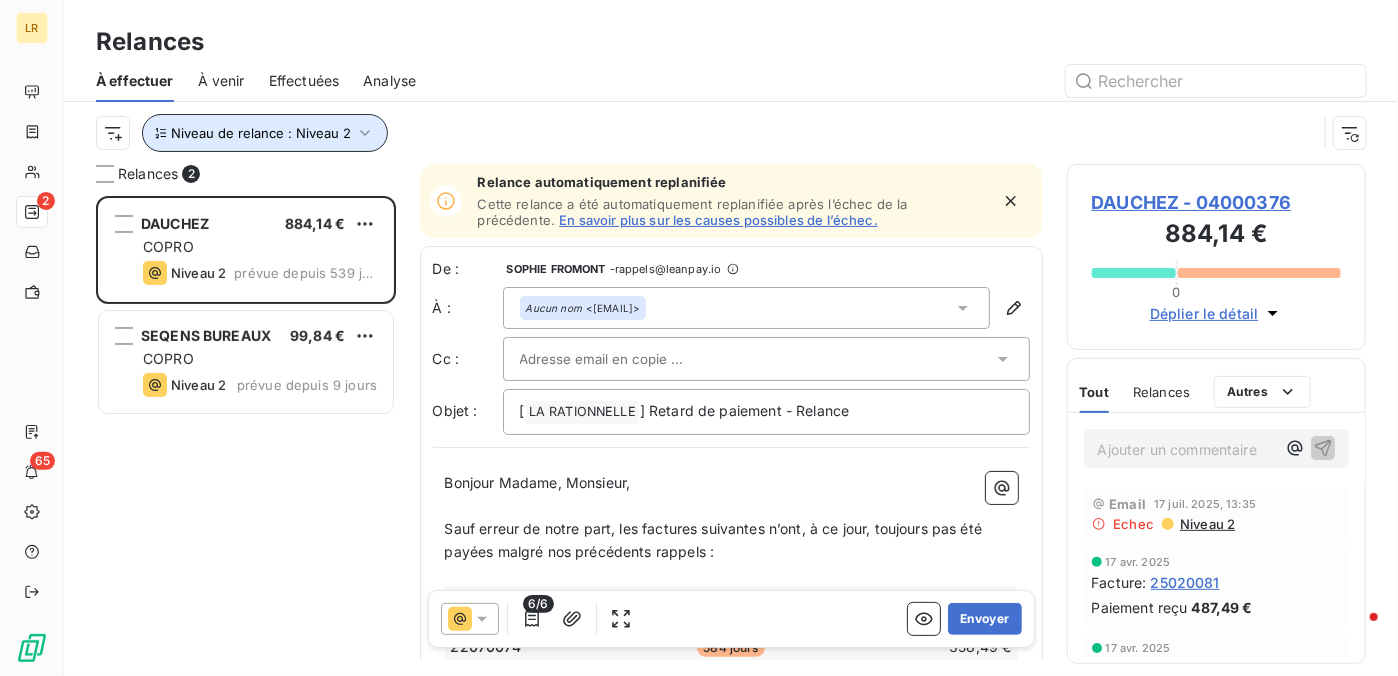 click on "Effectuées" at bounding box center [304, 81] 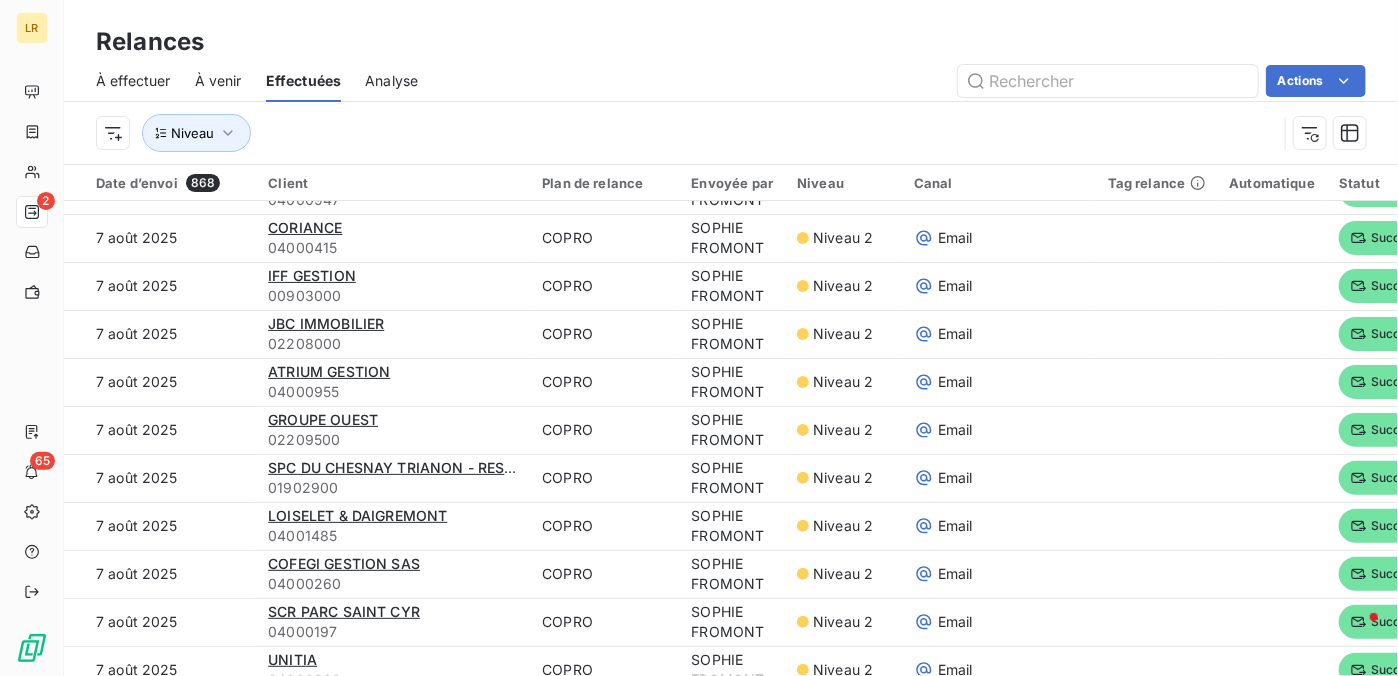 scroll, scrollTop: 0, scrollLeft: 0, axis: both 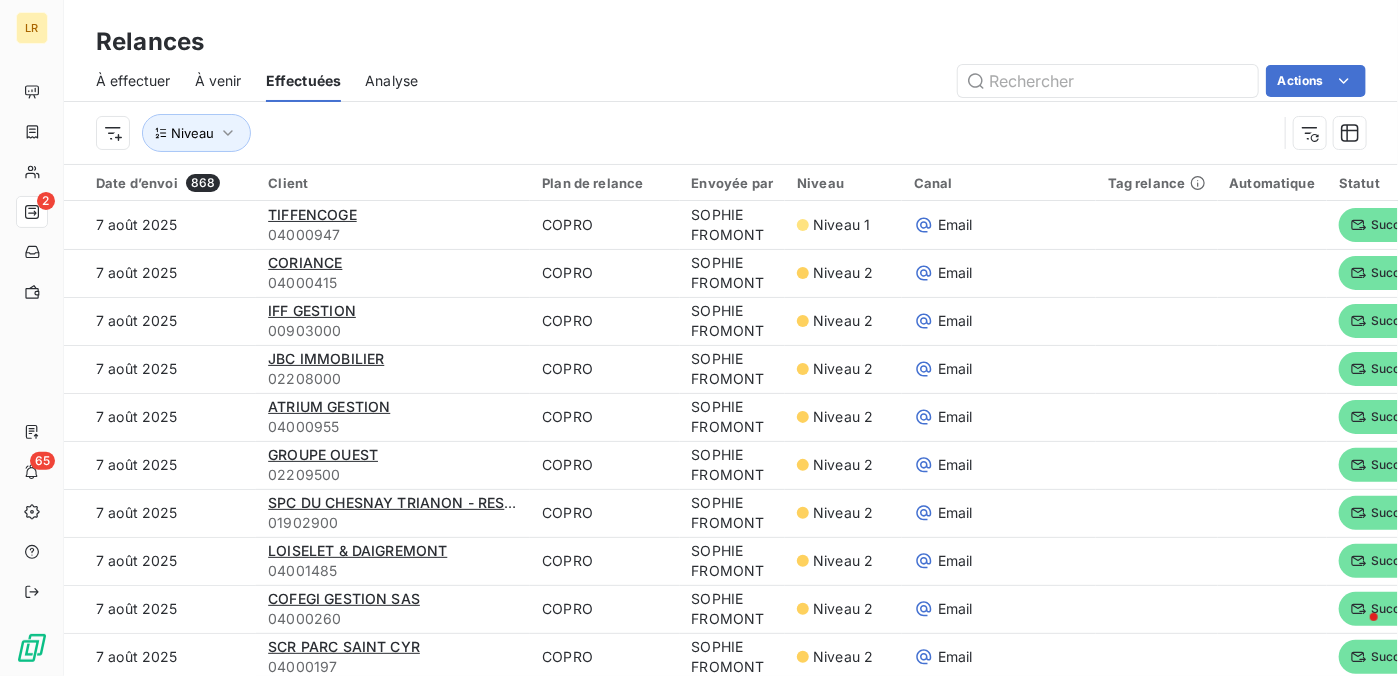 click on "À venir" at bounding box center (218, 81) 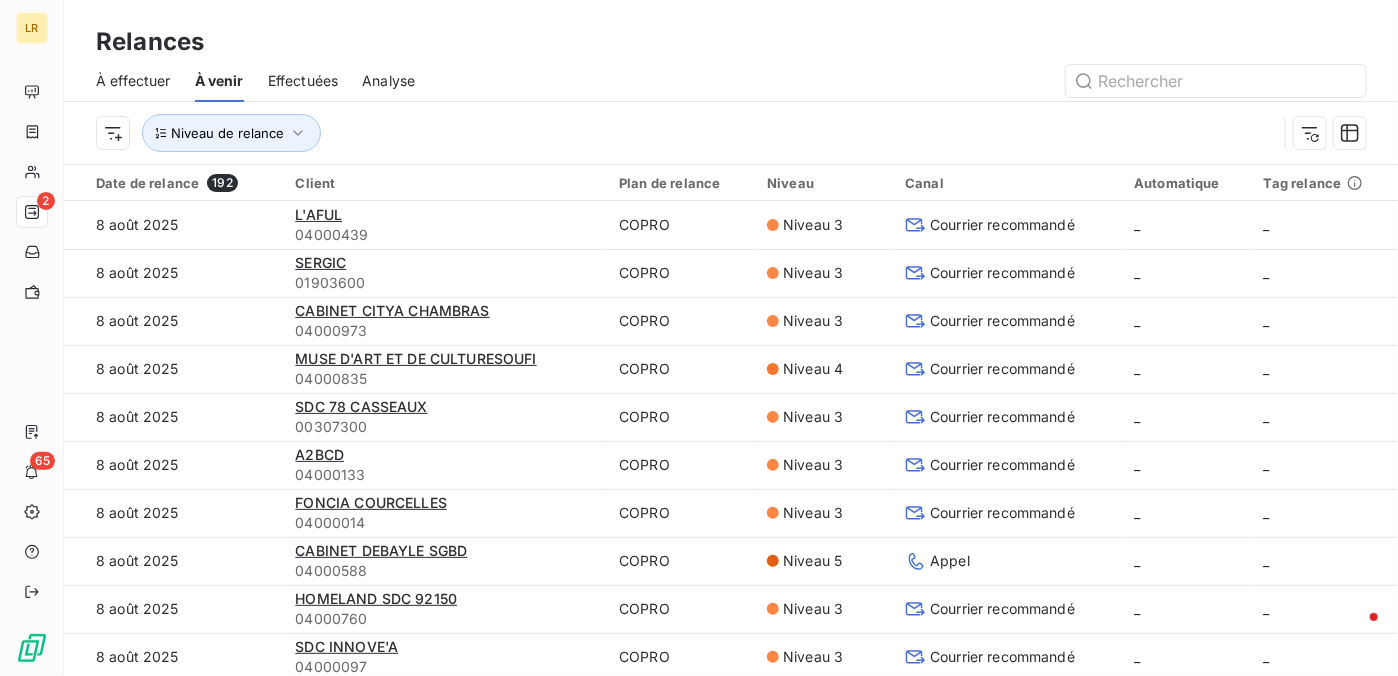 click on "À effectuer" at bounding box center (133, 81) 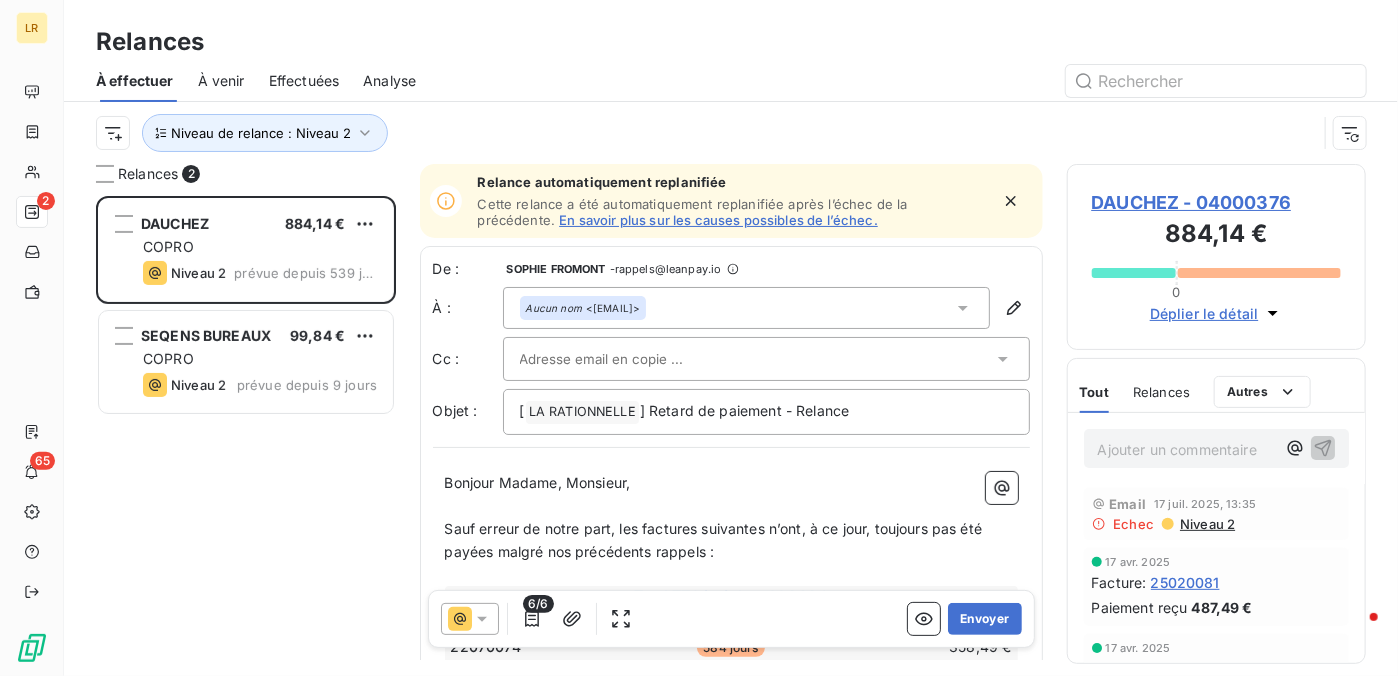 scroll, scrollTop: 16, scrollLeft: 16, axis: both 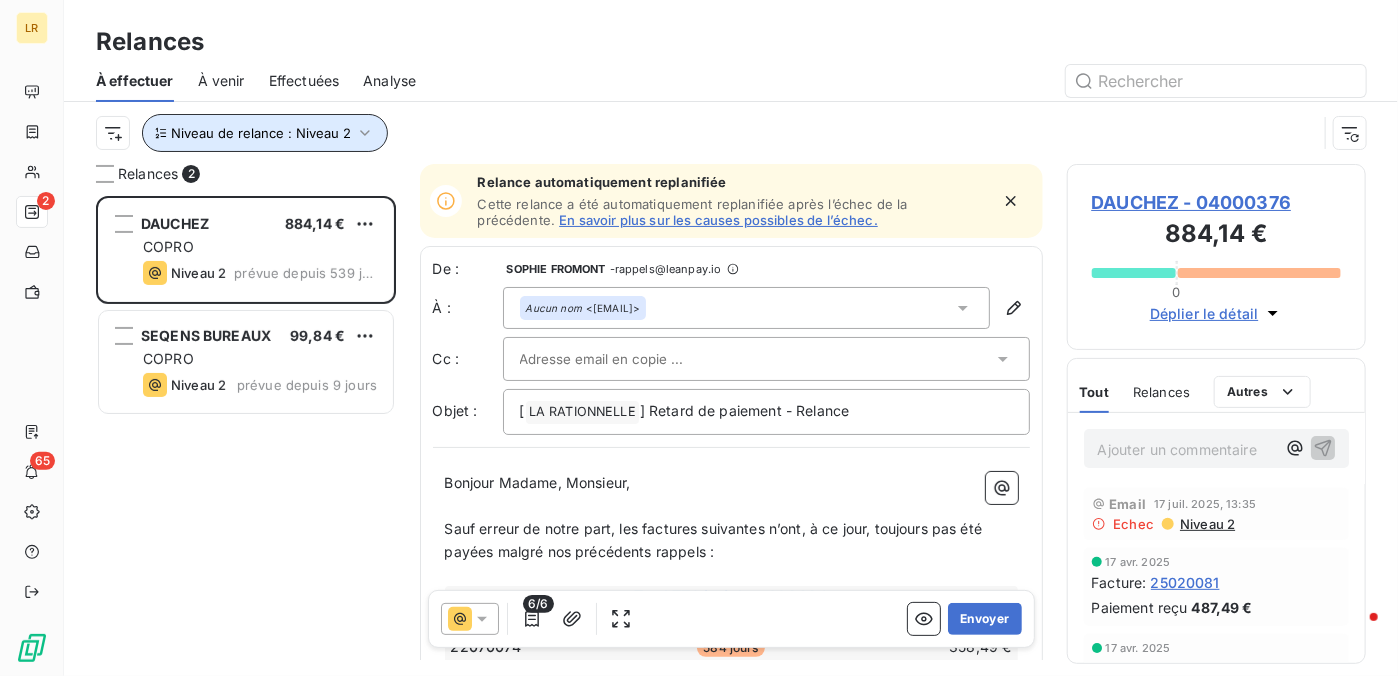 click 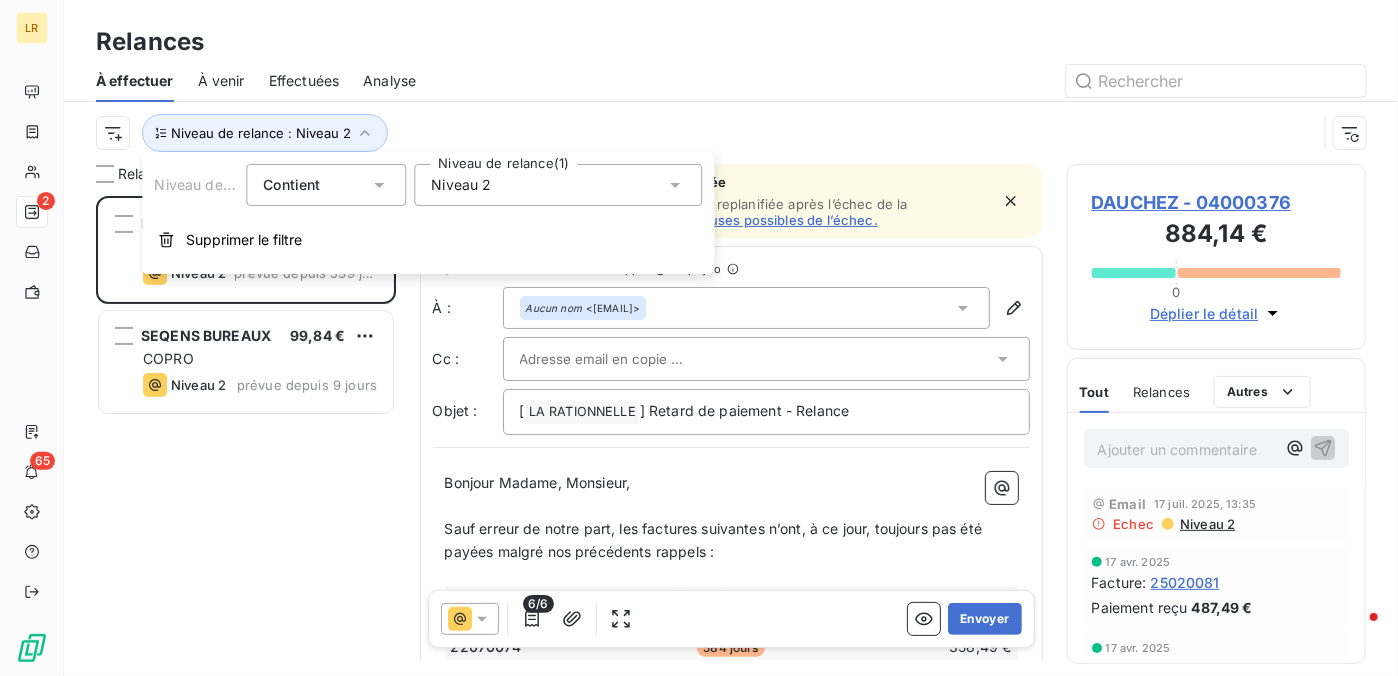 drag, startPoint x: 683, startPoint y: 185, endPoint x: 561, endPoint y: 193, distance: 122.26202 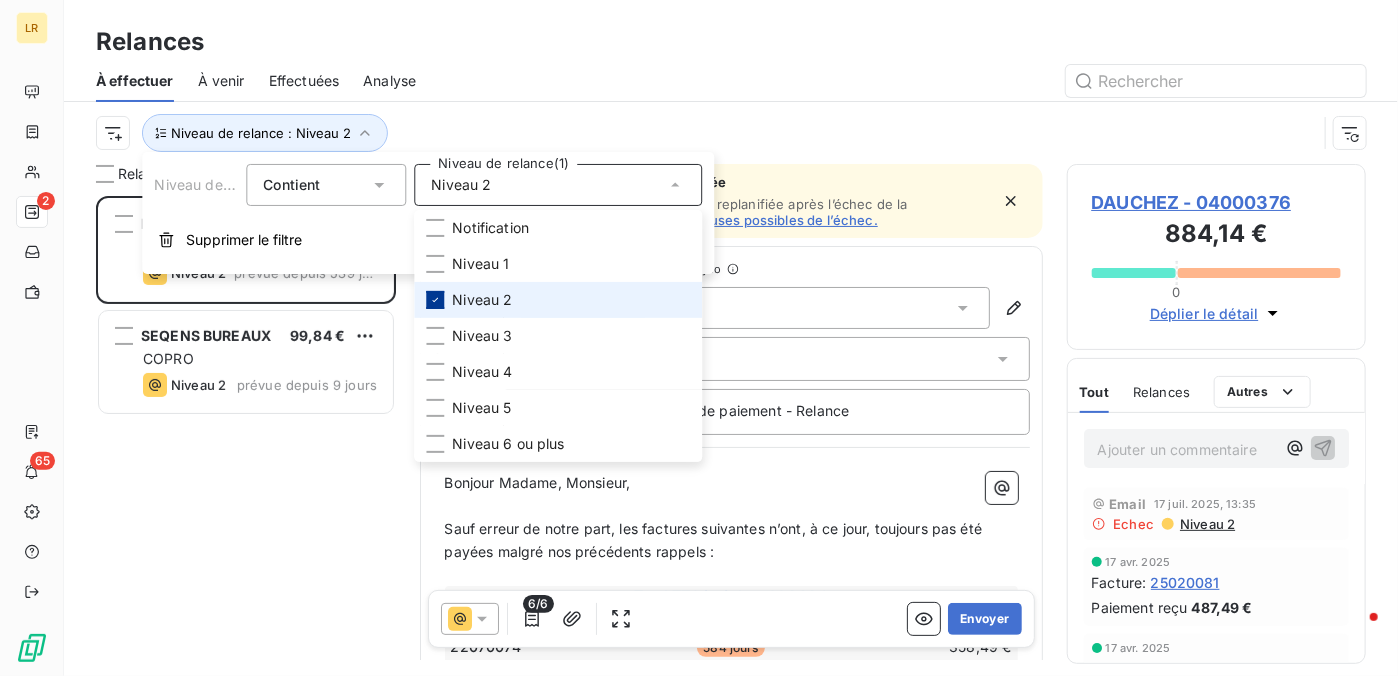 click 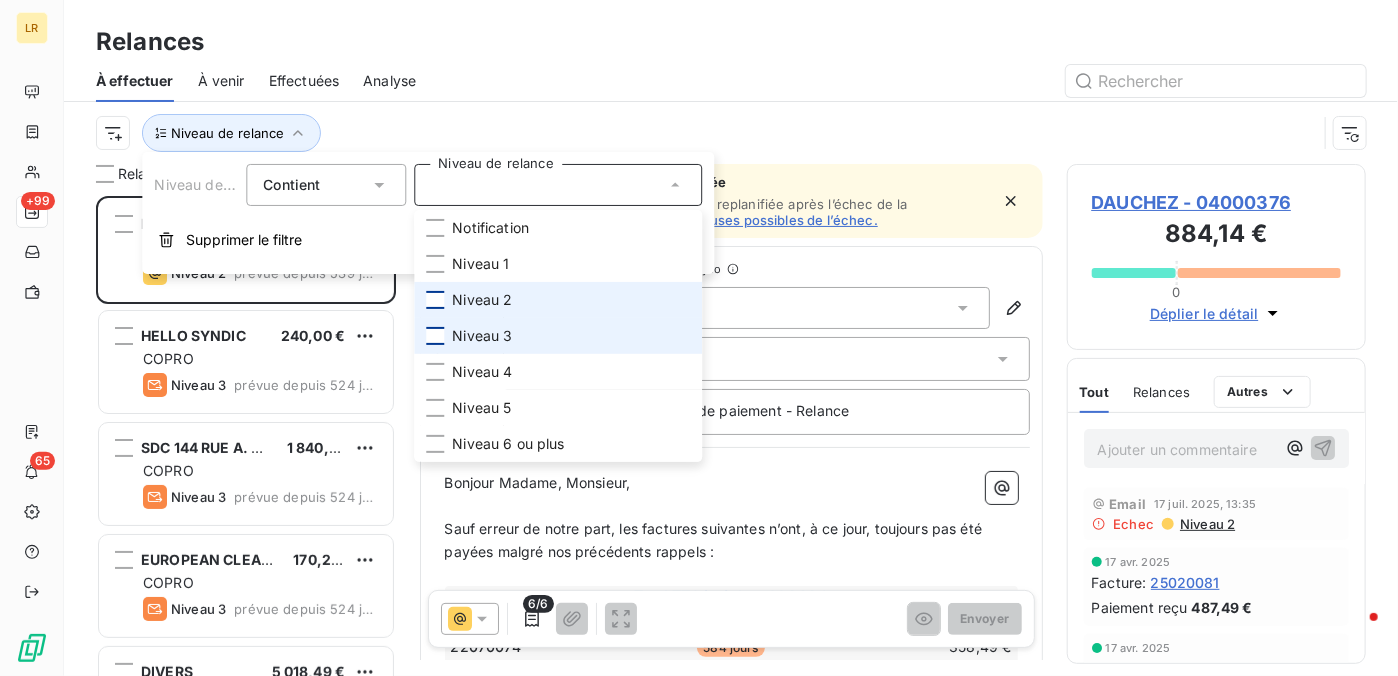 scroll, scrollTop: 16, scrollLeft: 16, axis: both 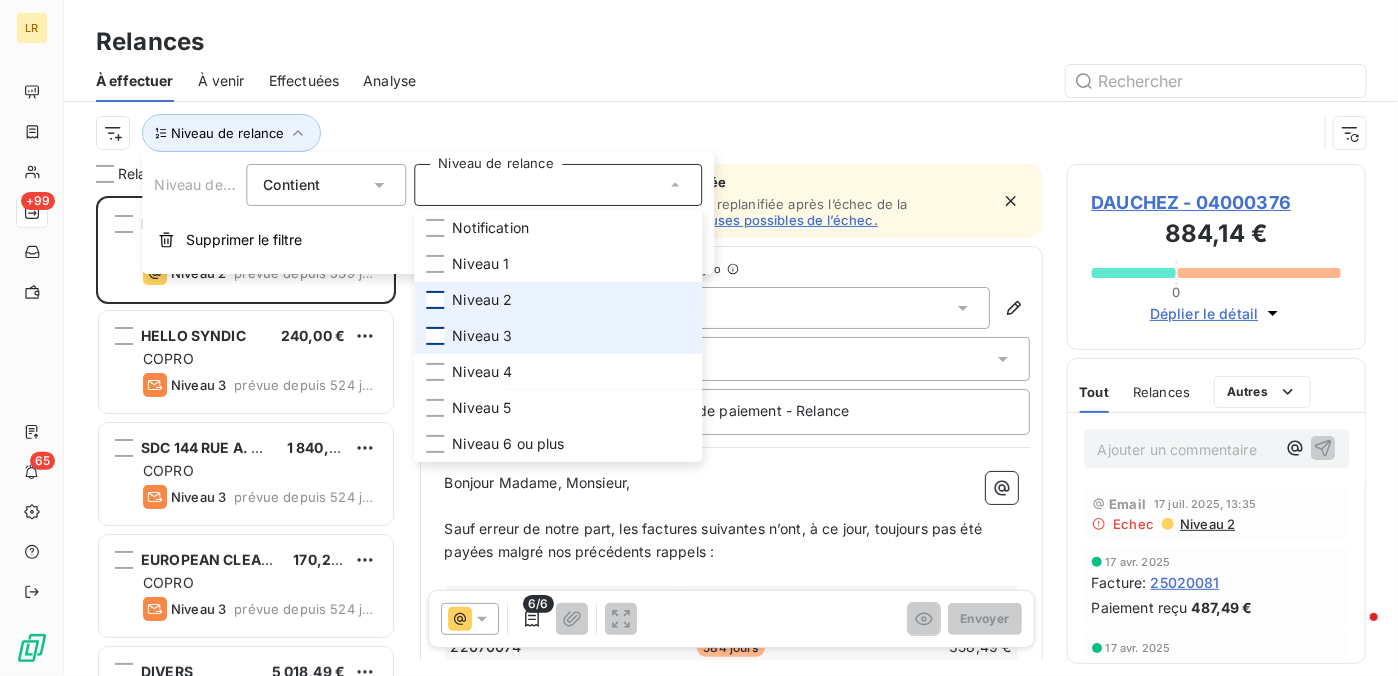 click at bounding box center (435, 336) 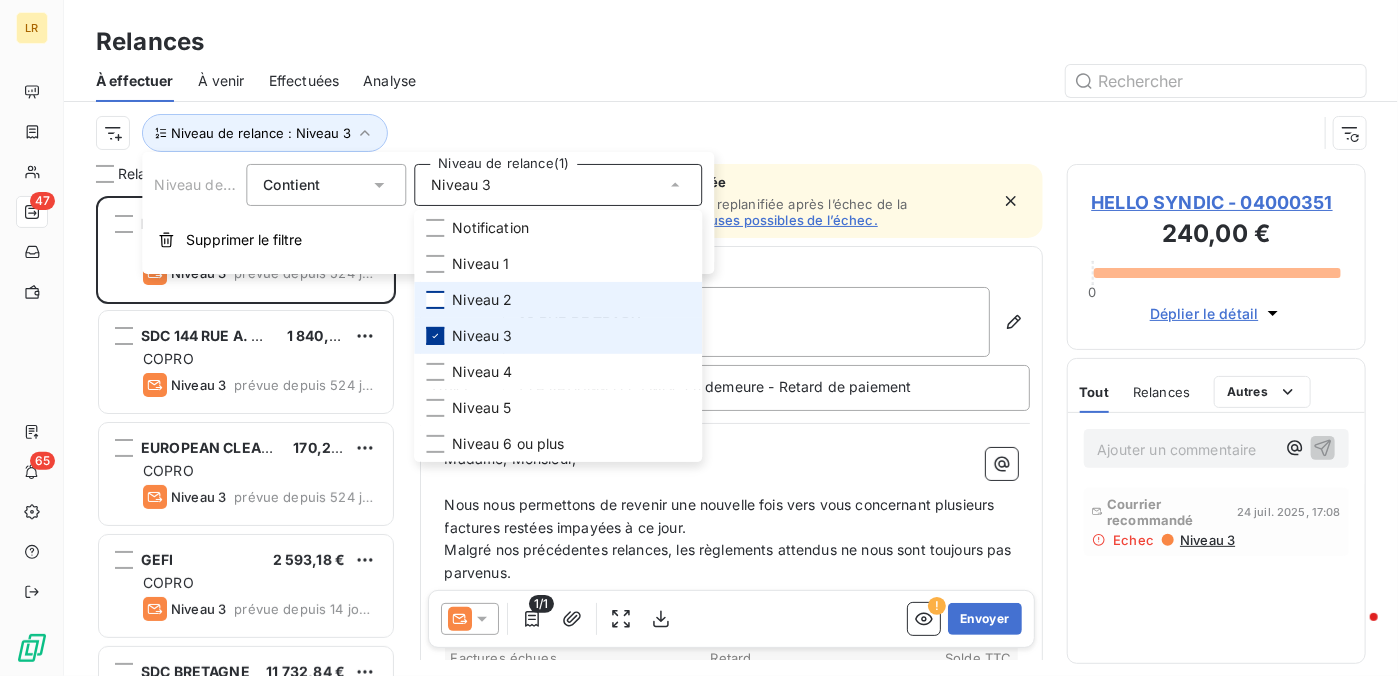 scroll, scrollTop: 16, scrollLeft: 16, axis: both 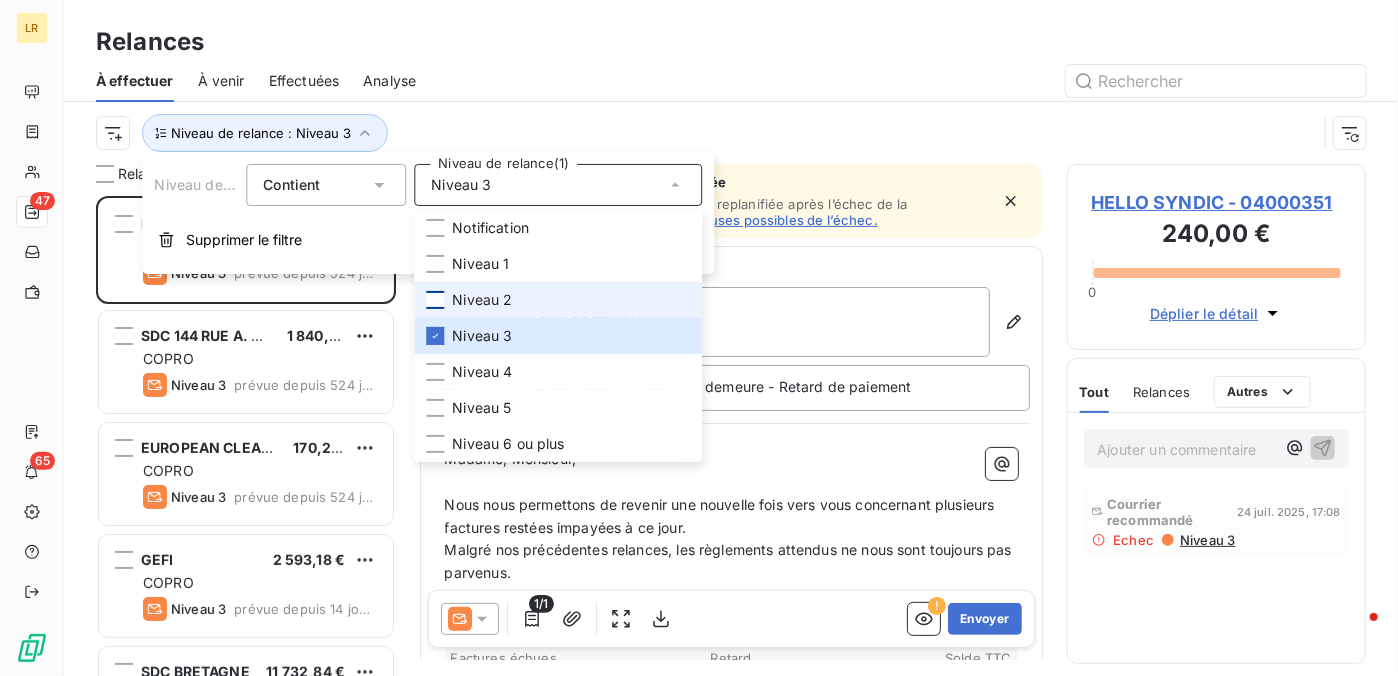 click on "Relances" at bounding box center (731, 42) 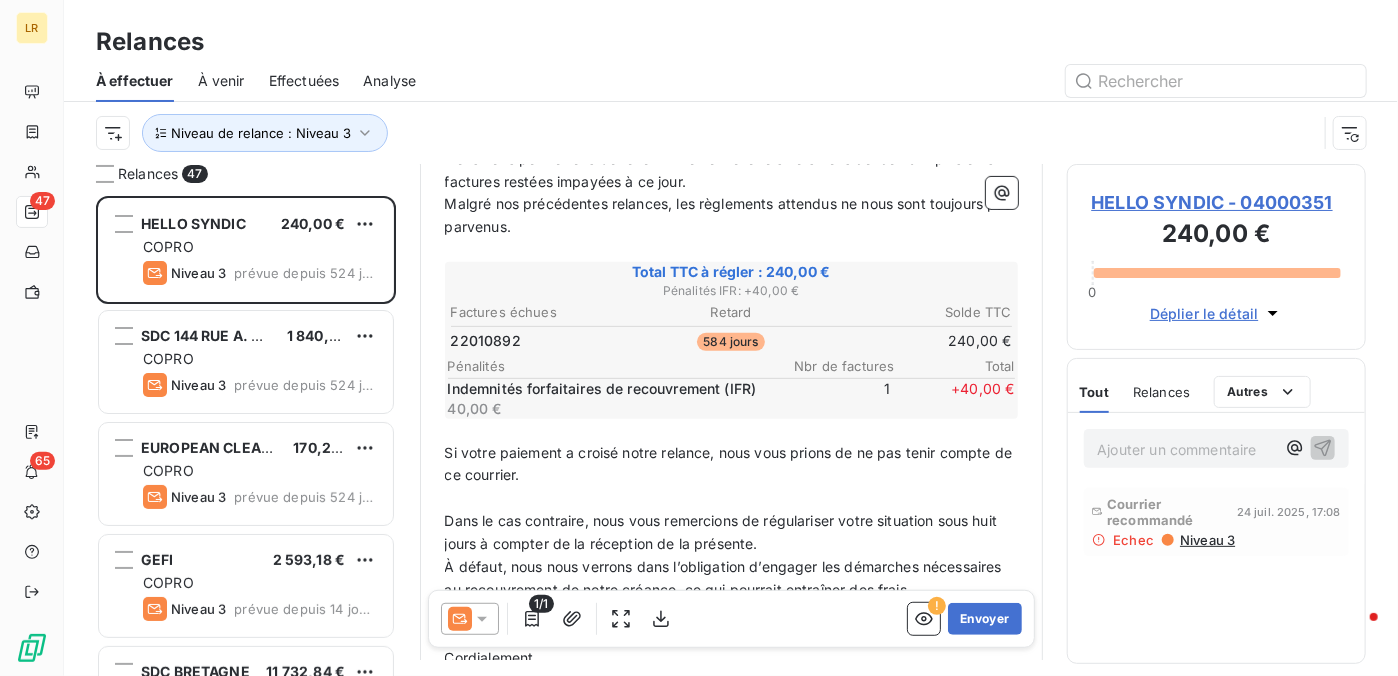 scroll, scrollTop: 0, scrollLeft: 0, axis: both 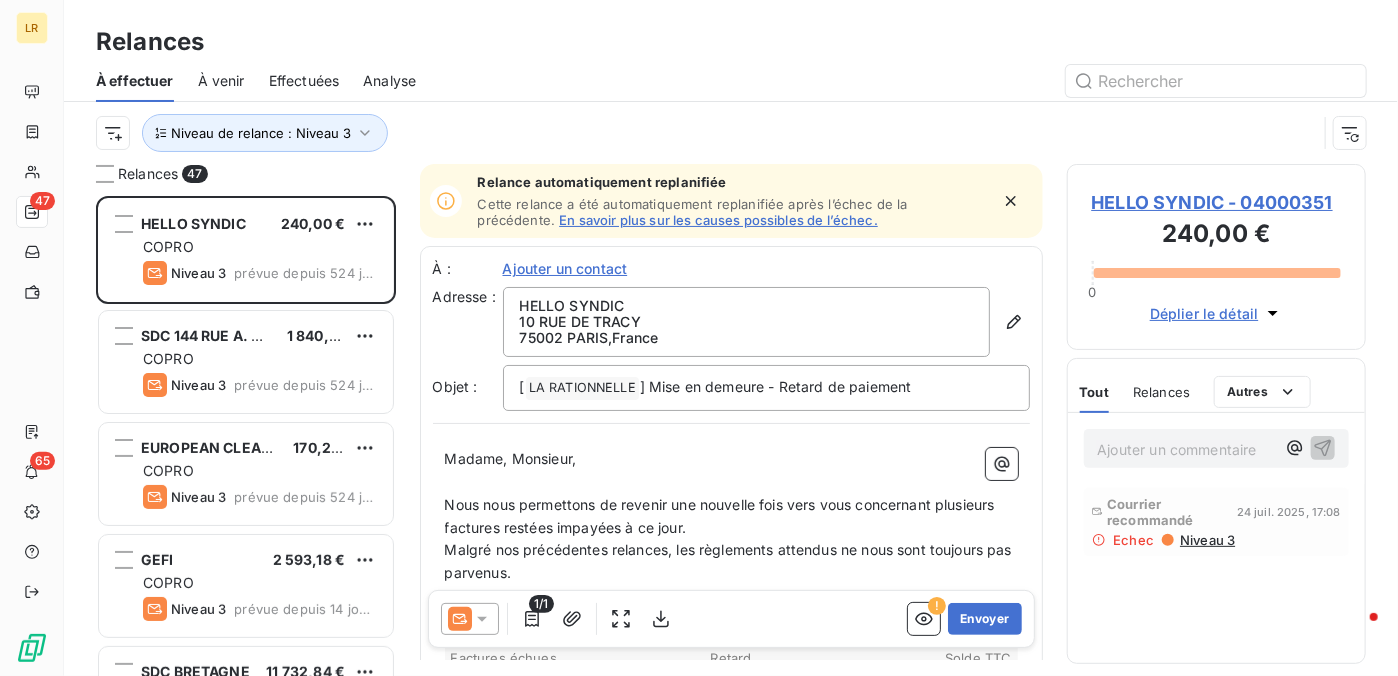 click at bounding box center (903, 81) 